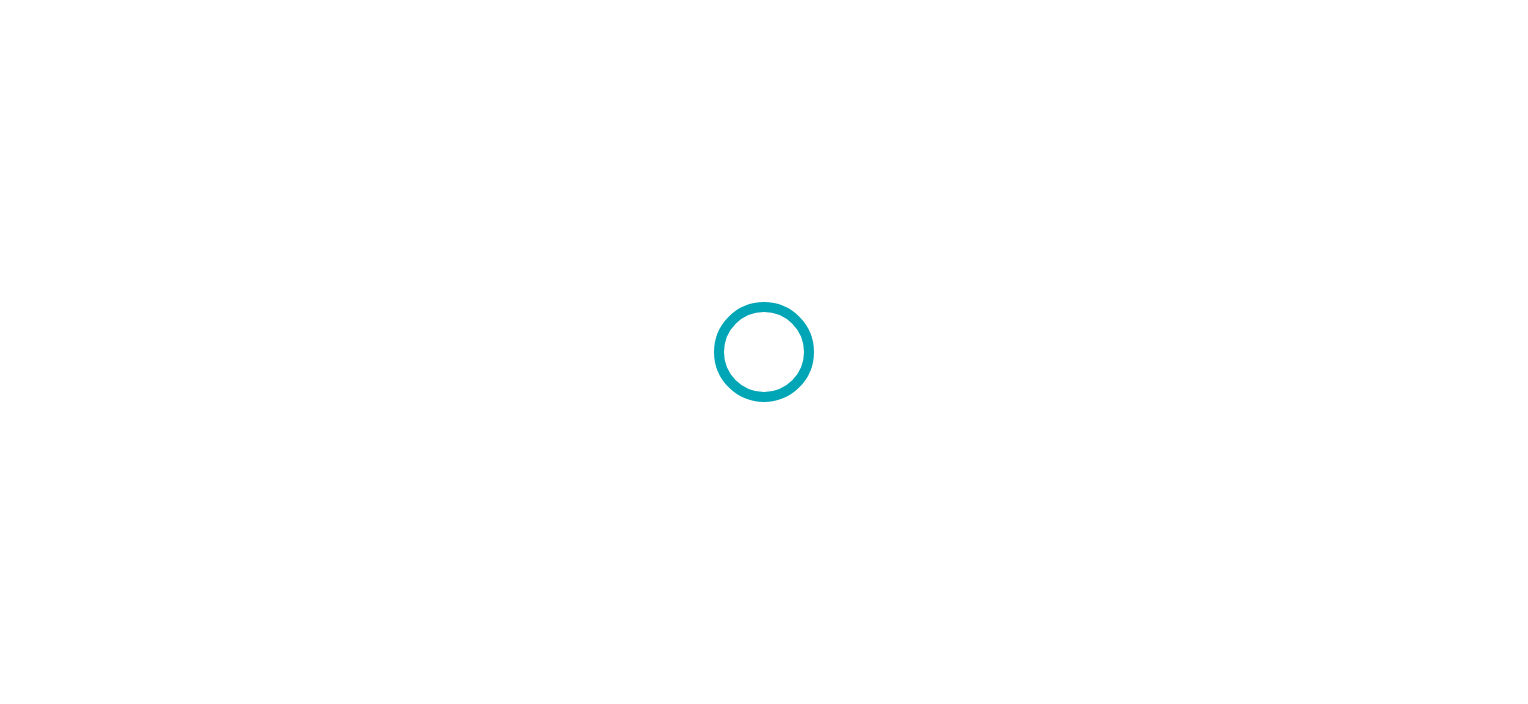 scroll, scrollTop: 0, scrollLeft: 0, axis: both 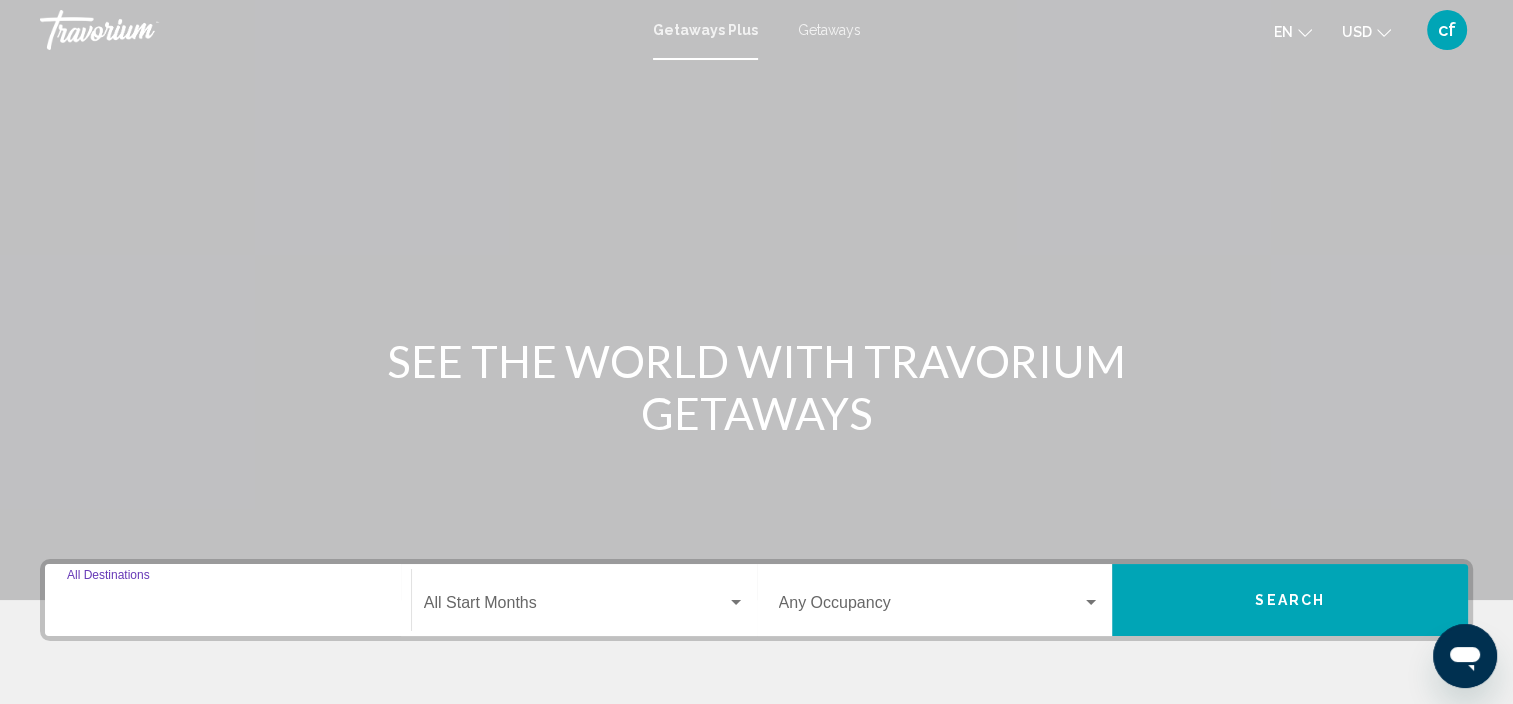 click on "Destination All Destinations" at bounding box center [228, 607] 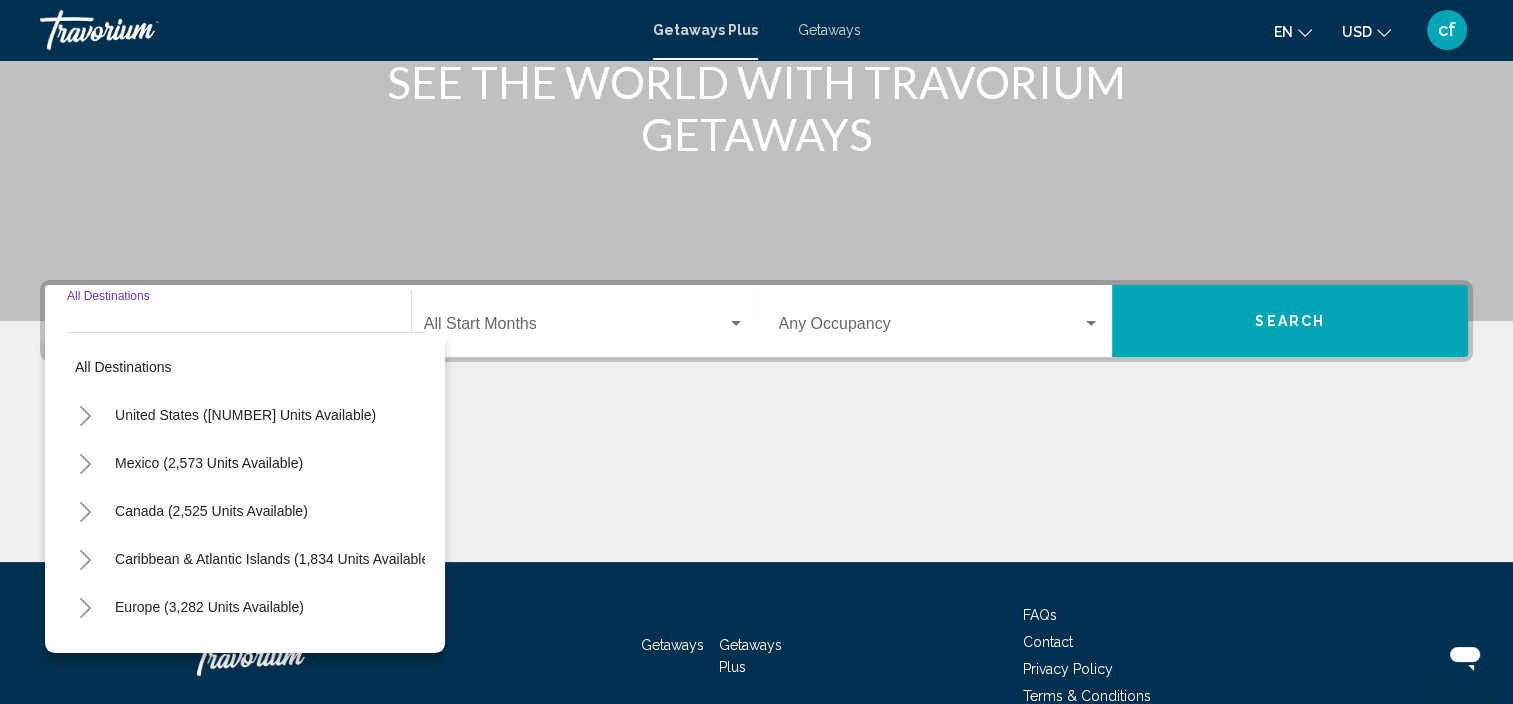 scroll, scrollTop: 381, scrollLeft: 0, axis: vertical 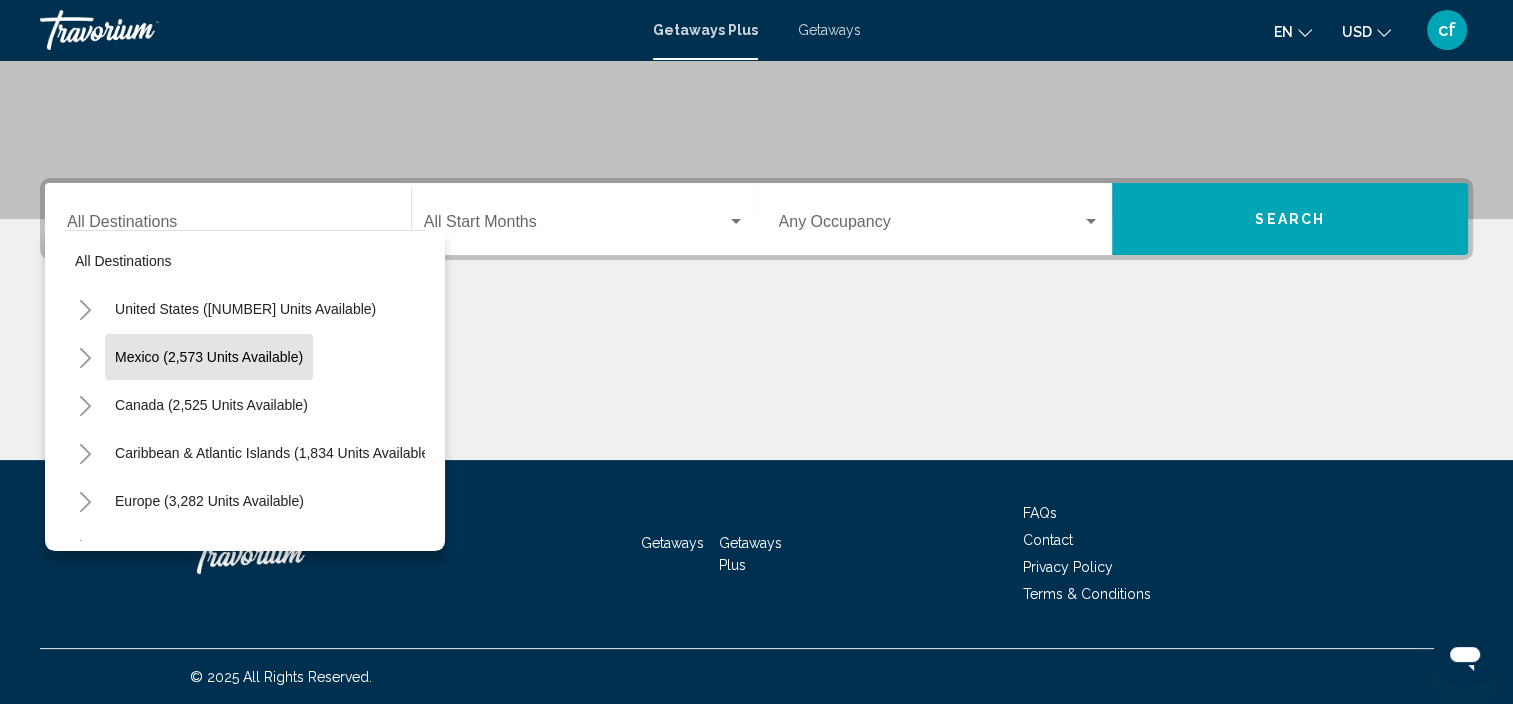 click on "Mexico (2,573 units available)" at bounding box center [211, 405] 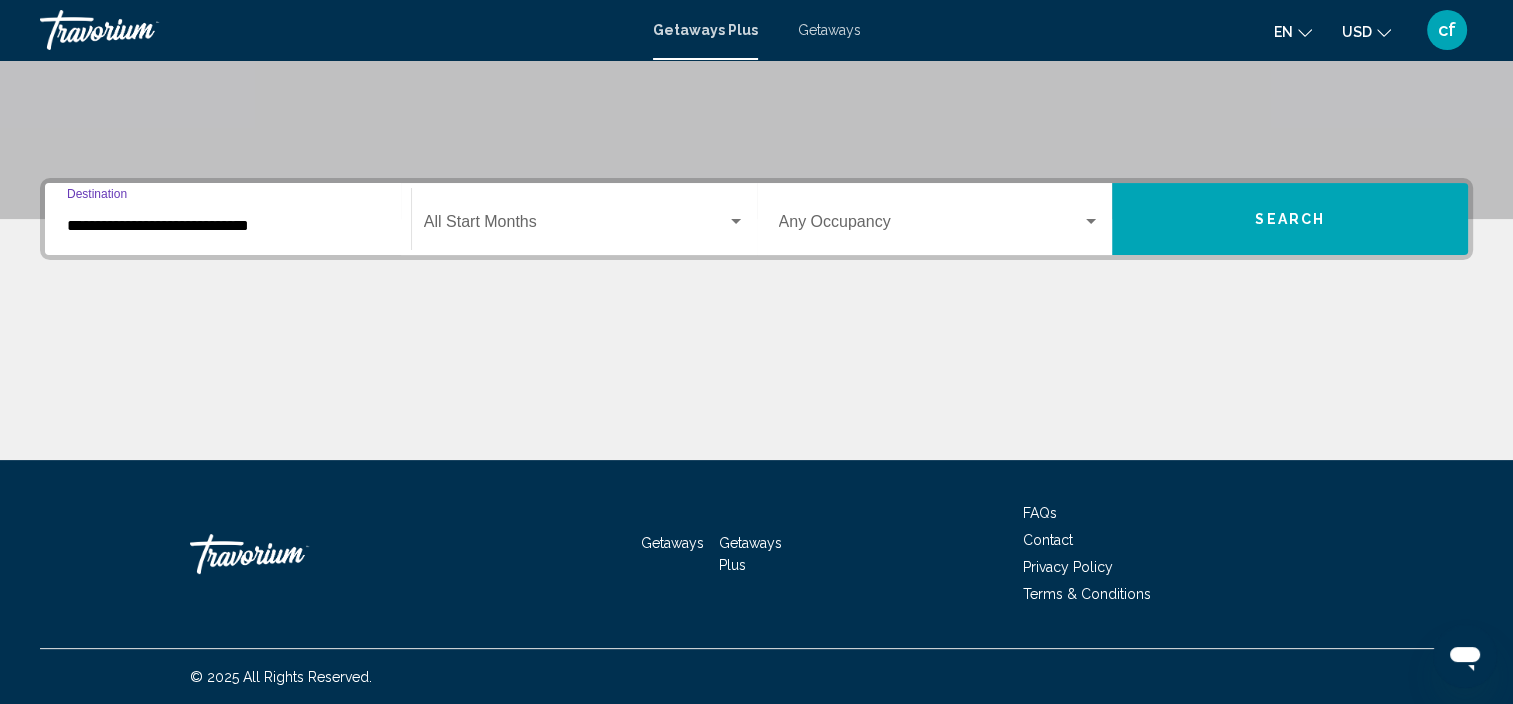 click at bounding box center (1091, 222) 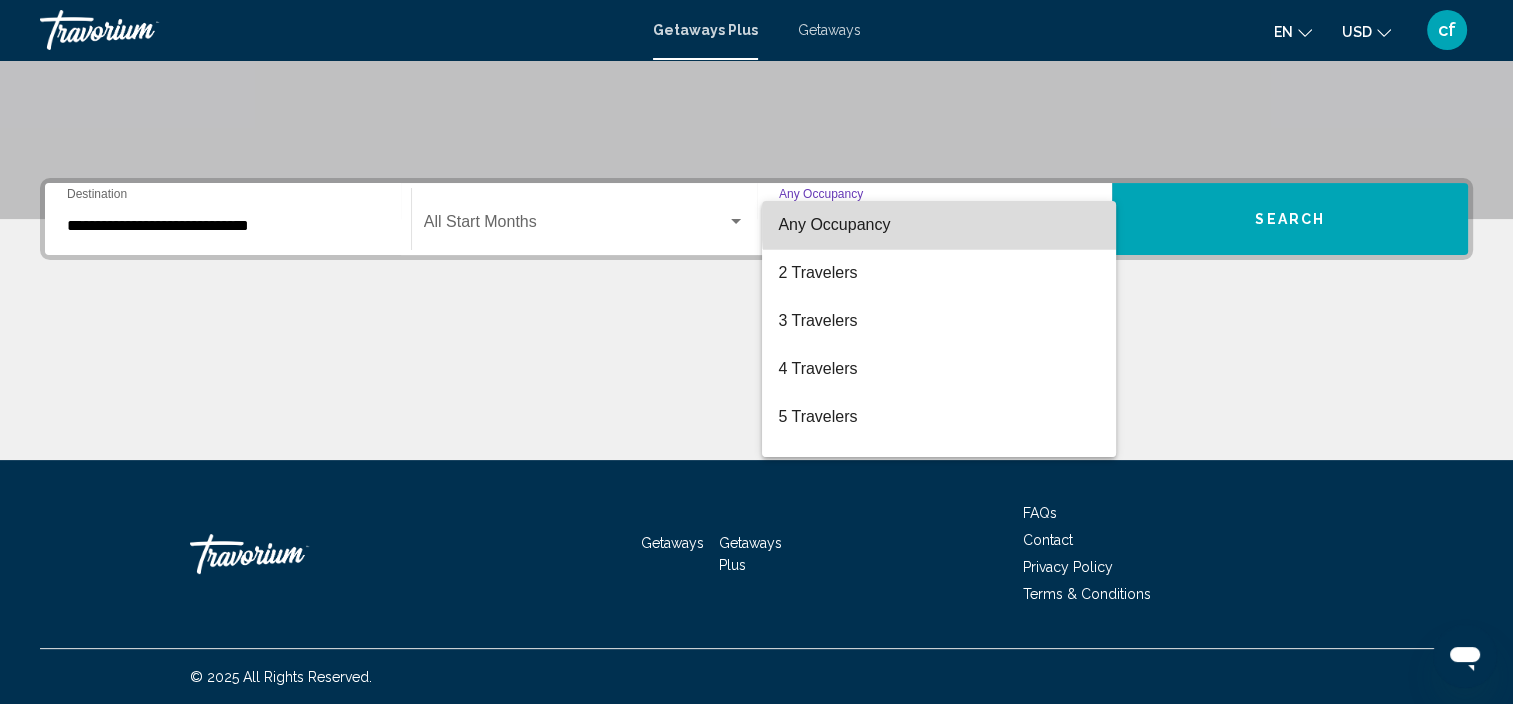 click on "Any Occupancy" at bounding box center [939, 225] 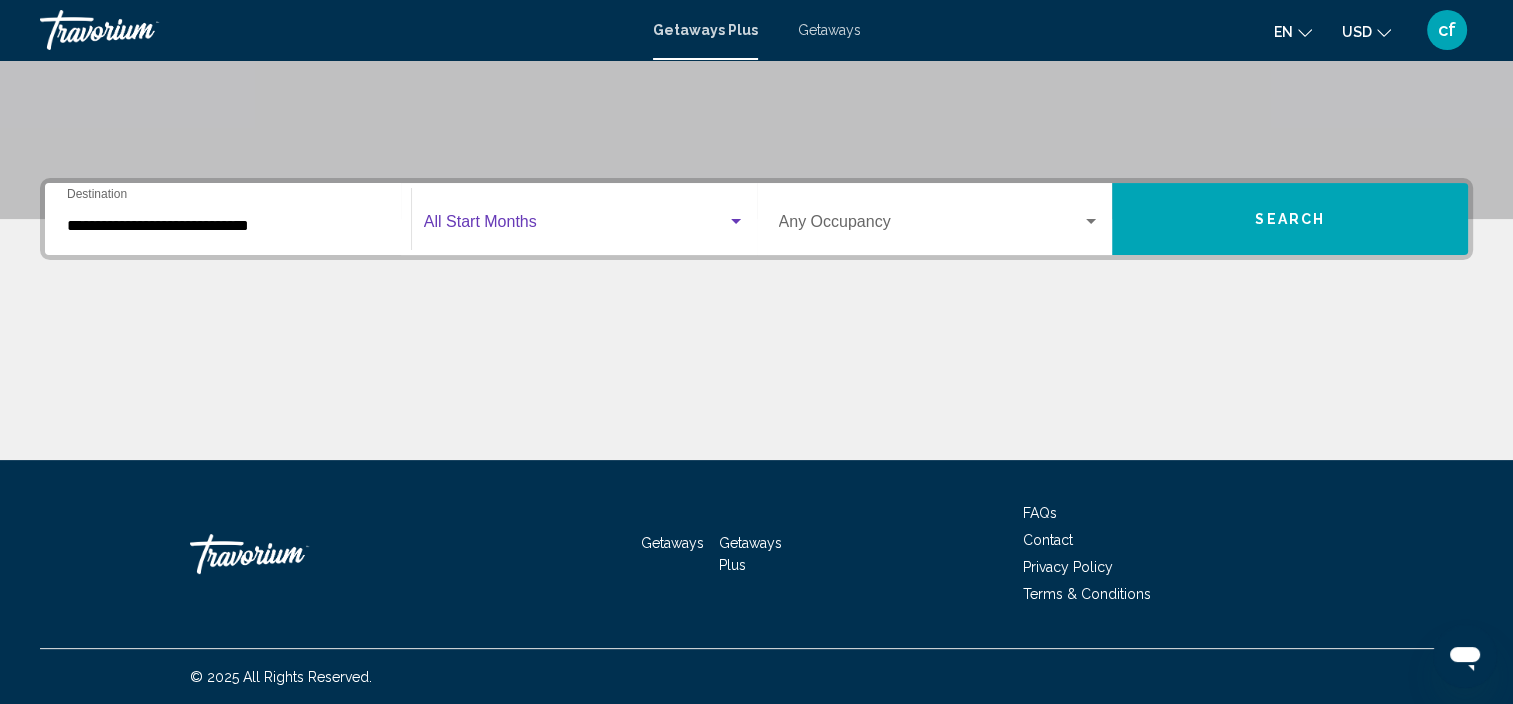click at bounding box center [736, 221] 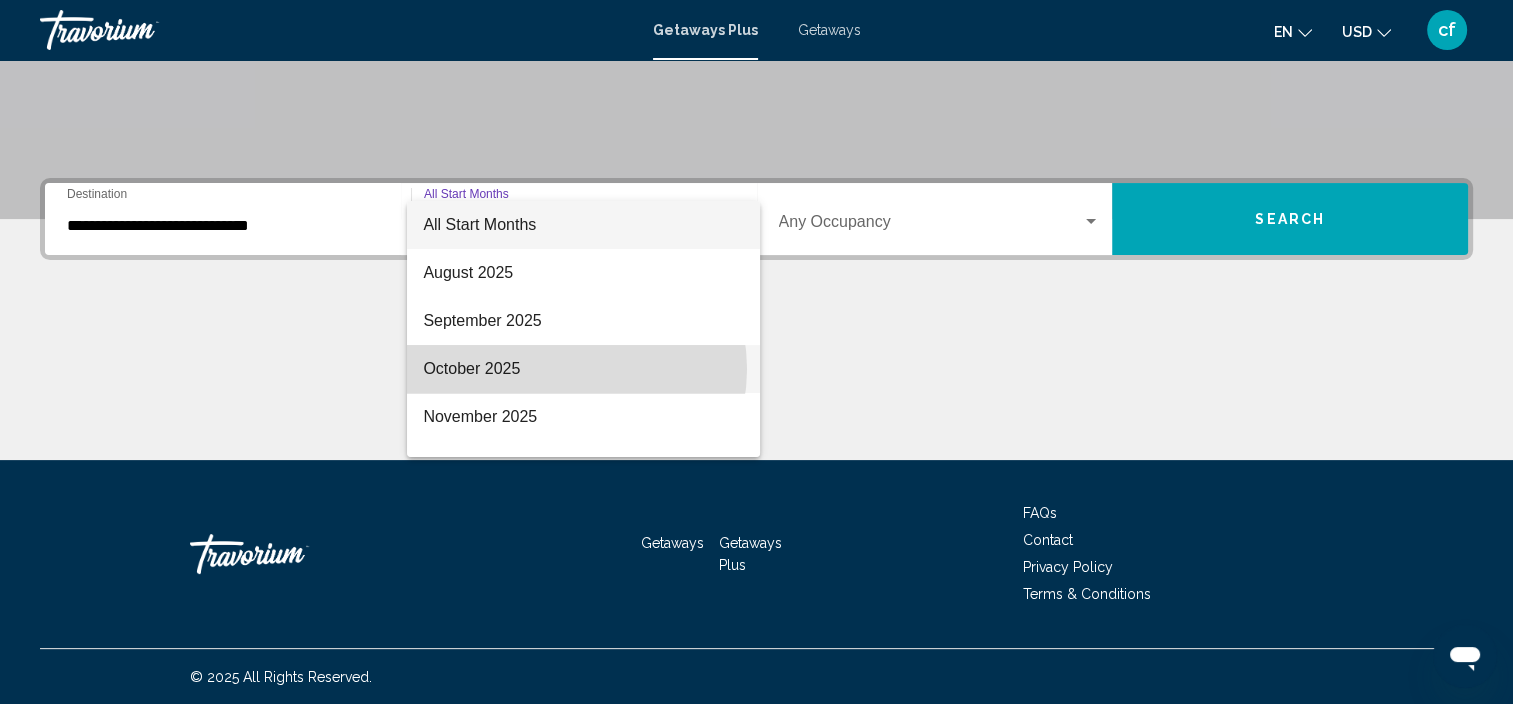 click on "October 2025" at bounding box center [583, 369] 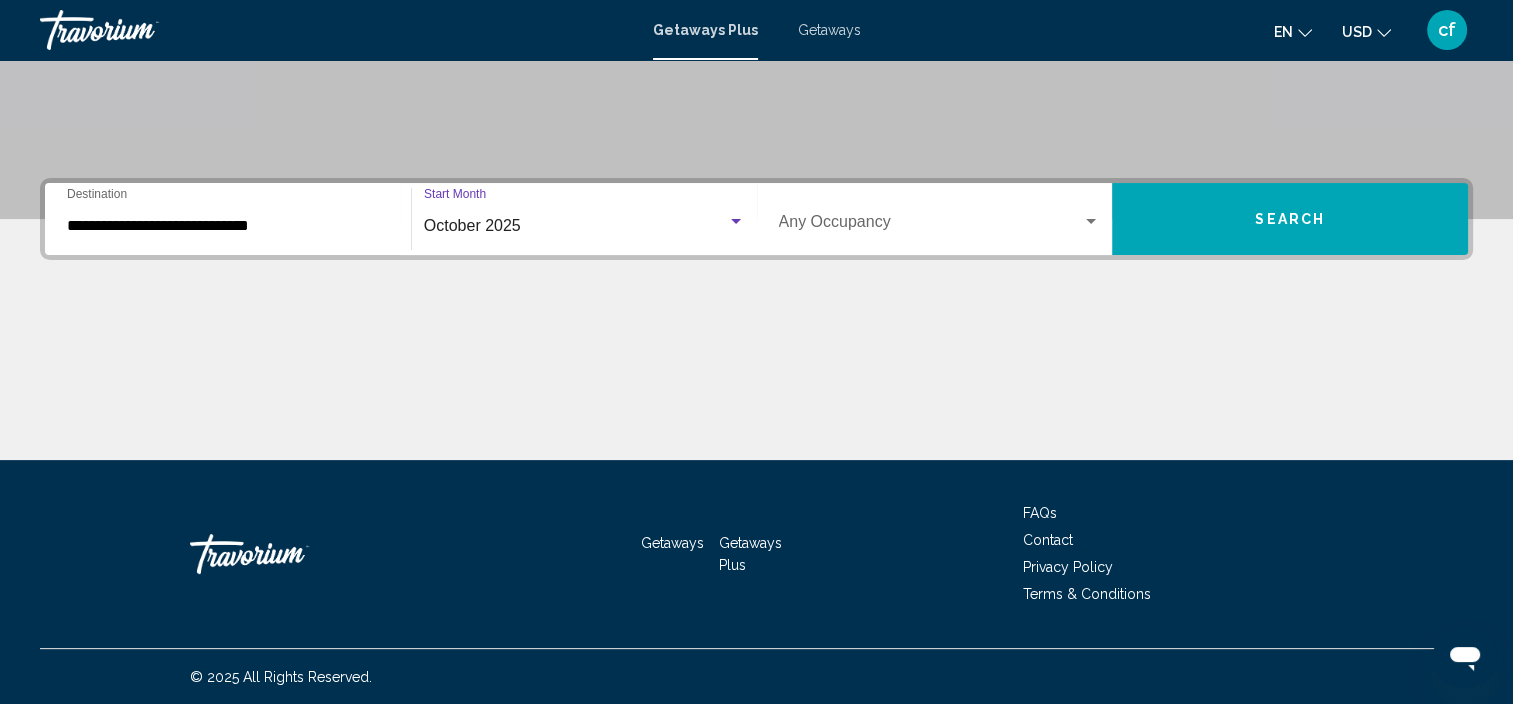 click on "Search" at bounding box center (1290, 219) 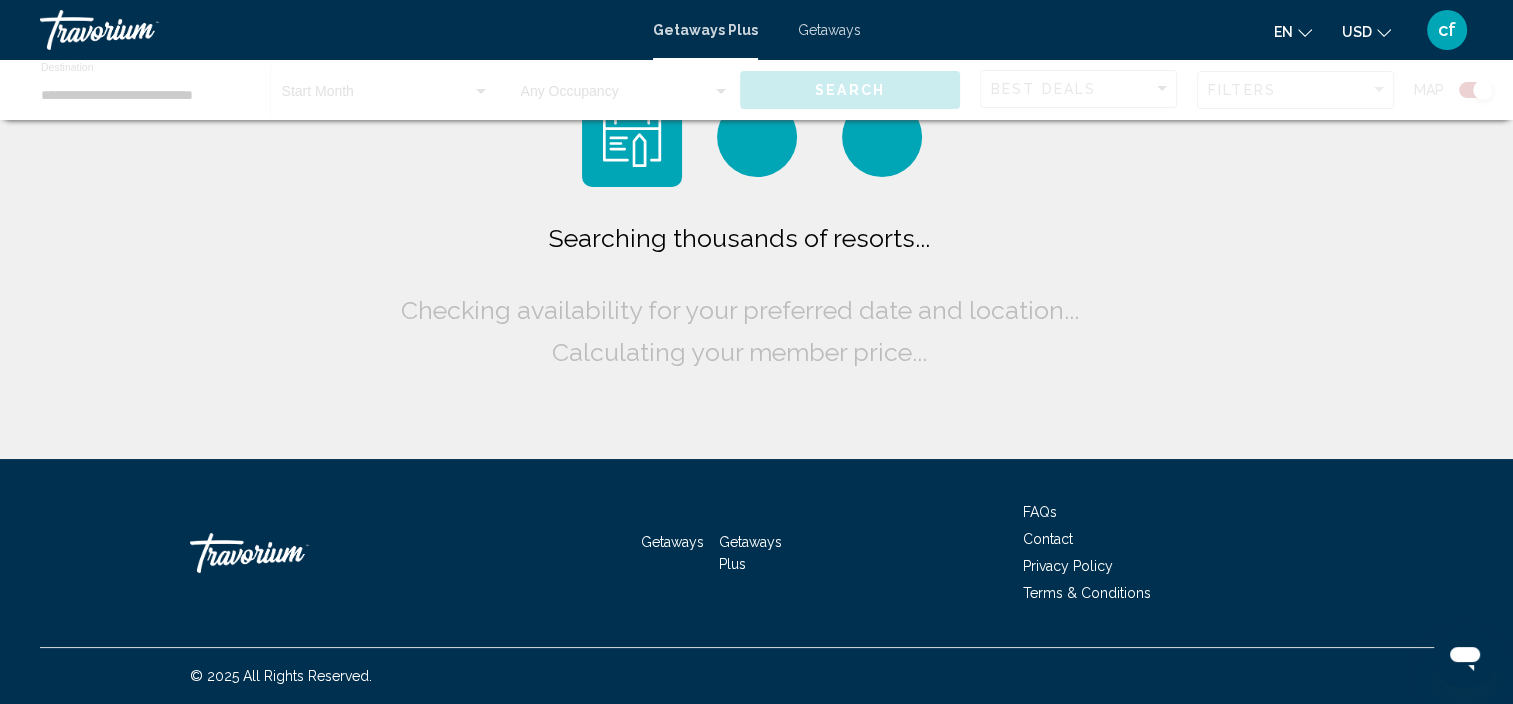 scroll, scrollTop: 0, scrollLeft: 0, axis: both 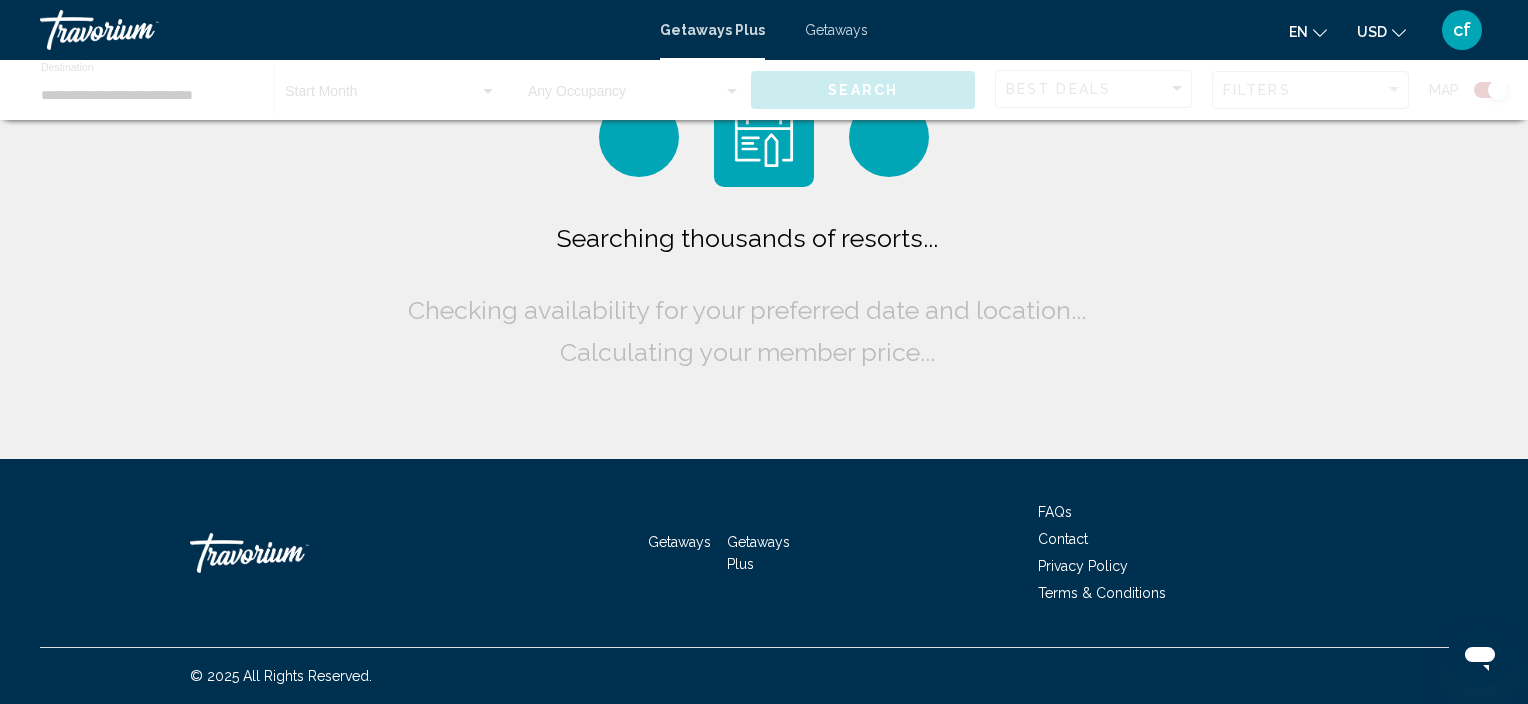 click on "USD
USD ($) MXN (Mex$) CAD (Can$) GBP (£) EUR (€) AUD (A$) NZD (NZ$) CNY (CN¥)" 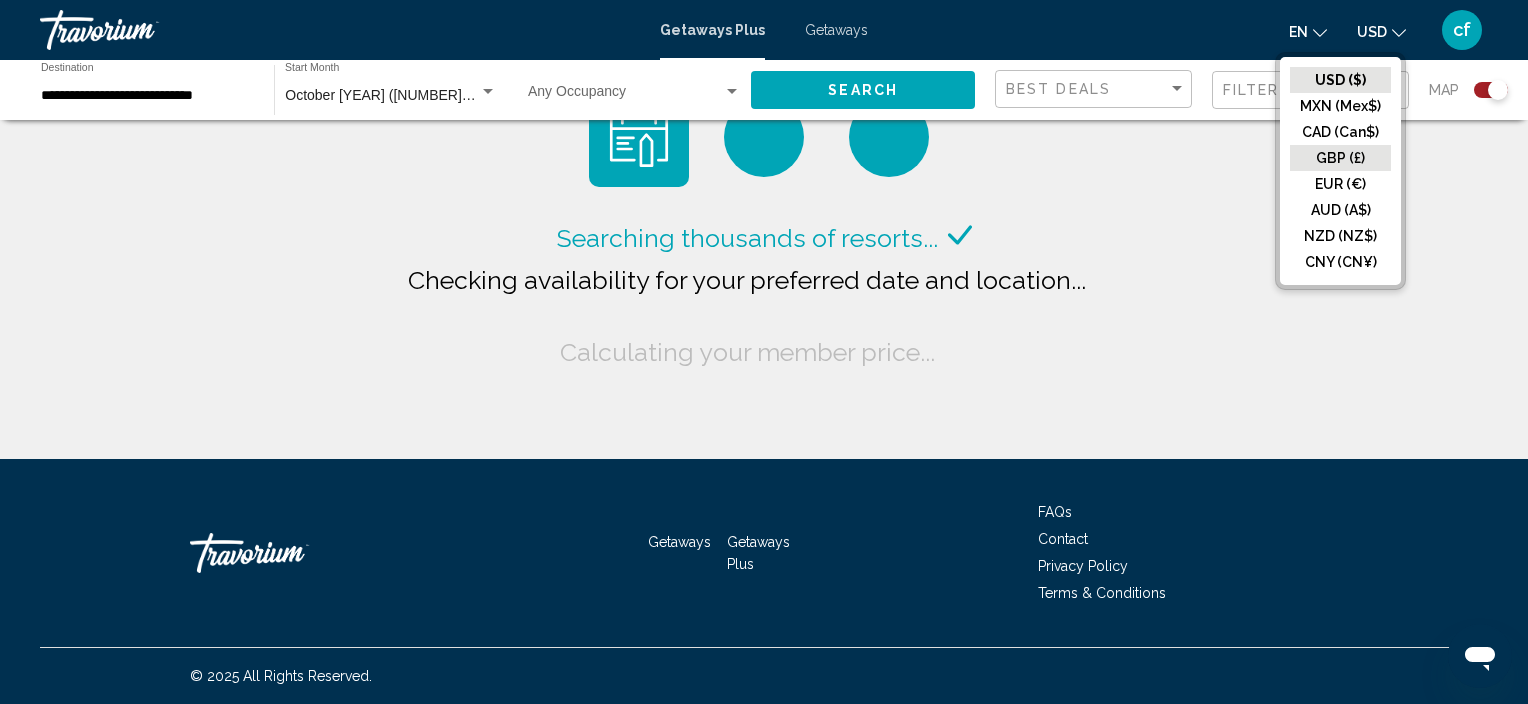 click on "GBP (£)" 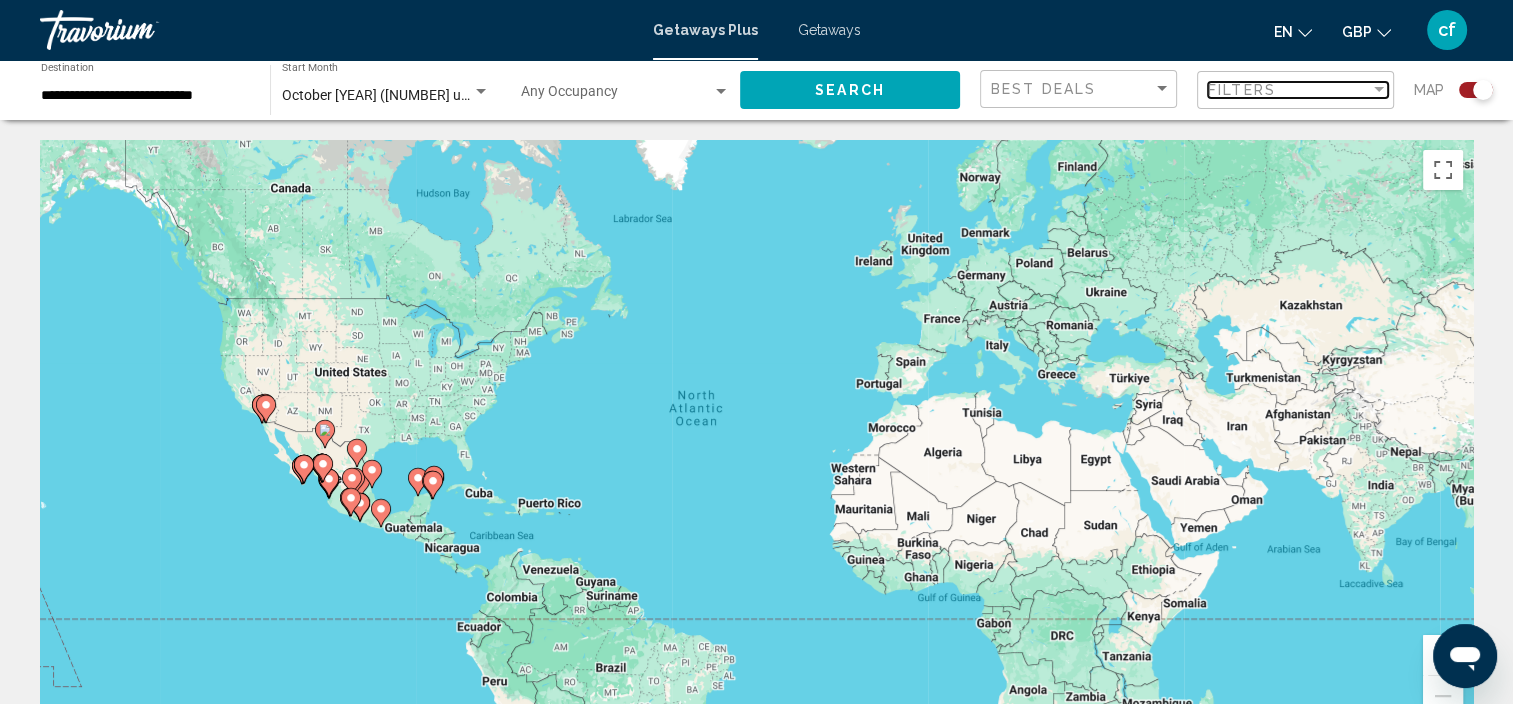 click on "Filters" at bounding box center (1242, 90) 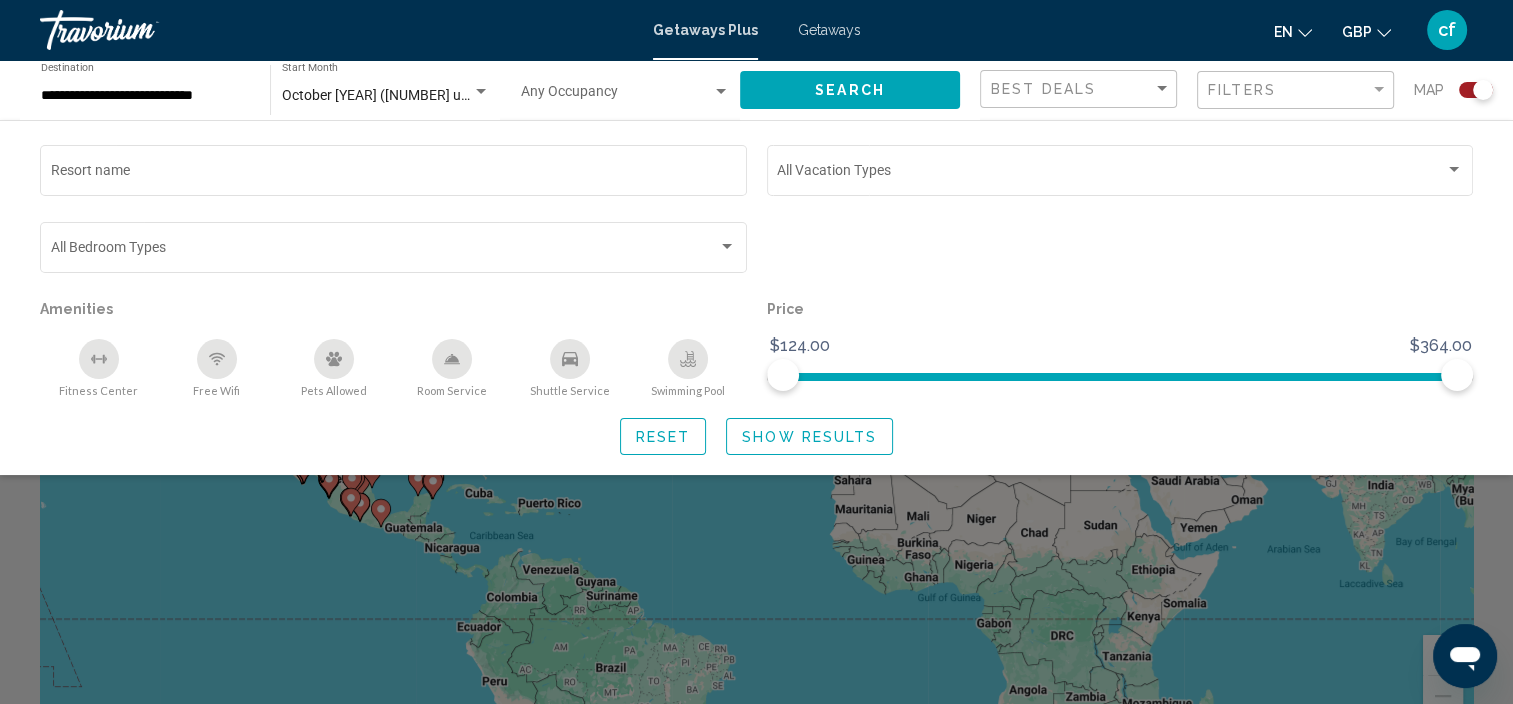 click 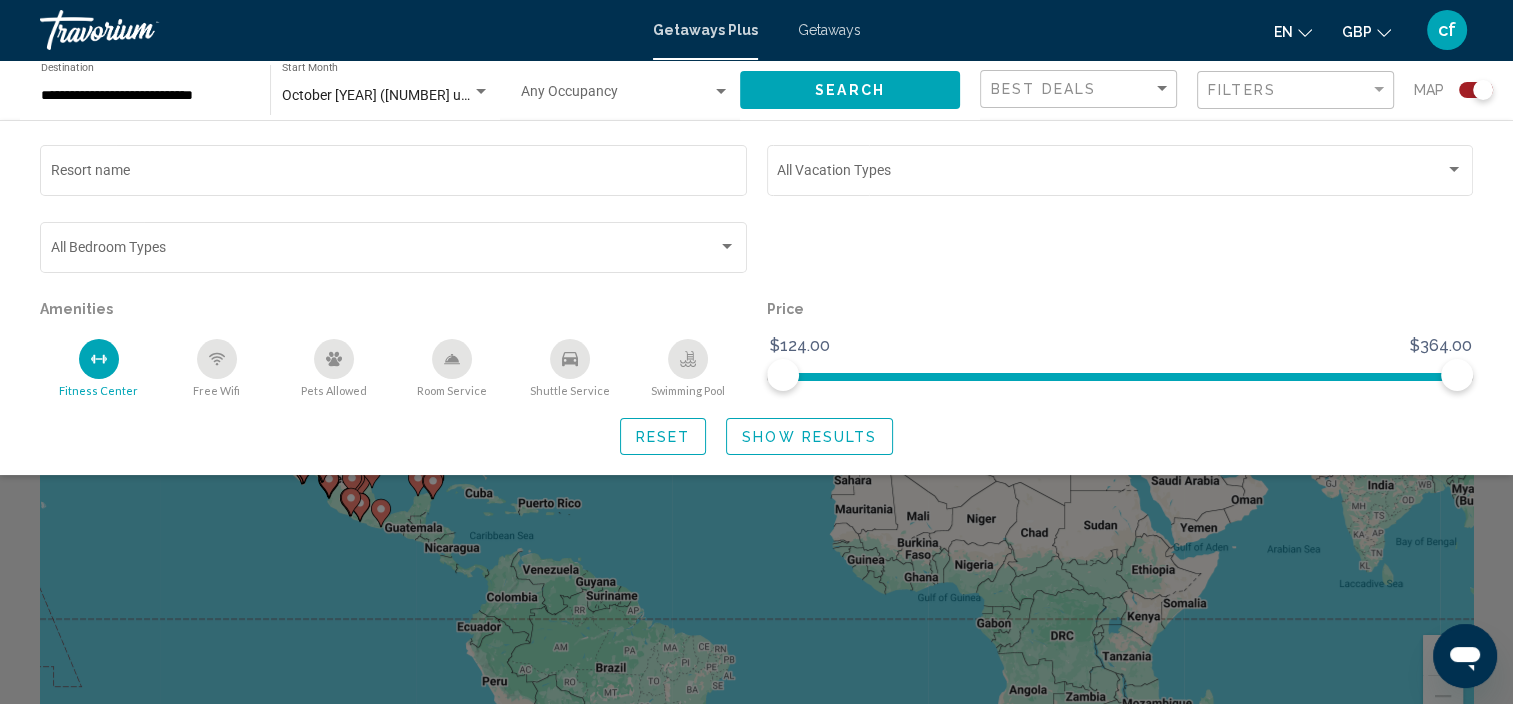 click 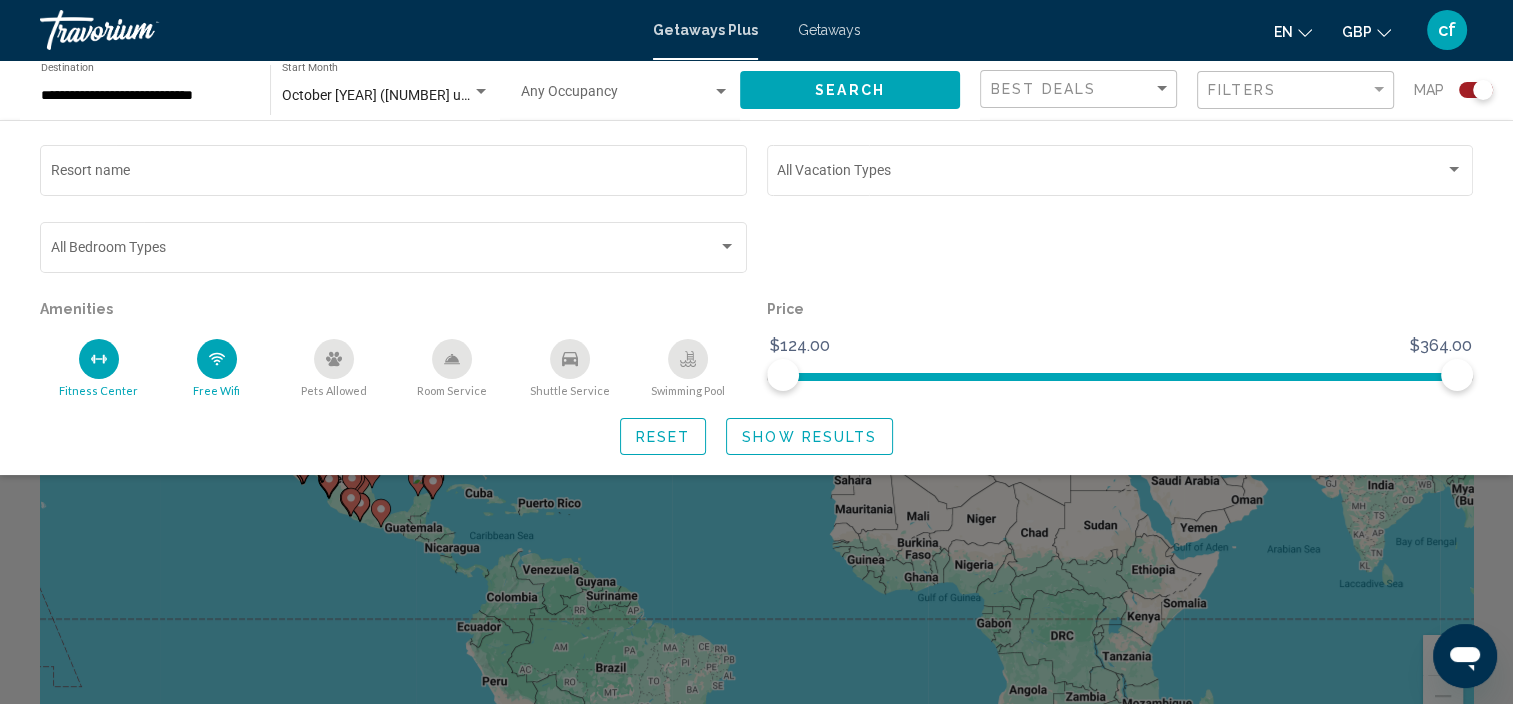 click 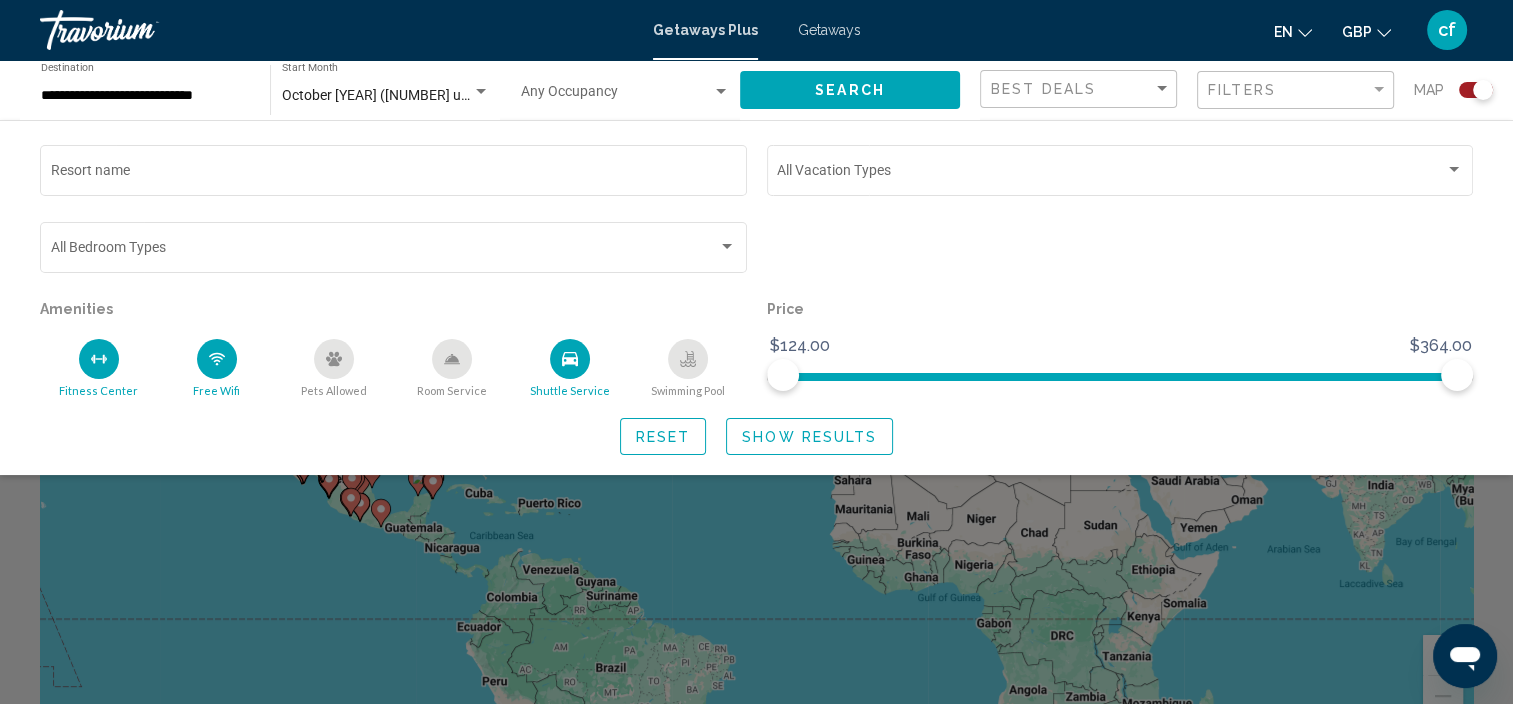 click 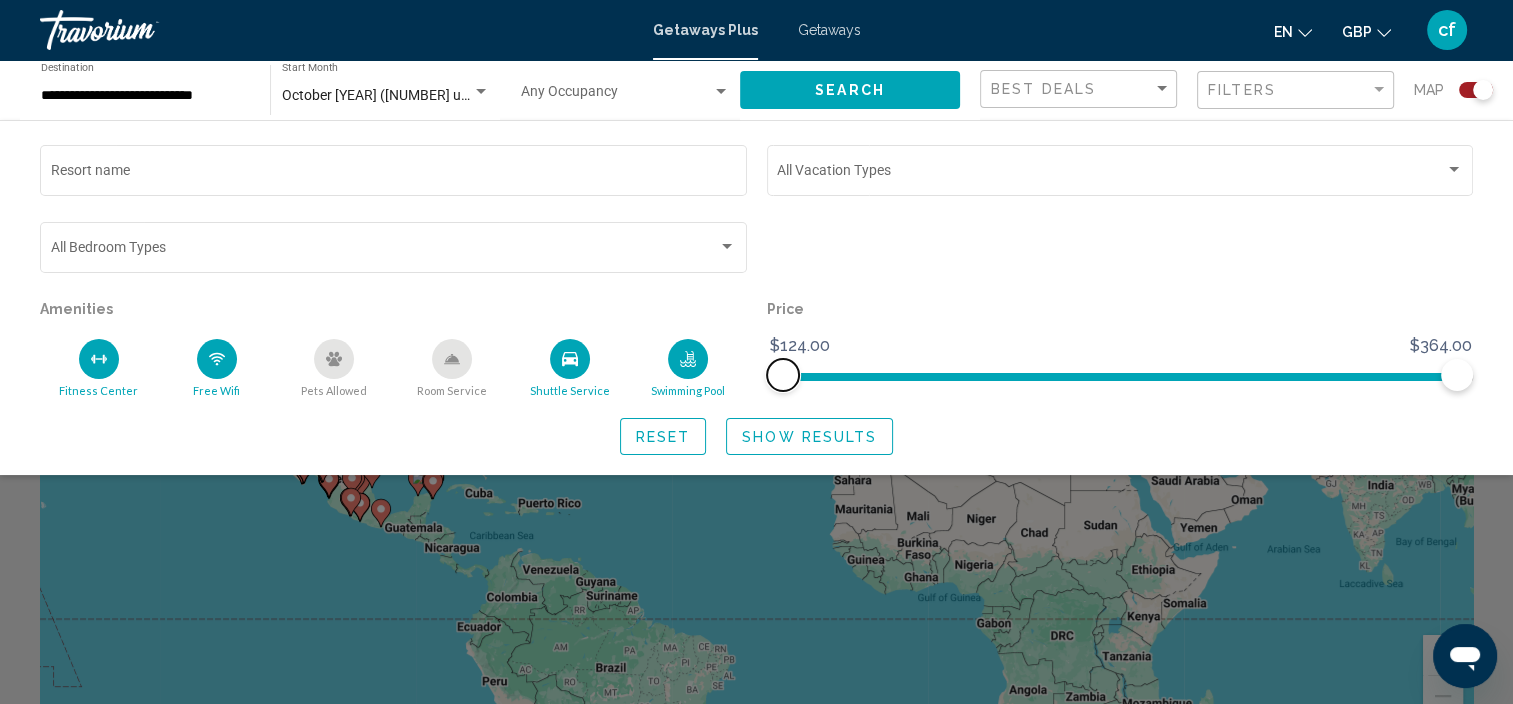 drag, startPoint x: 787, startPoint y: 379, endPoint x: 771, endPoint y: 375, distance: 16.492422 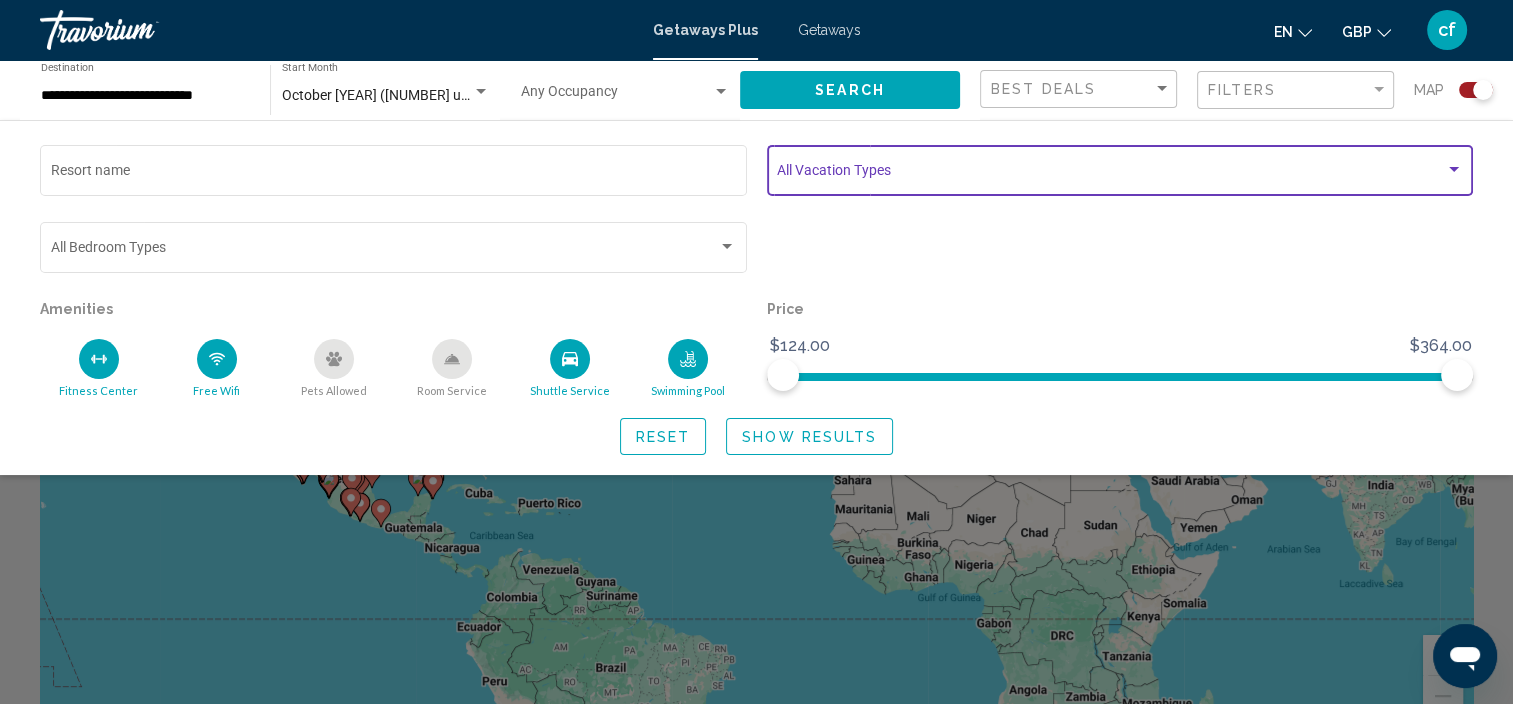 click at bounding box center (1454, 170) 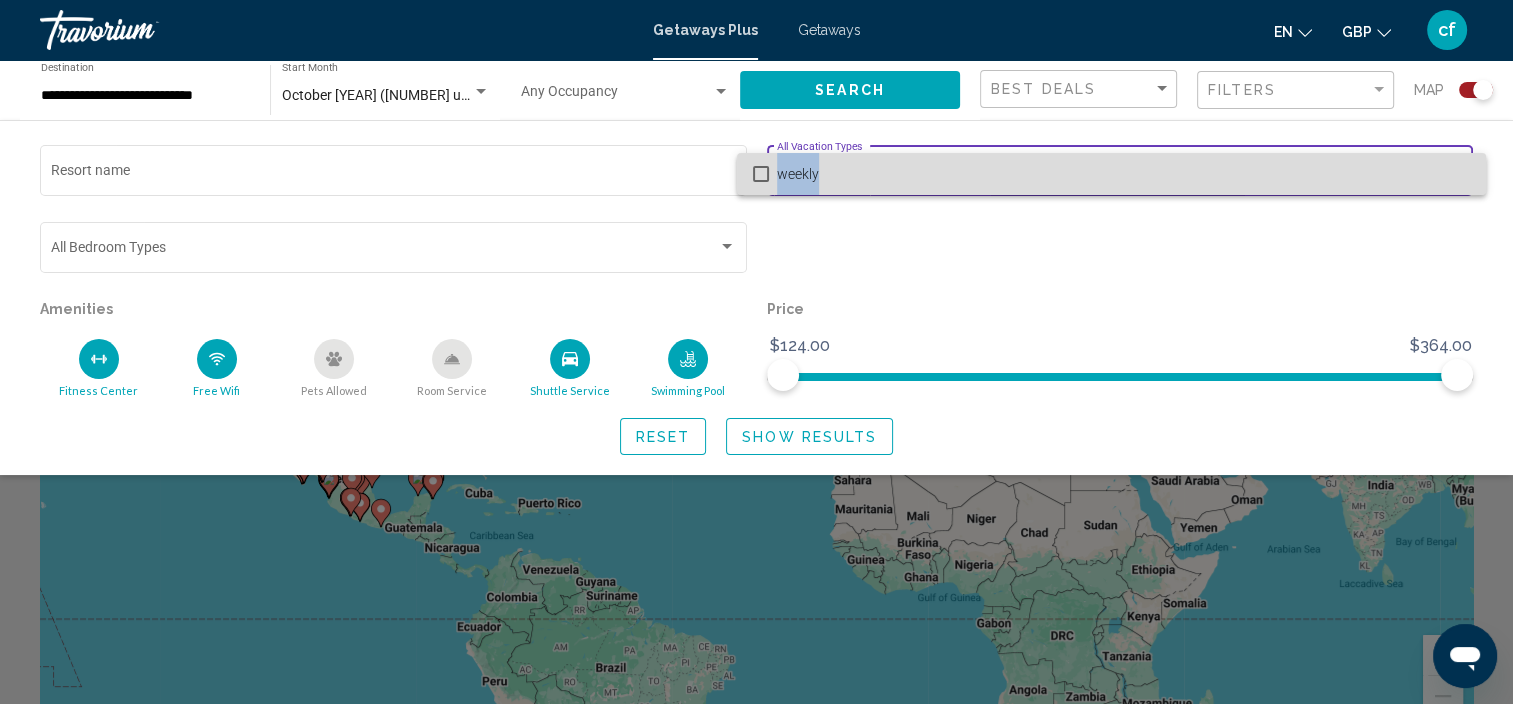 drag, startPoint x: 1459, startPoint y: 168, endPoint x: 1076, endPoint y: 226, distance: 387.36676 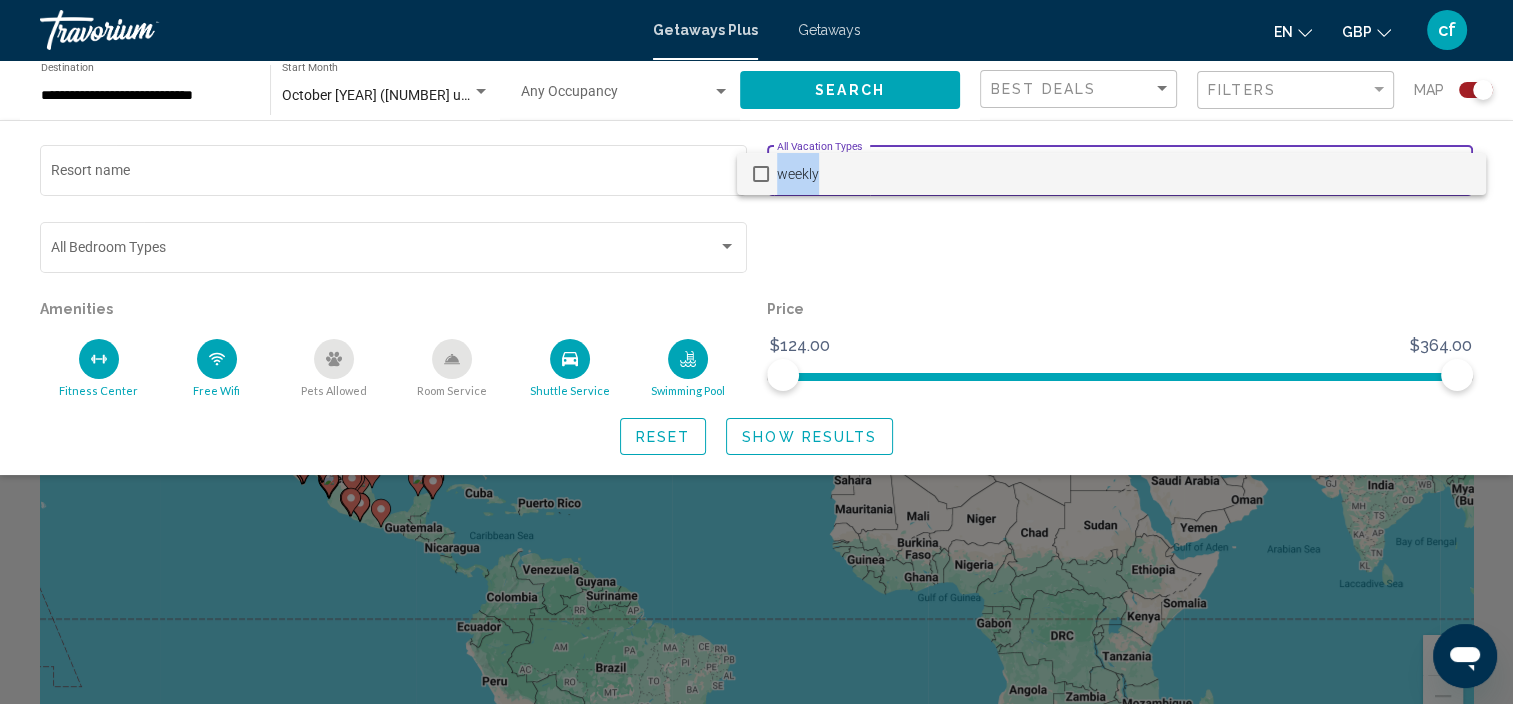 click at bounding box center [761, 174] 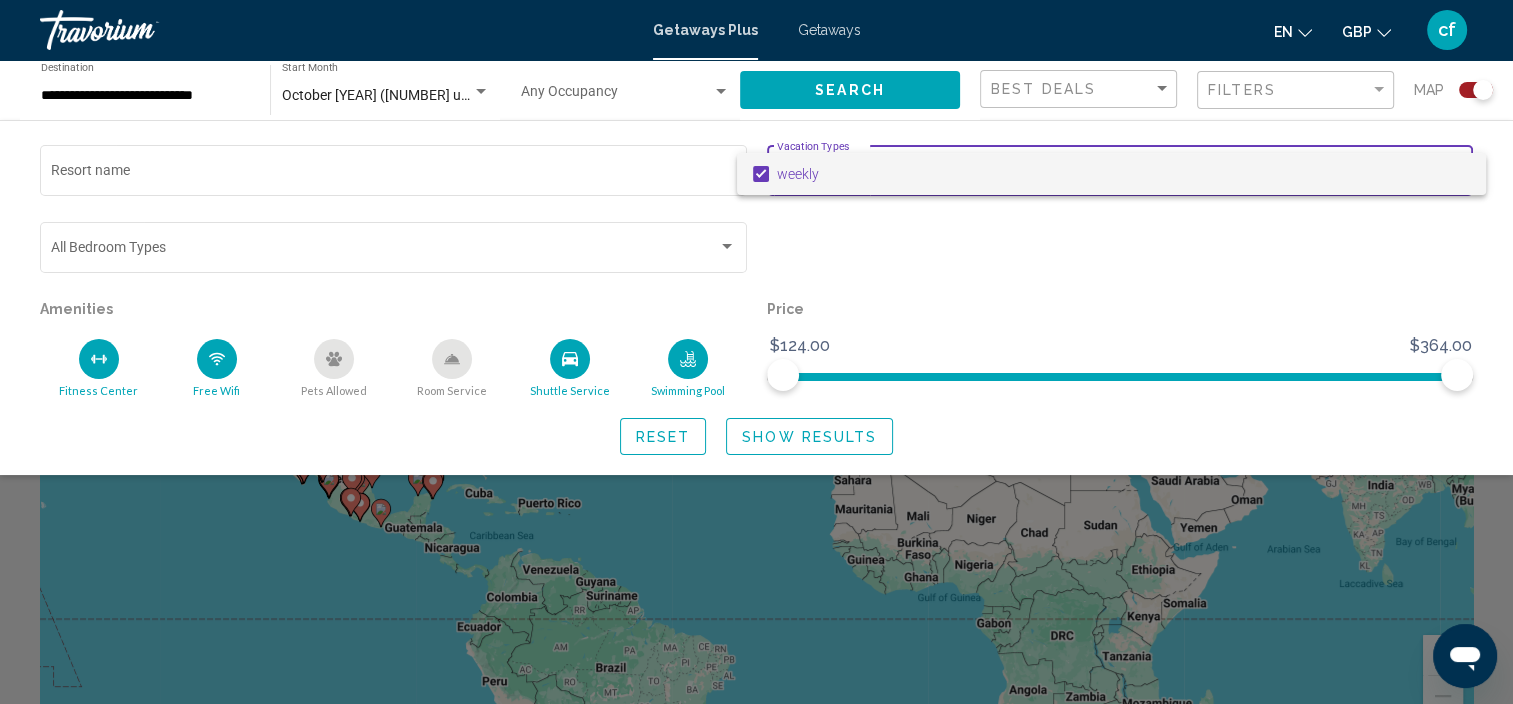 click at bounding box center [756, 352] 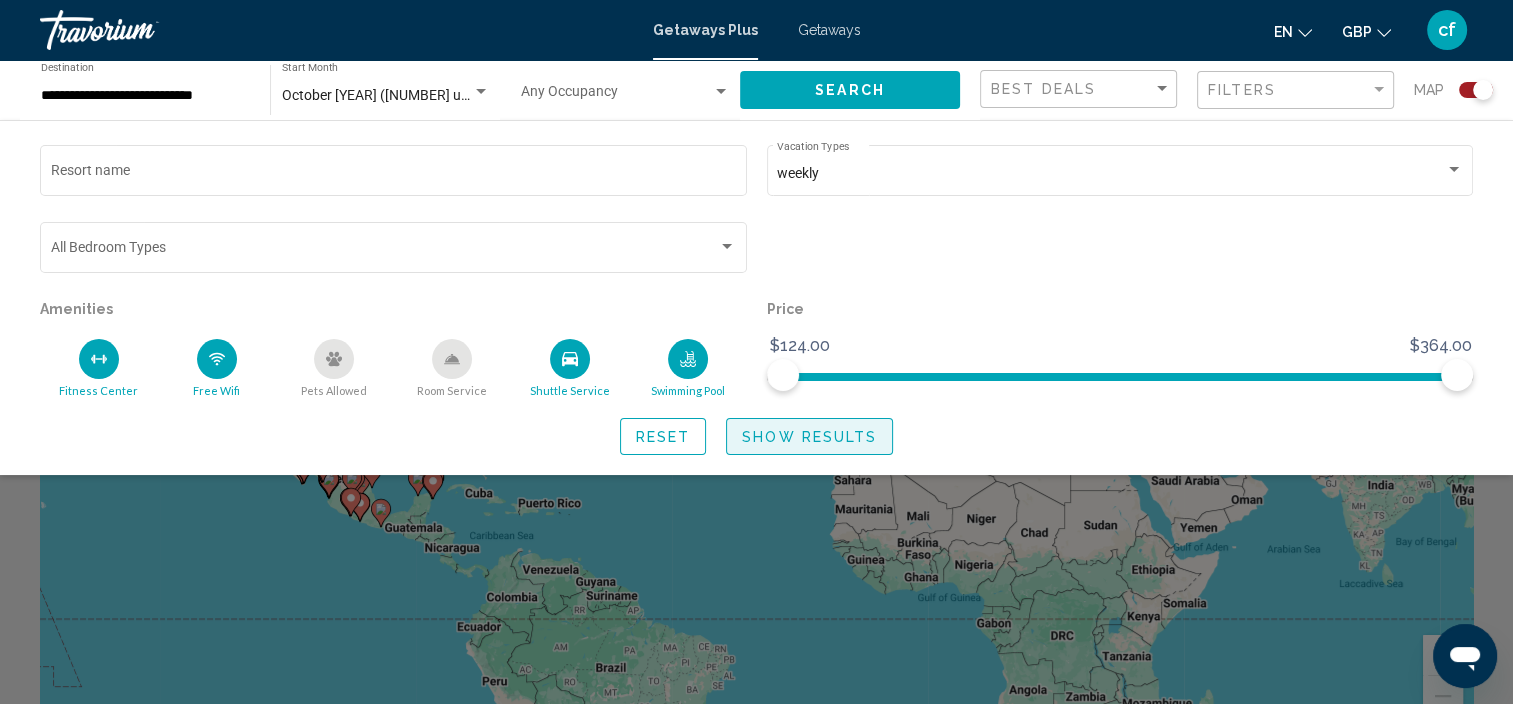 click on "Show Results" 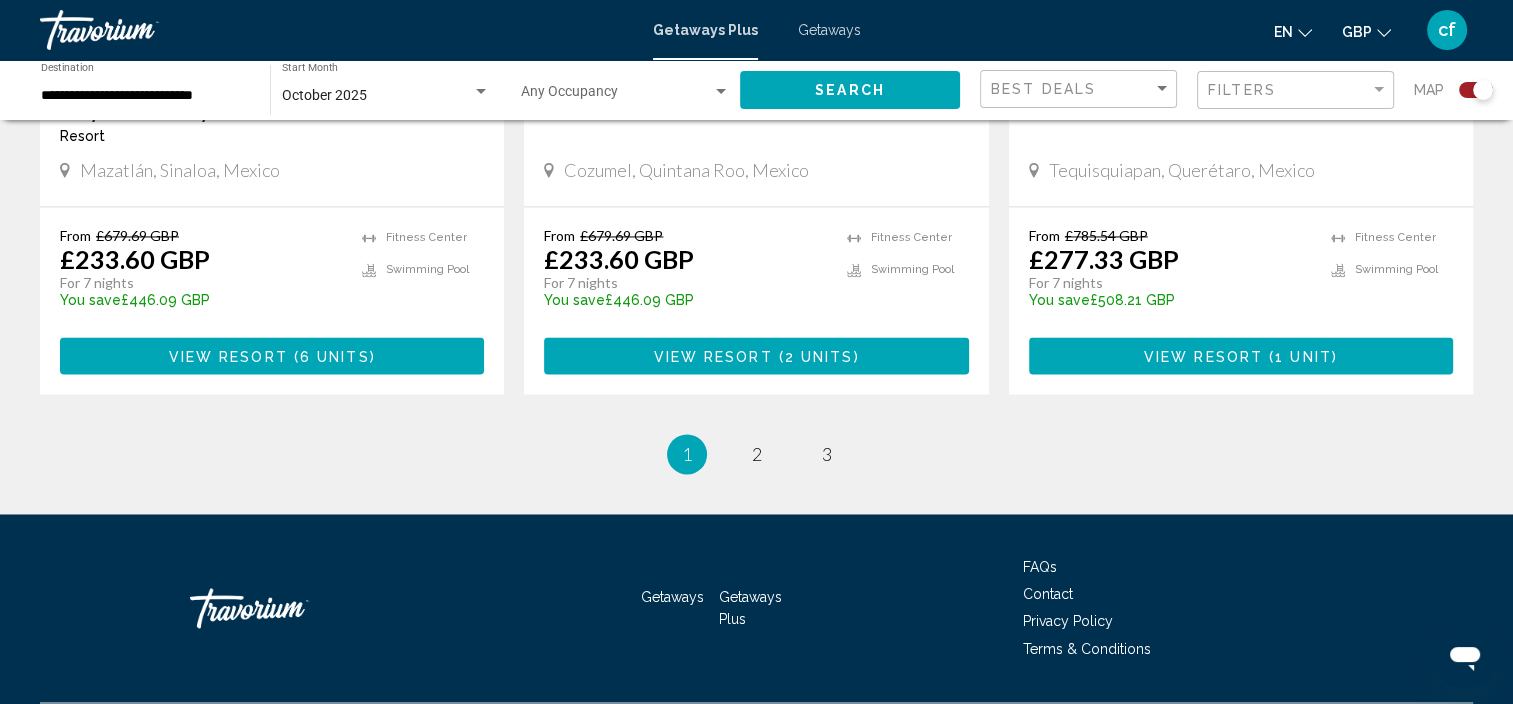 scroll, scrollTop: 3203, scrollLeft: 0, axis: vertical 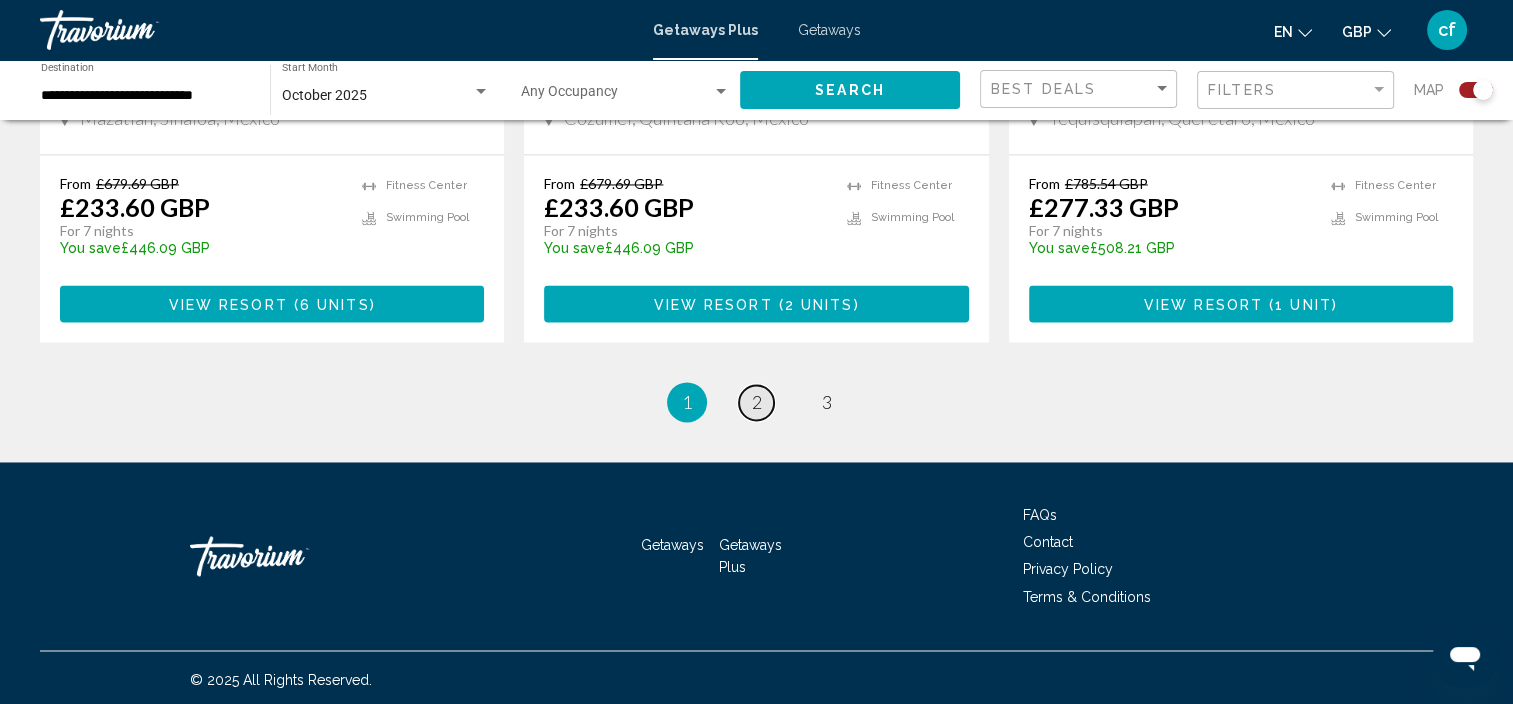click on "2" at bounding box center (757, 402) 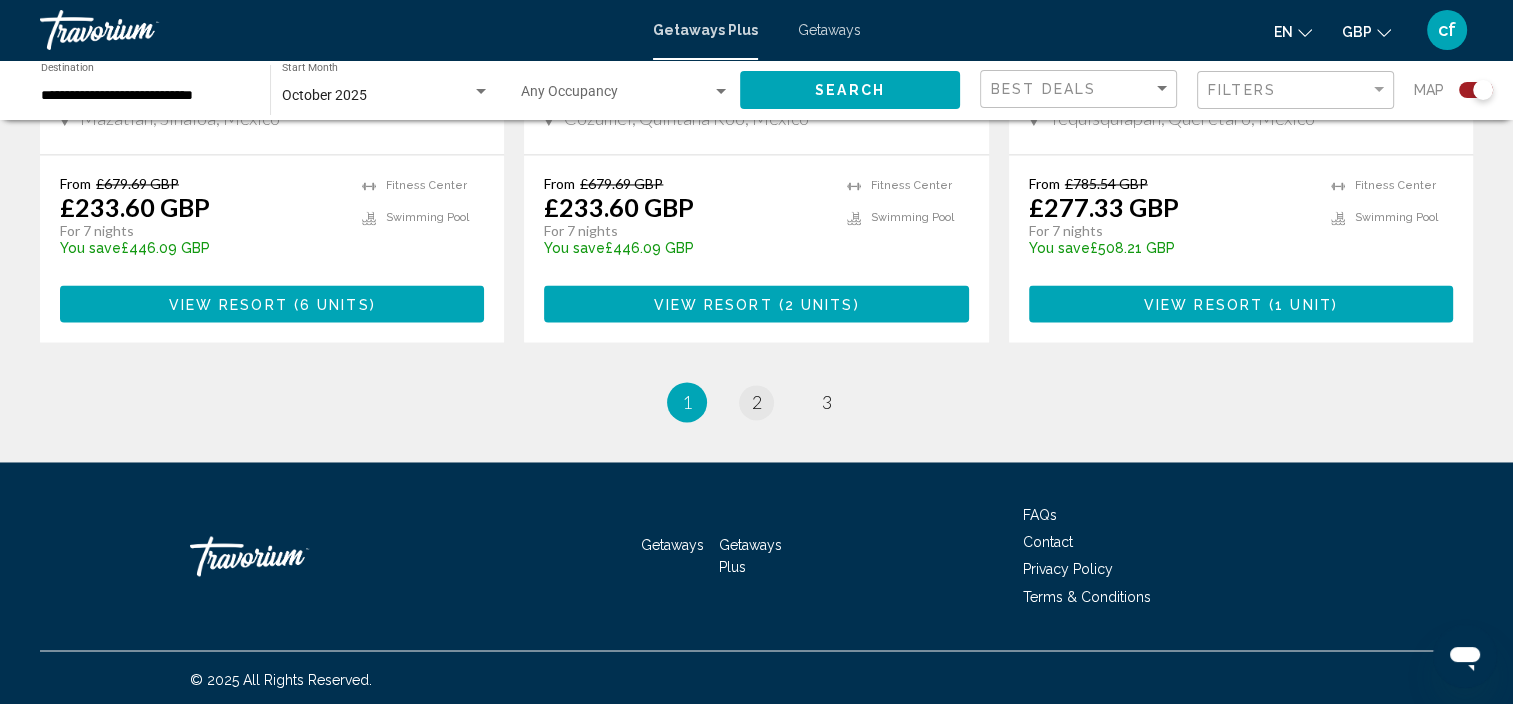 scroll, scrollTop: 0, scrollLeft: 0, axis: both 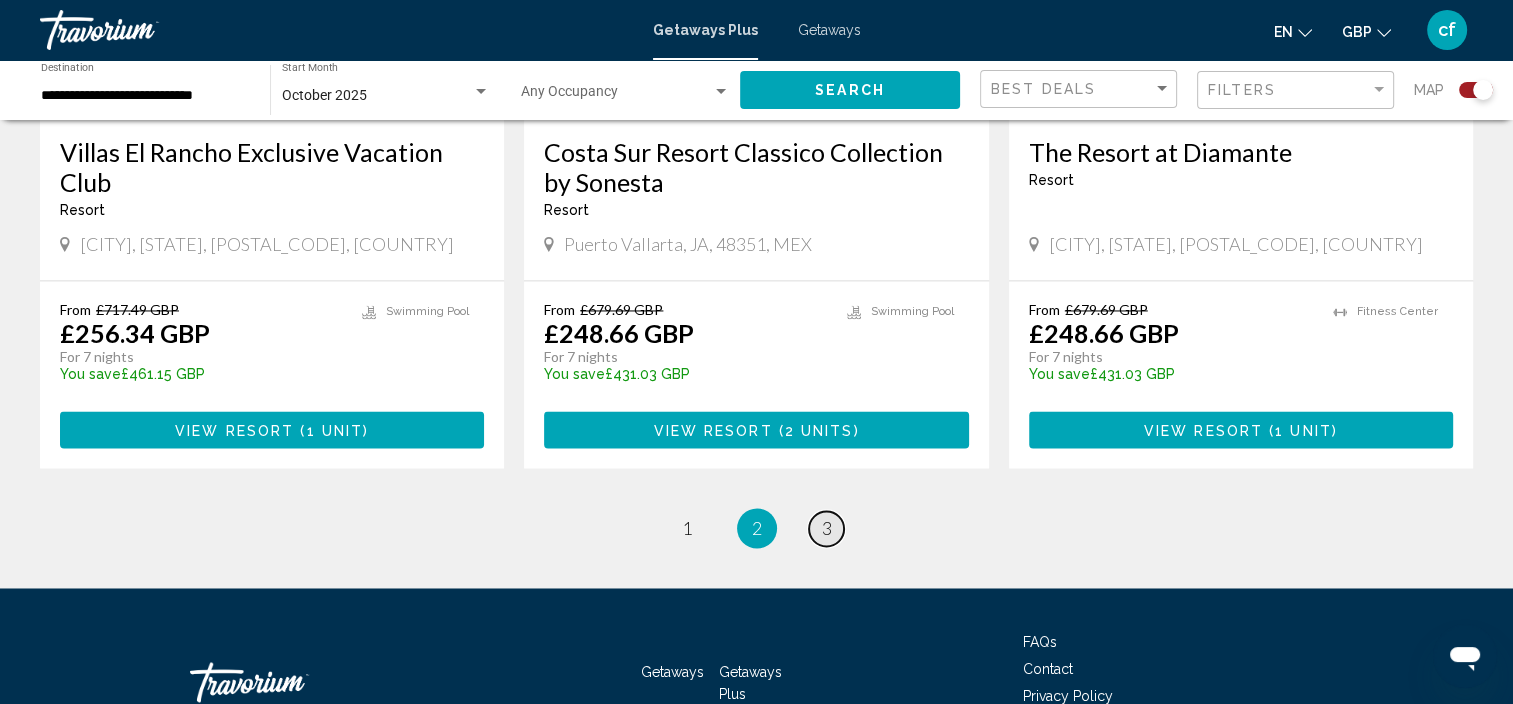 click on "page  3" at bounding box center [826, 528] 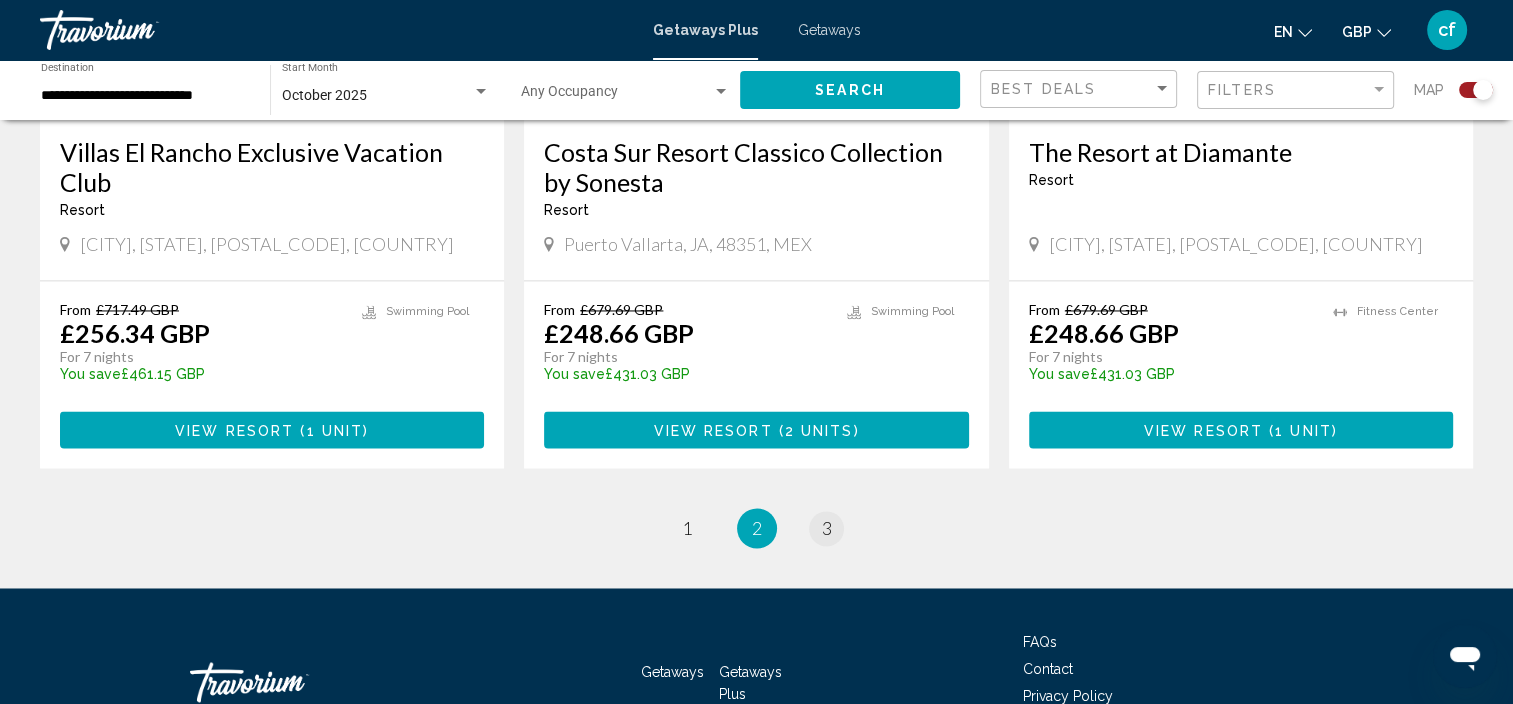 scroll, scrollTop: 0, scrollLeft: 0, axis: both 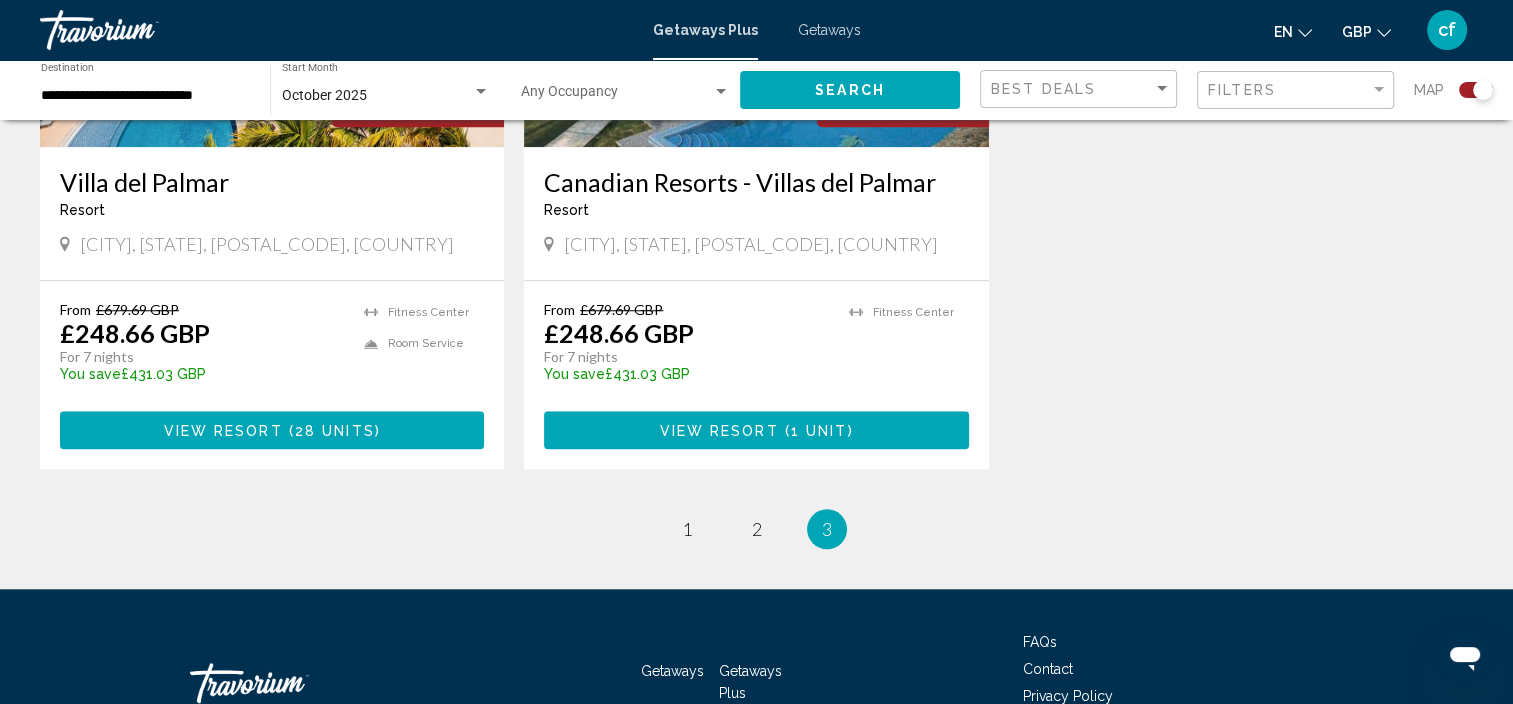 click on "Getaways" at bounding box center [829, 30] 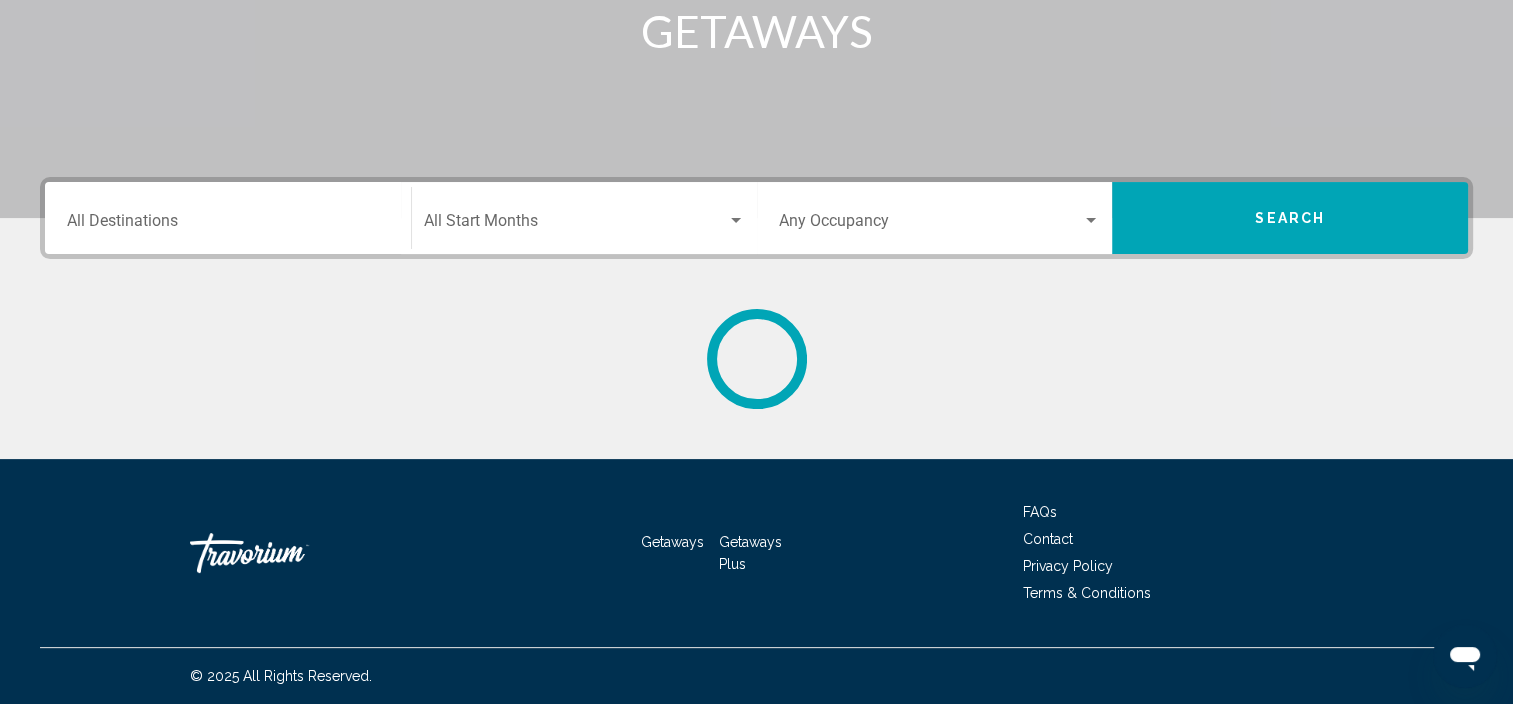 scroll, scrollTop: 0, scrollLeft: 0, axis: both 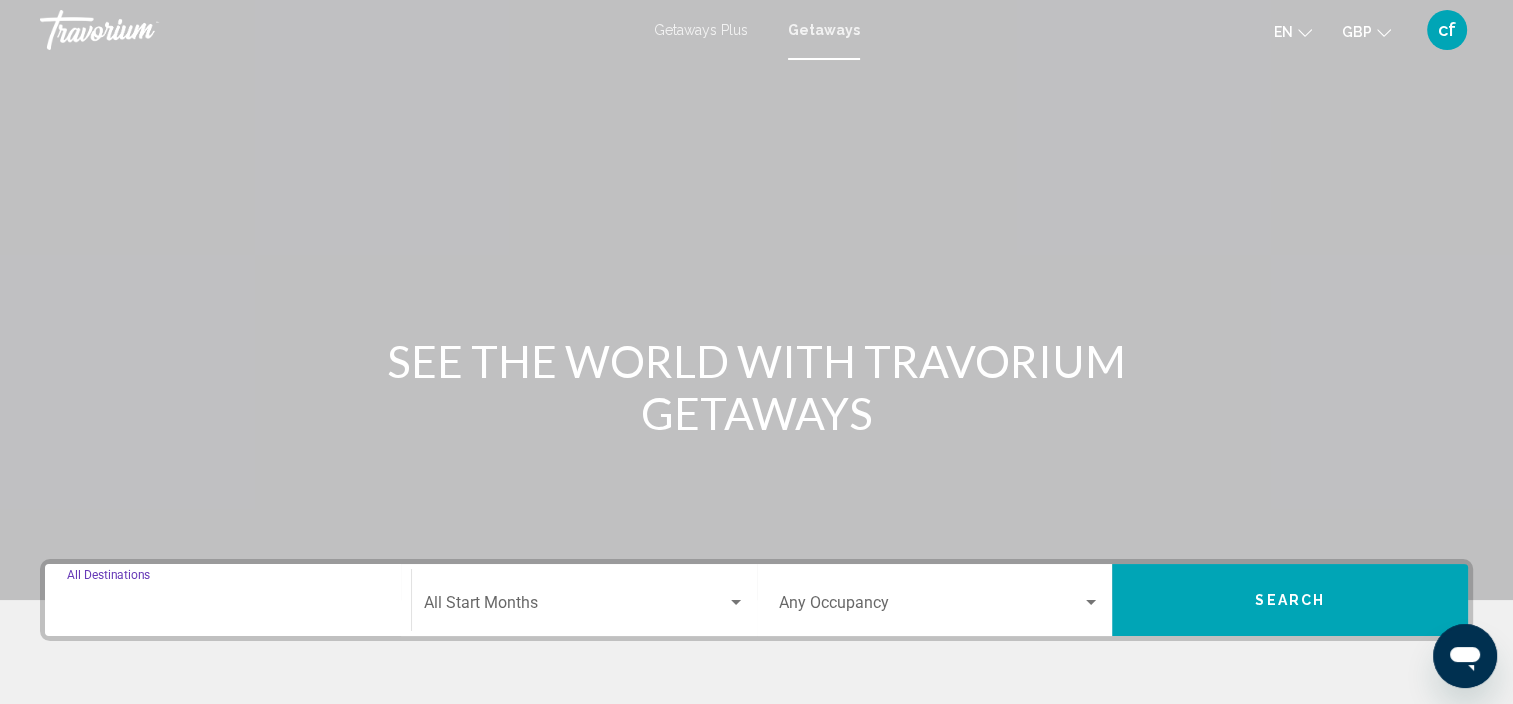 click on "Destination All Destinations" at bounding box center (228, 607) 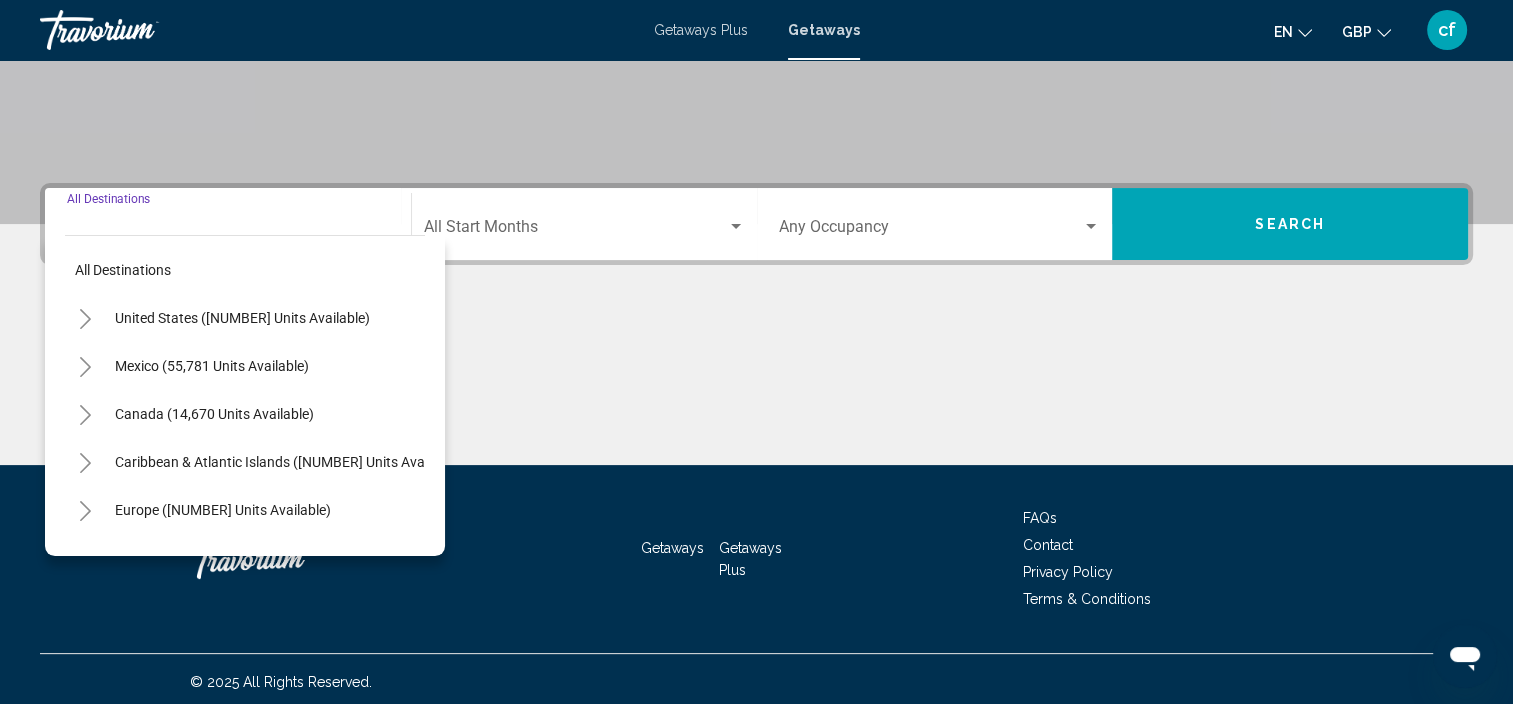 scroll, scrollTop: 381, scrollLeft: 0, axis: vertical 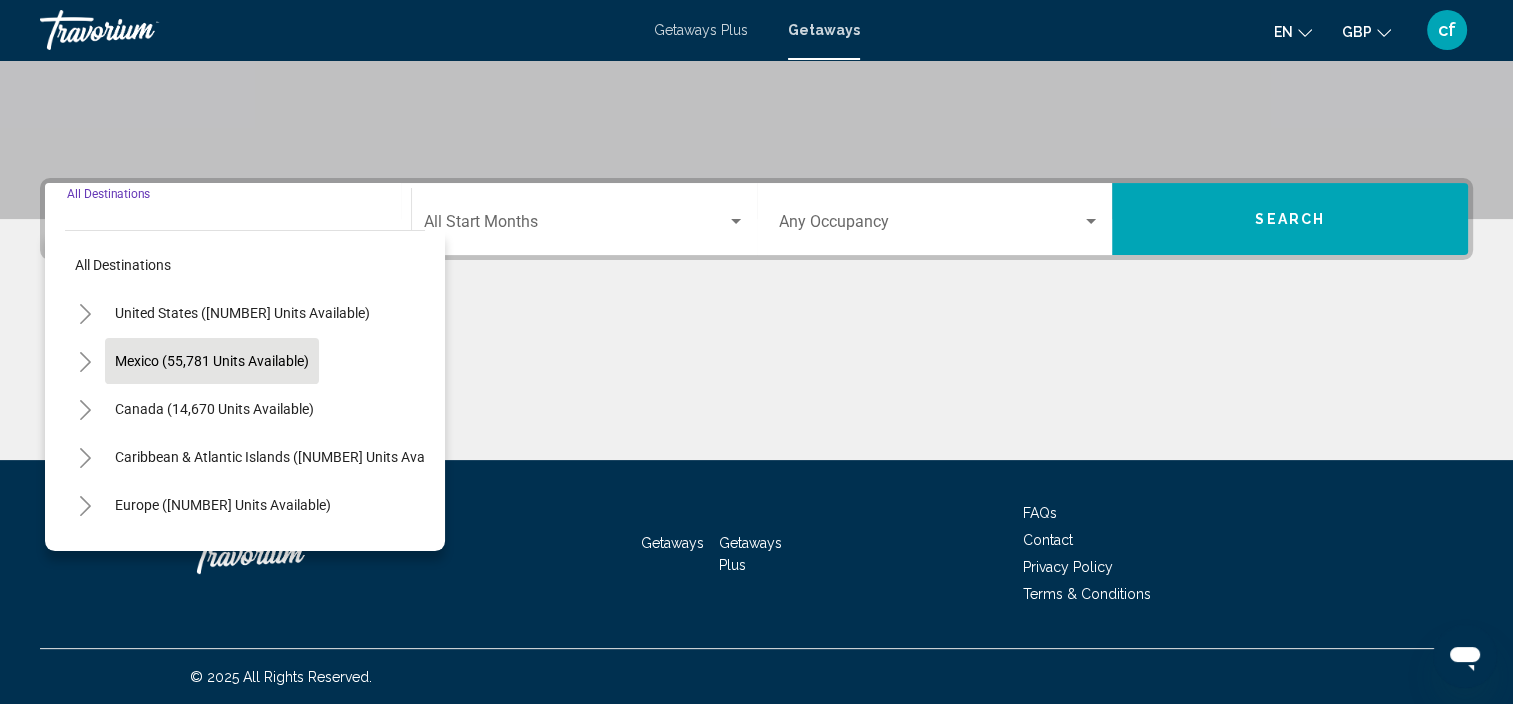 click on "Mexico (55,781 units available)" at bounding box center (214, 409) 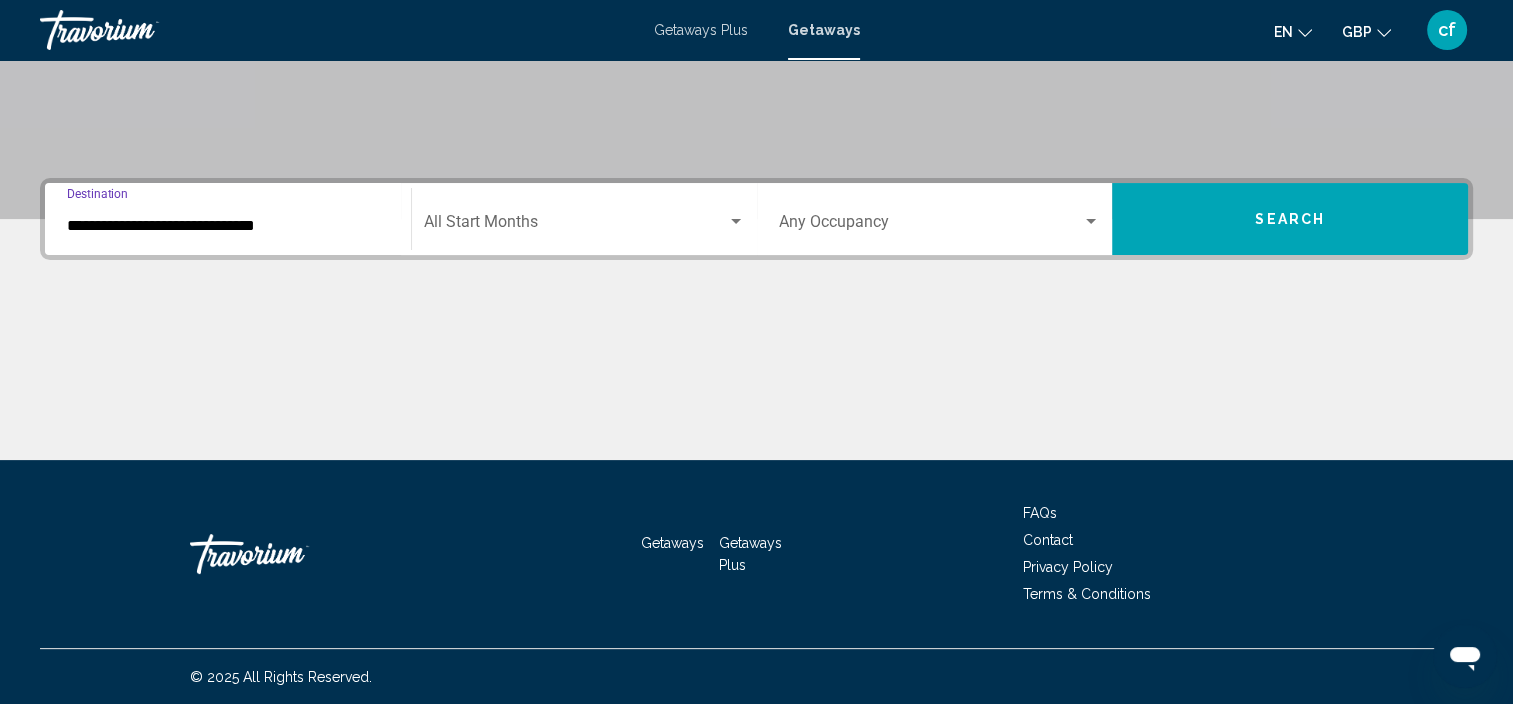 click at bounding box center (575, 226) 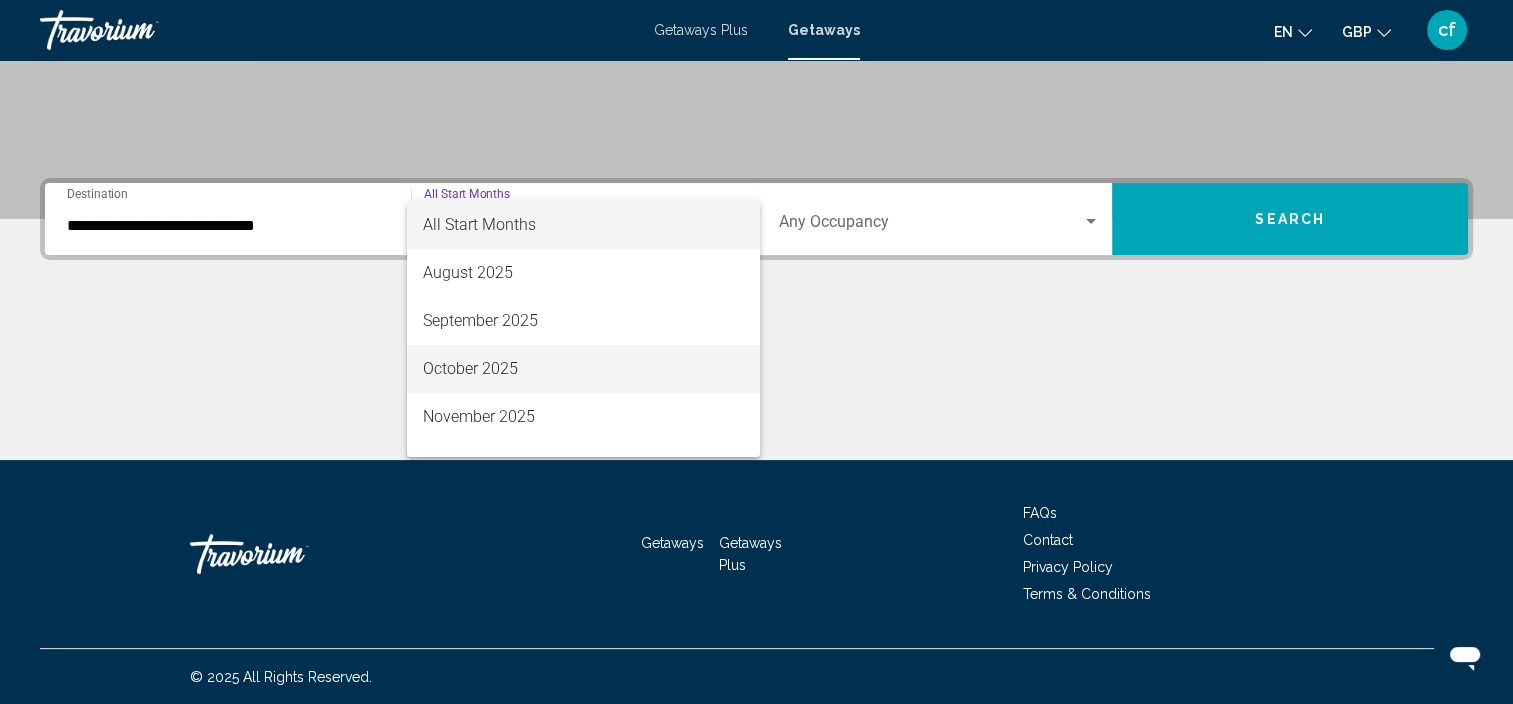click on "October 2025" at bounding box center (583, 369) 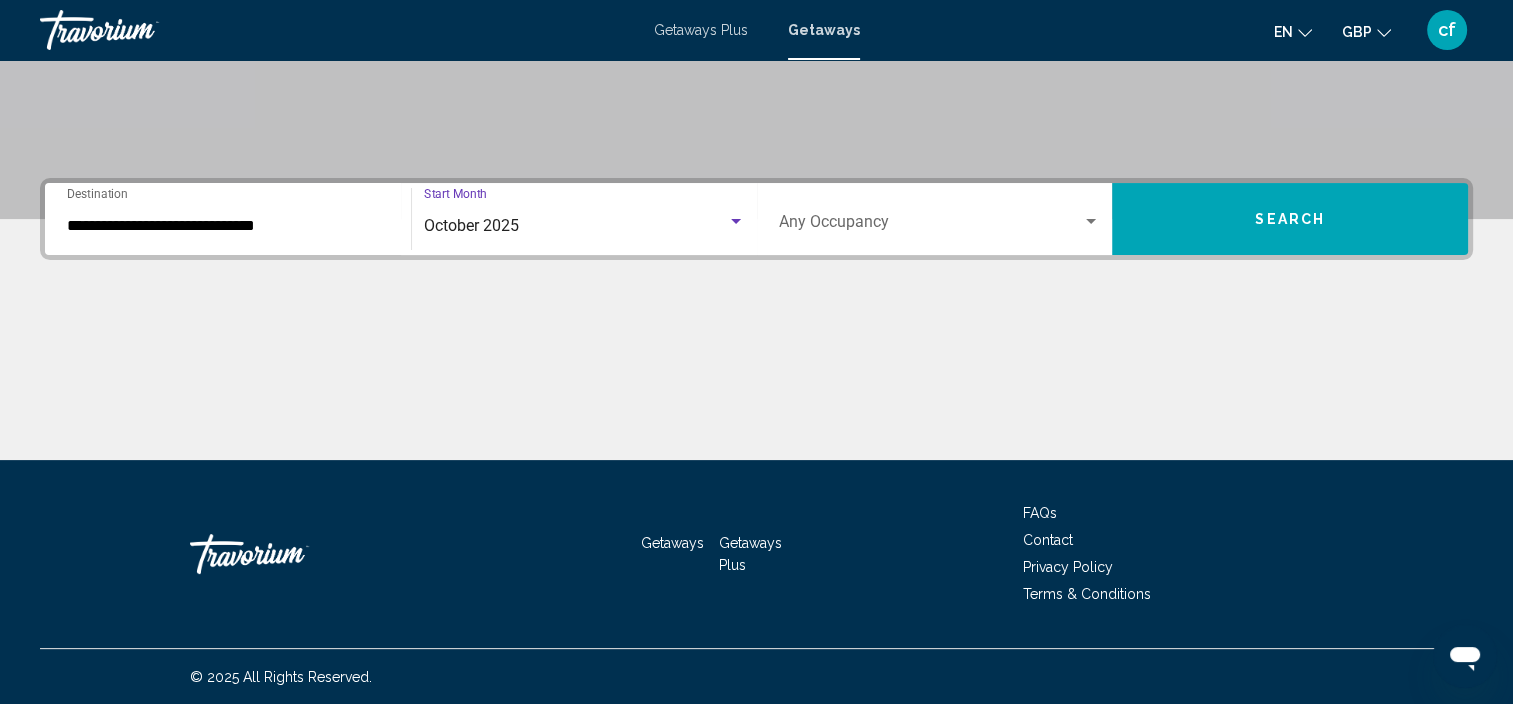 click on "Occupancy Any Occupancy" at bounding box center (940, 219) 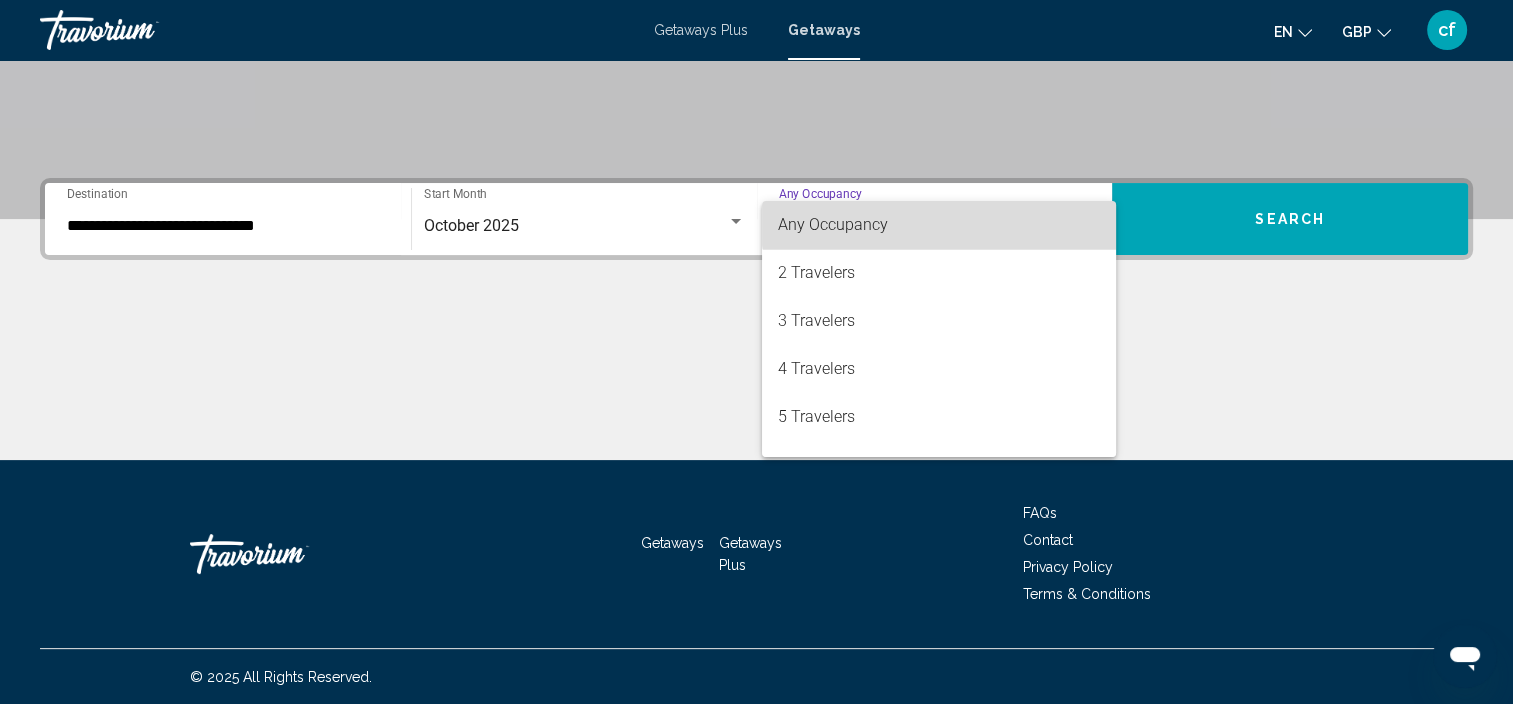 click on "Any Occupancy" at bounding box center (939, 225) 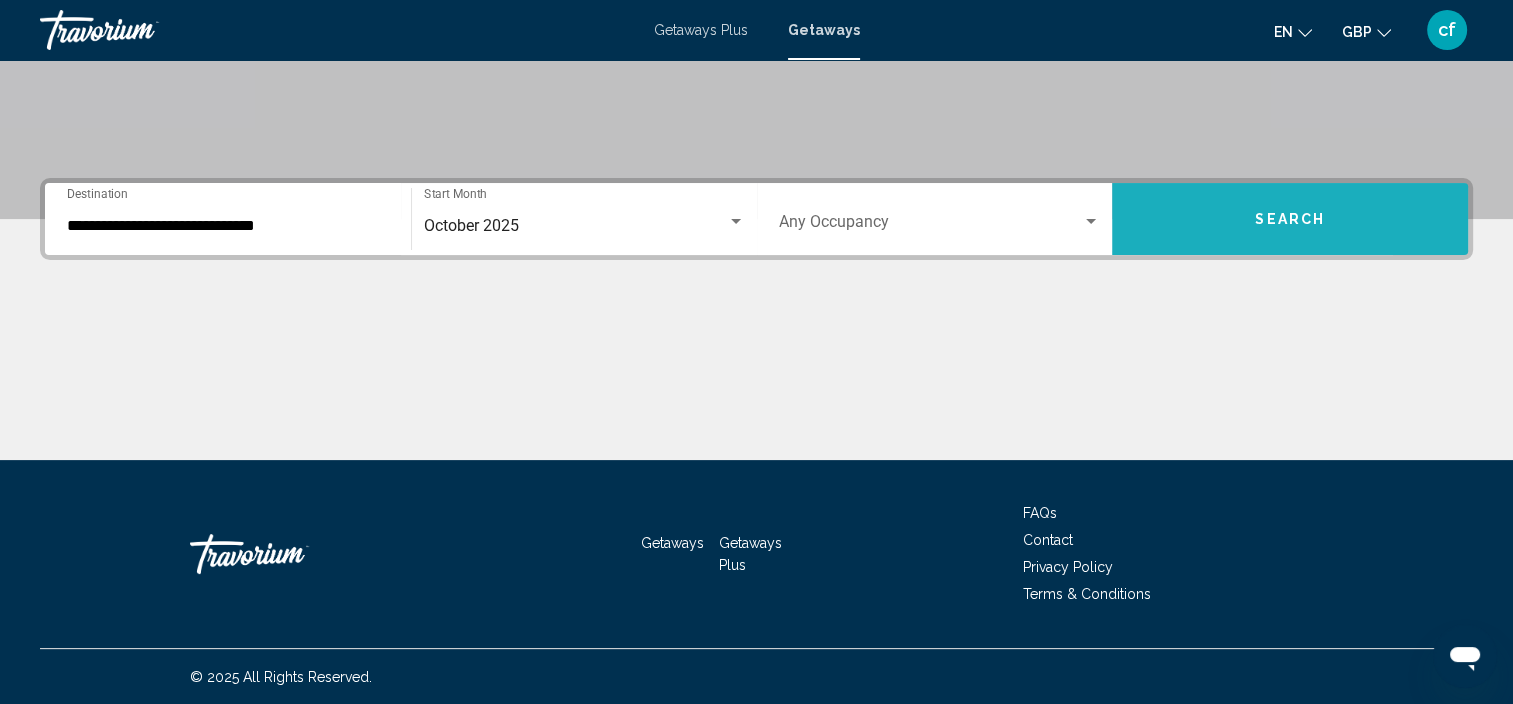 click on "Search" at bounding box center (1290, 219) 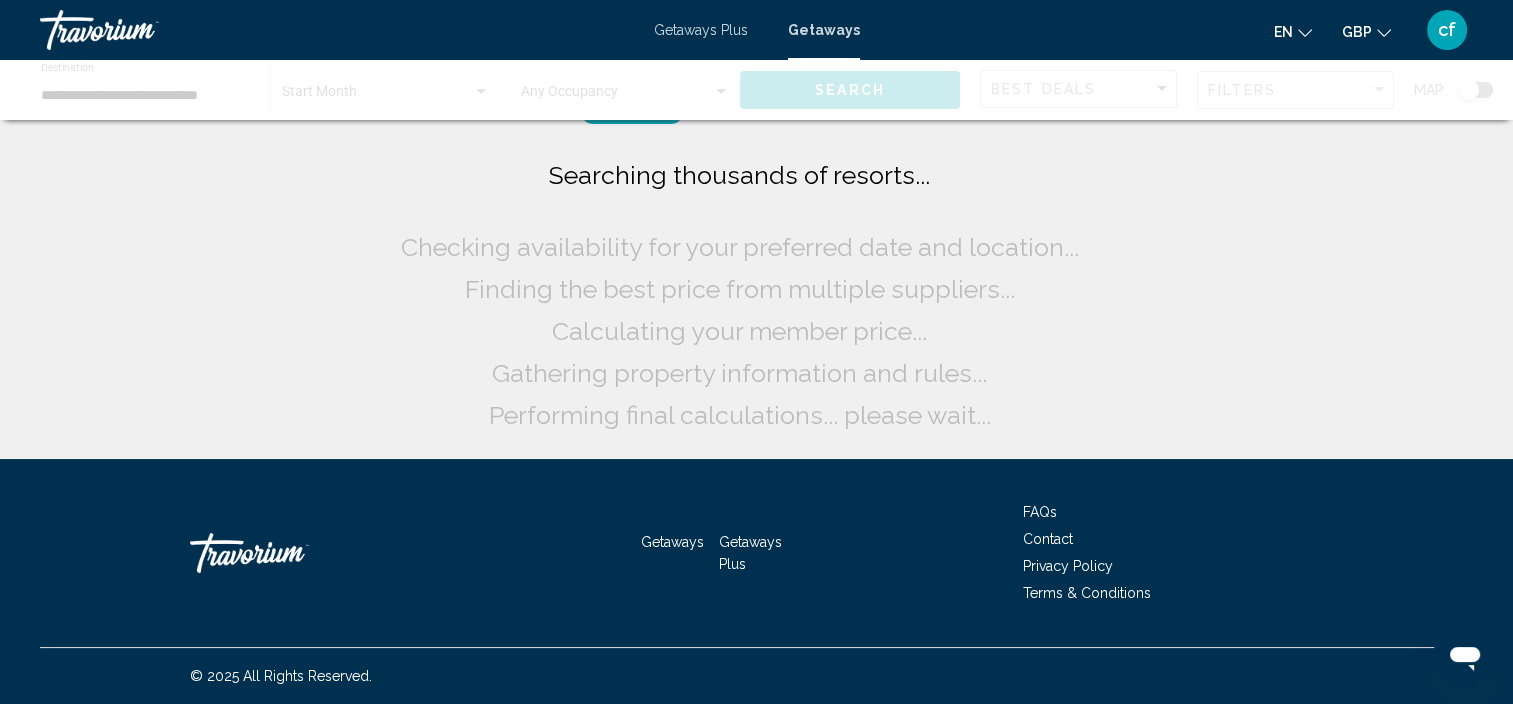 scroll, scrollTop: 0, scrollLeft: 0, axis: both 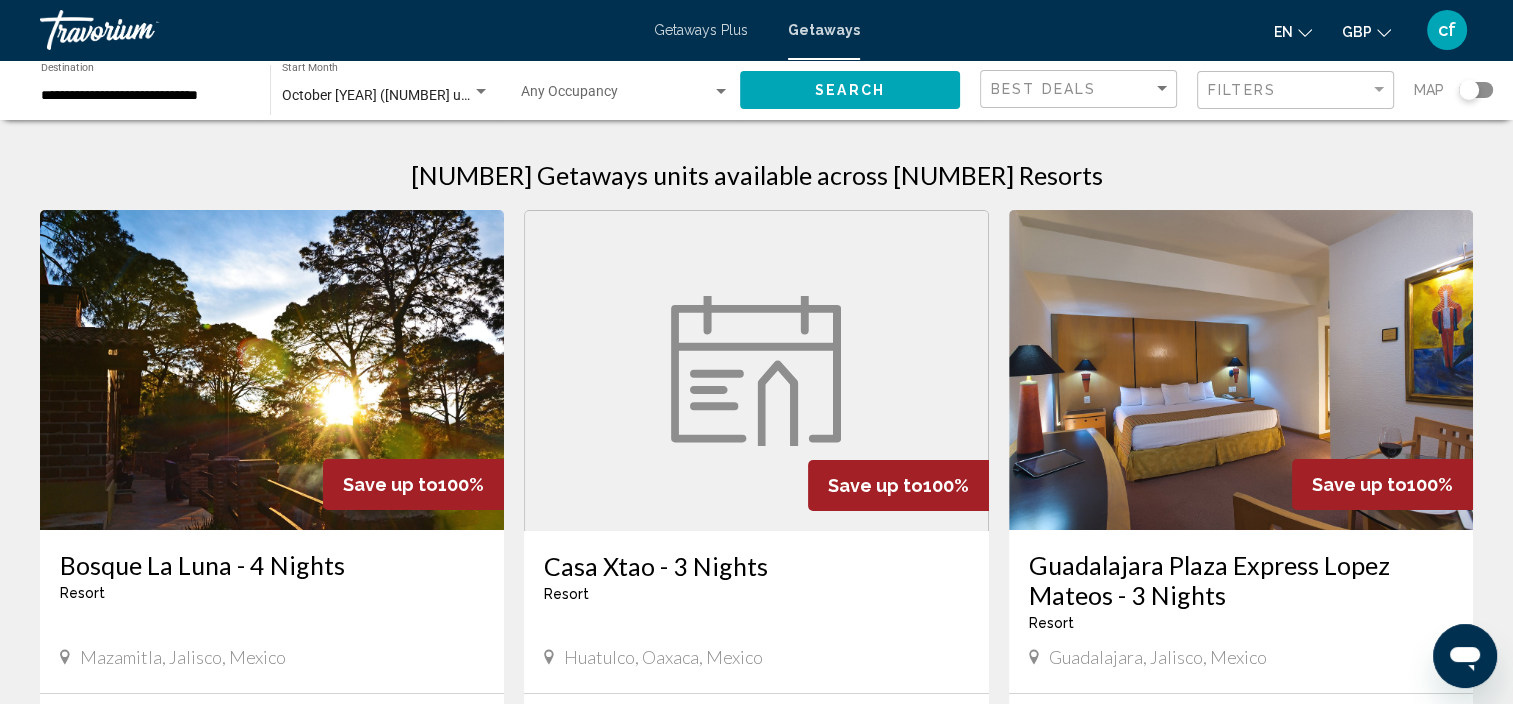click on "Filters" 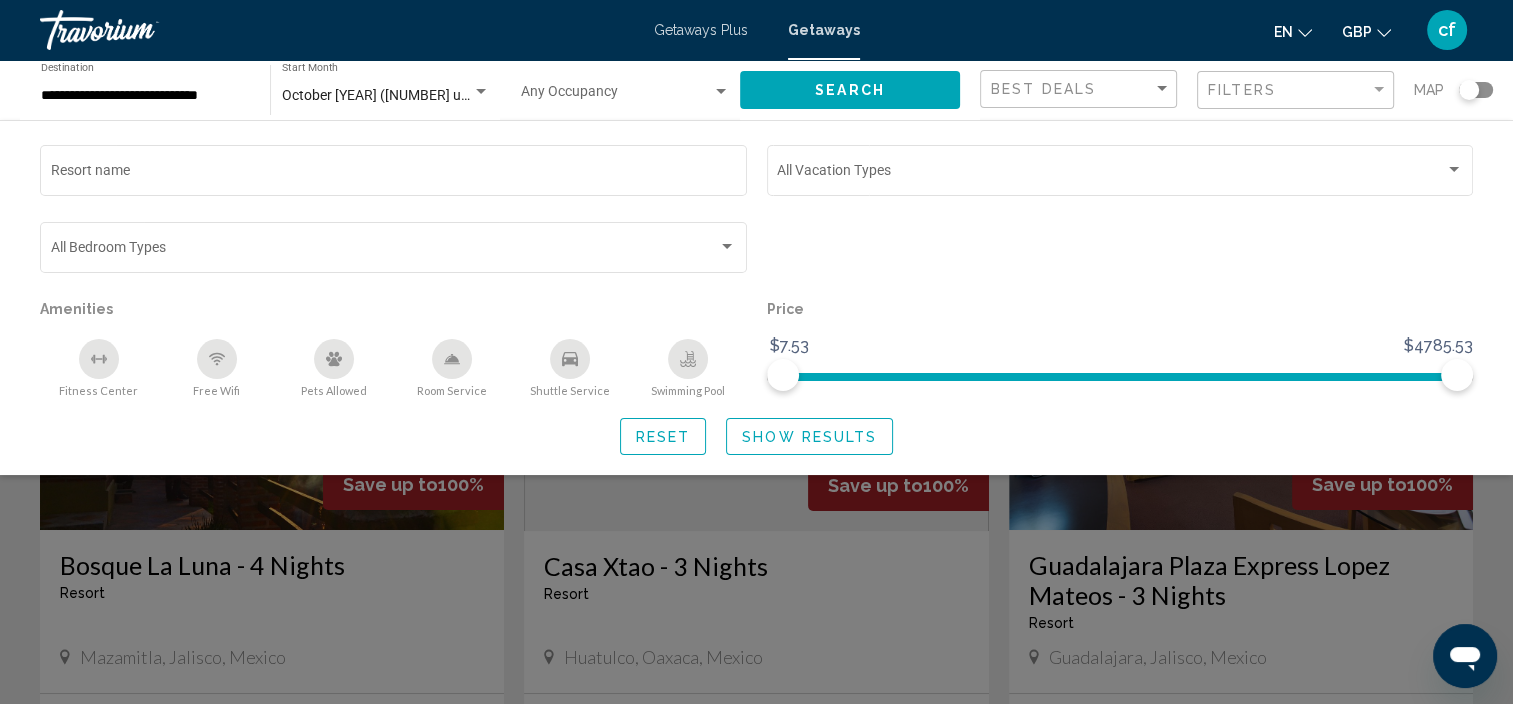 click 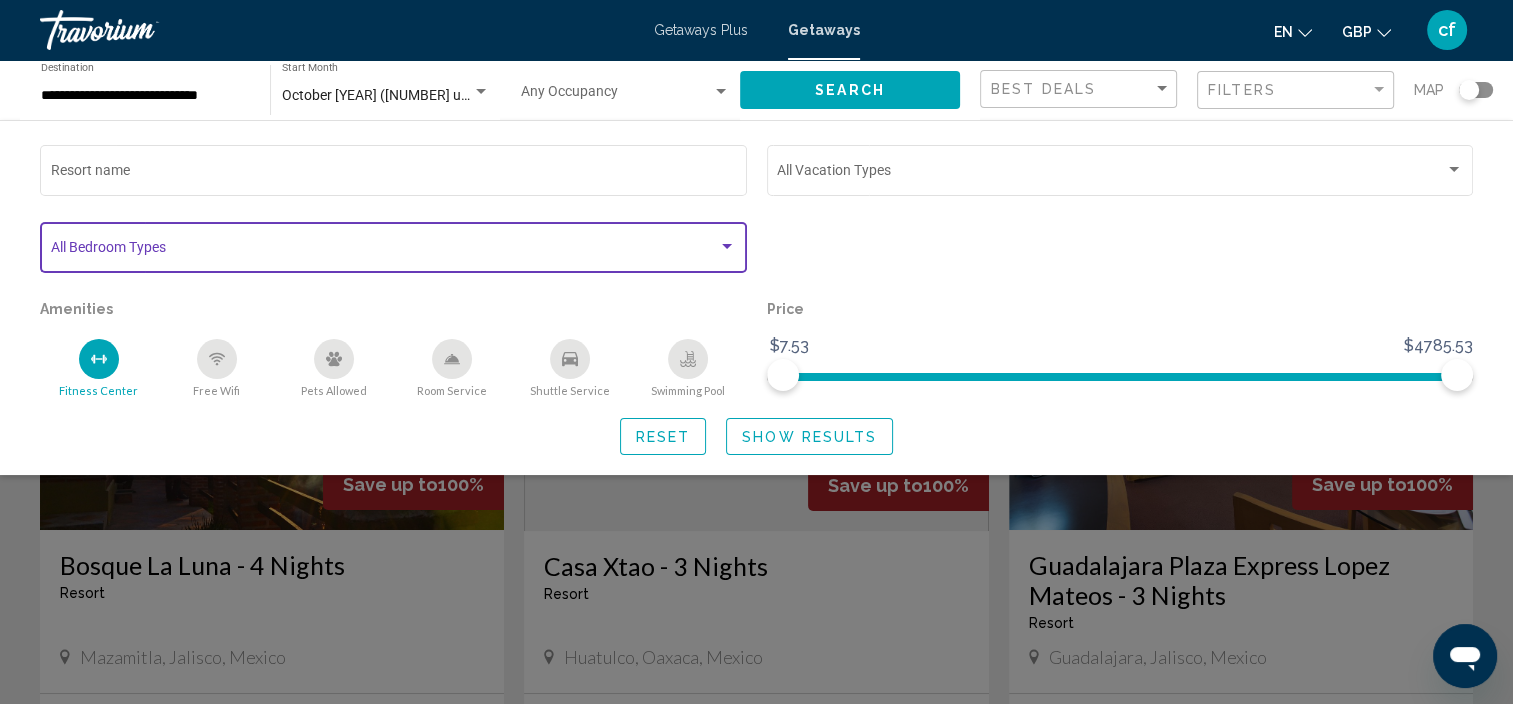click at bounding box center [727, 246] 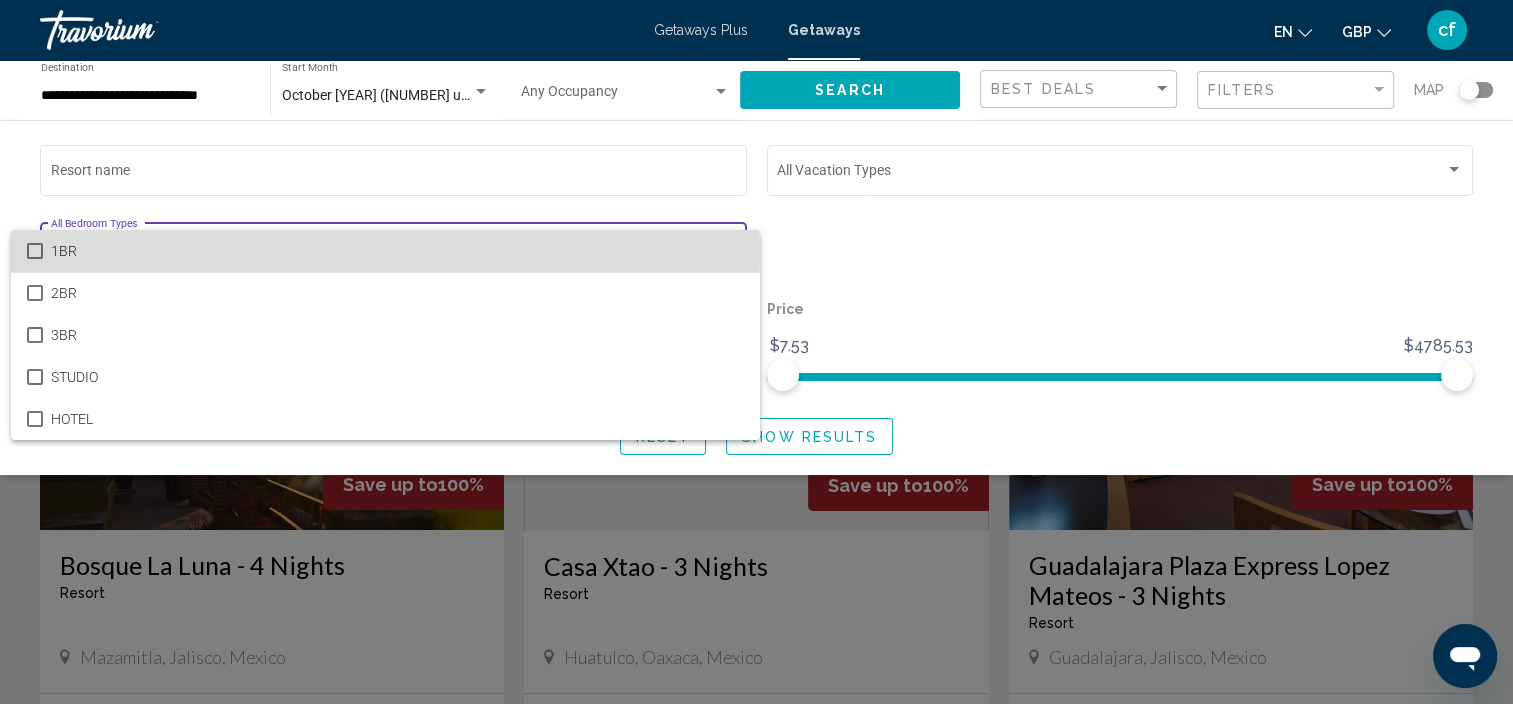 click at bounding box center (35, 251) 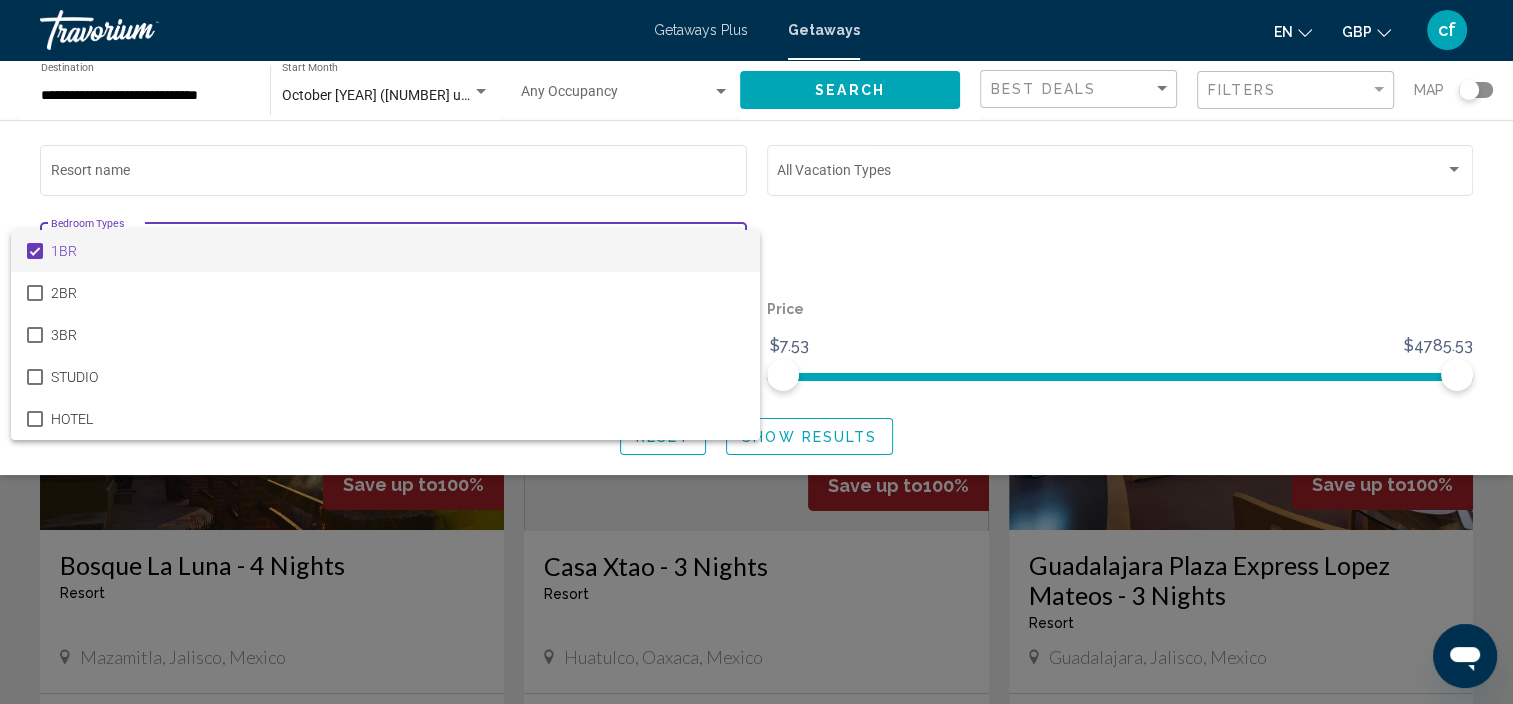 click at bounding box center [756, 352] 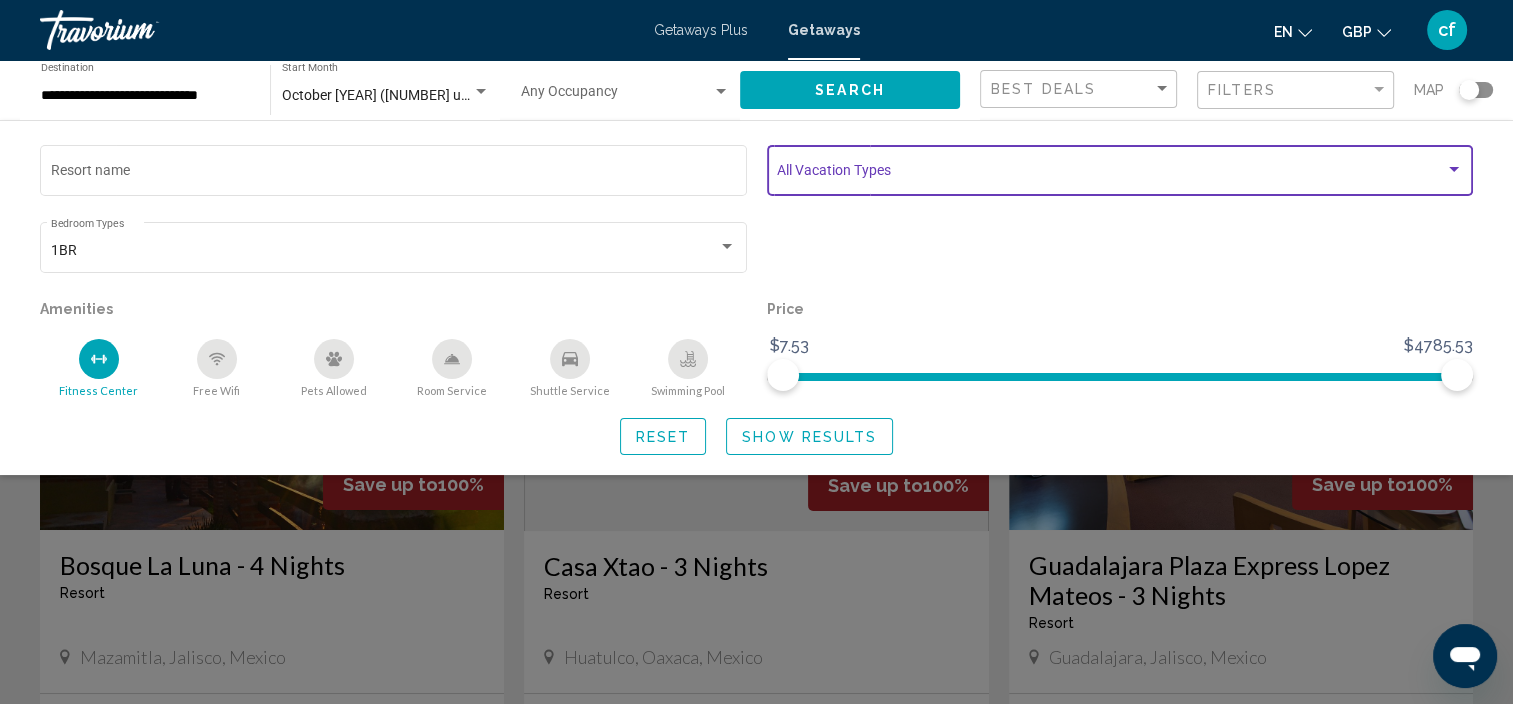 click at bounding box center (1454, 170) 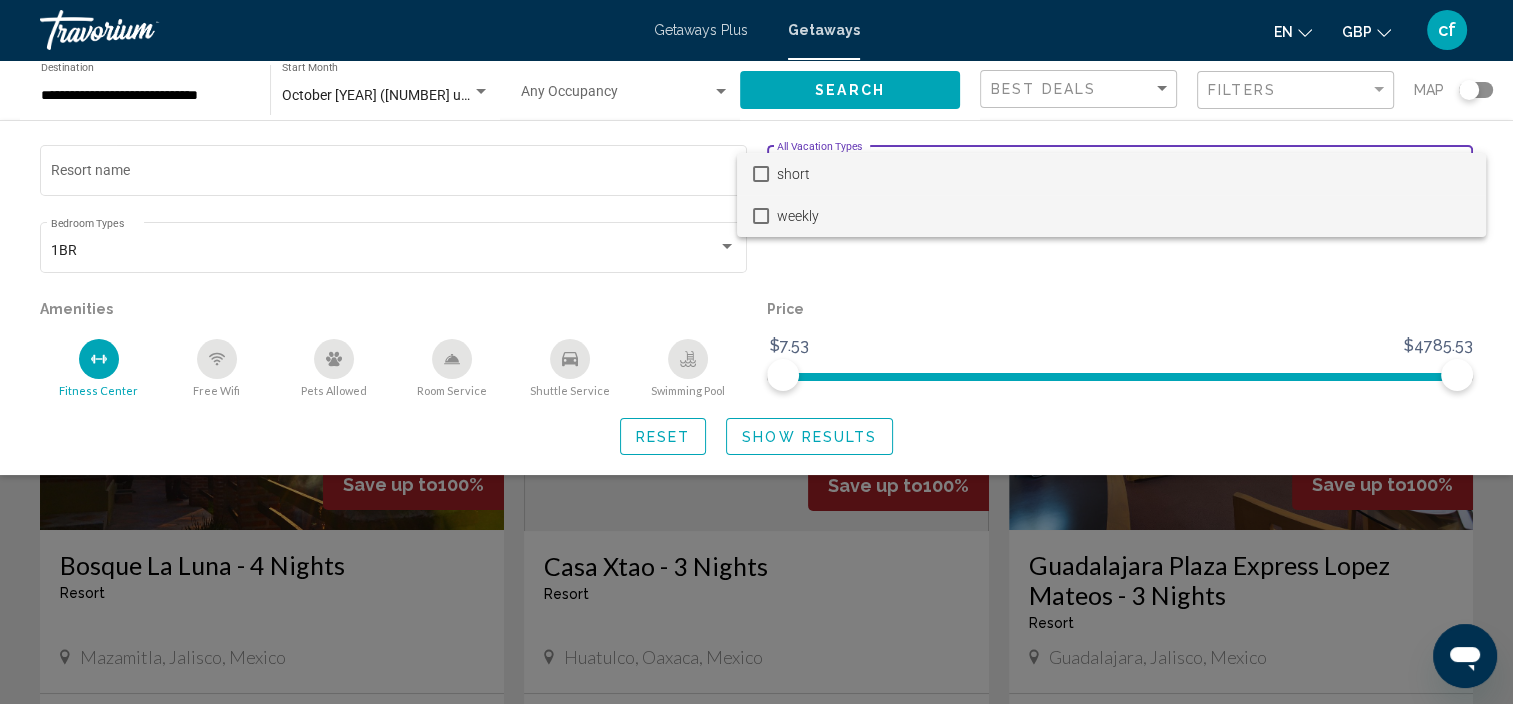 click at bounding box center (761, 216) 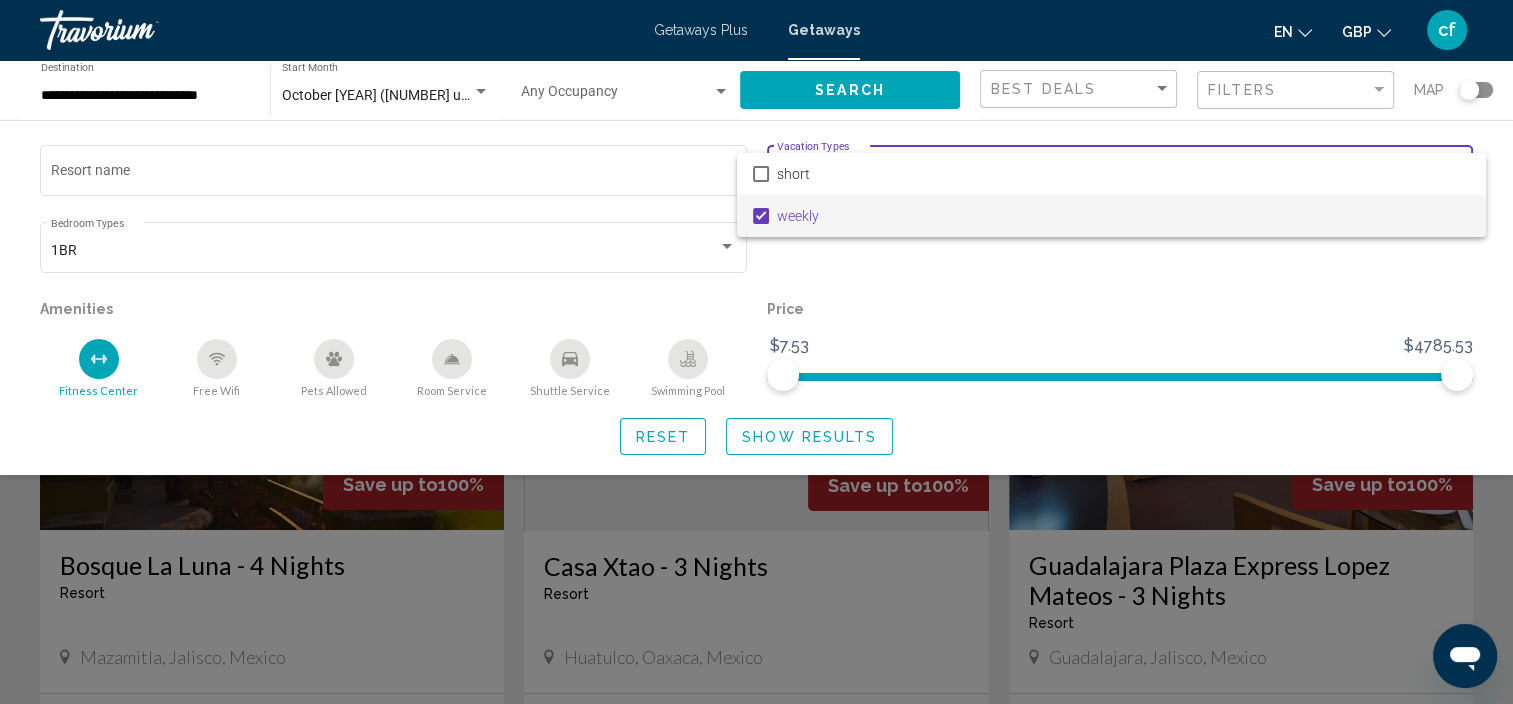 click at bounding box center [756, 352] 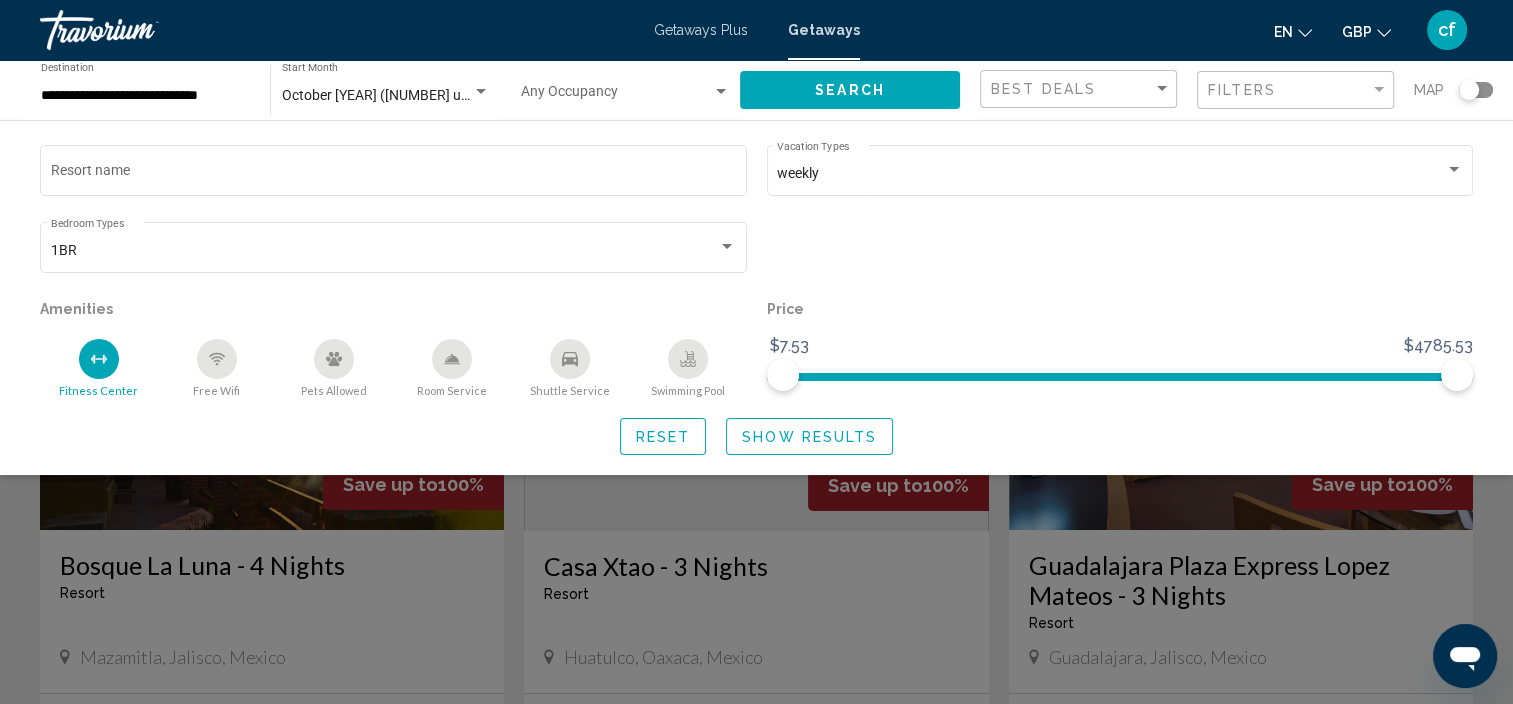 click 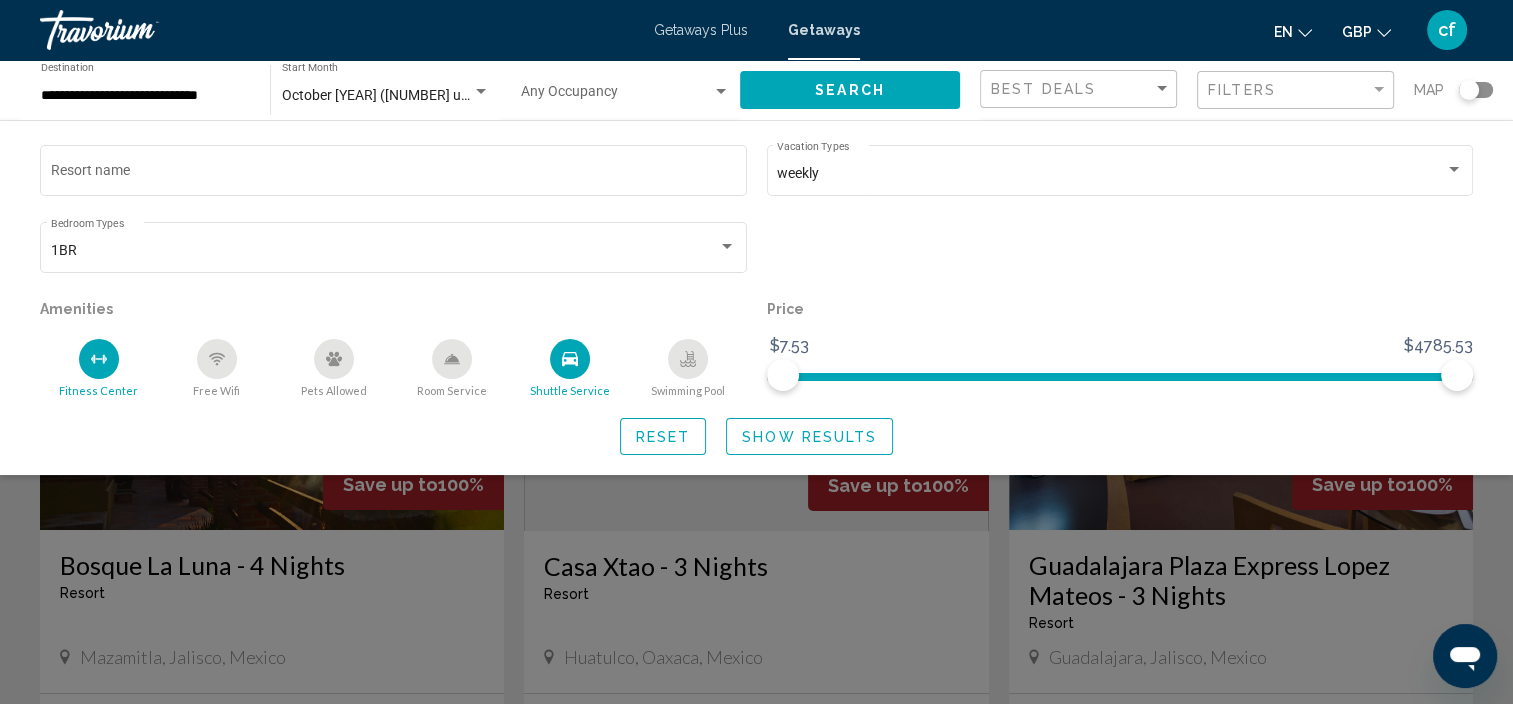 click 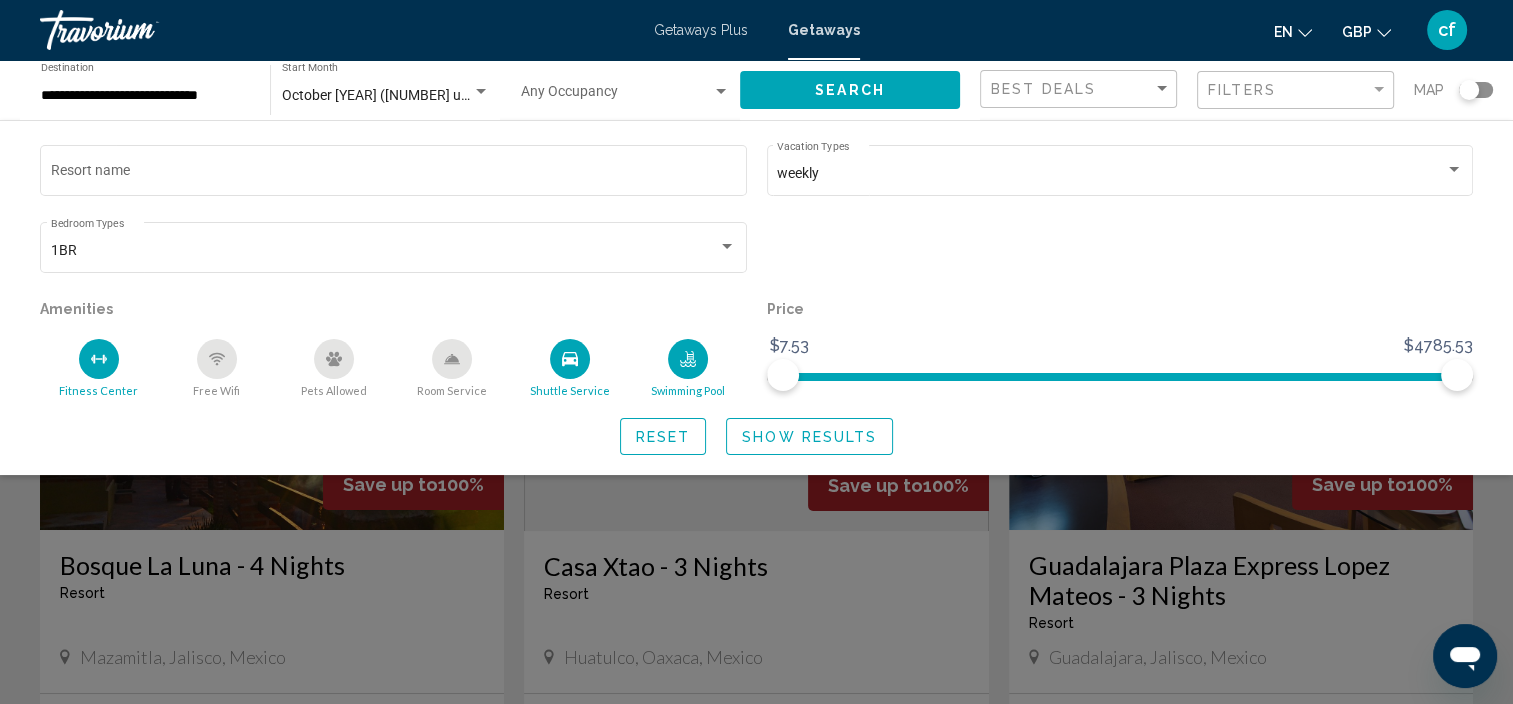 click 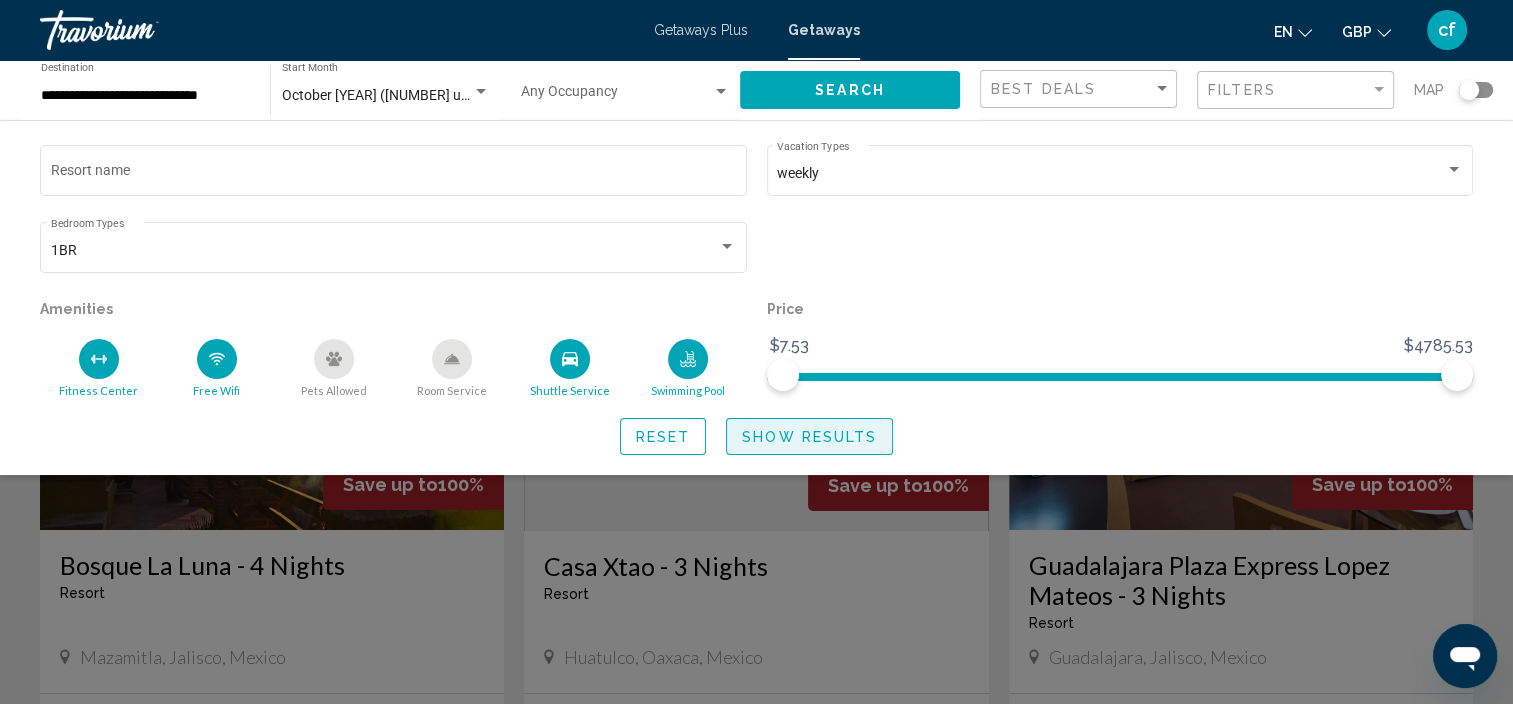click on "Show Results" 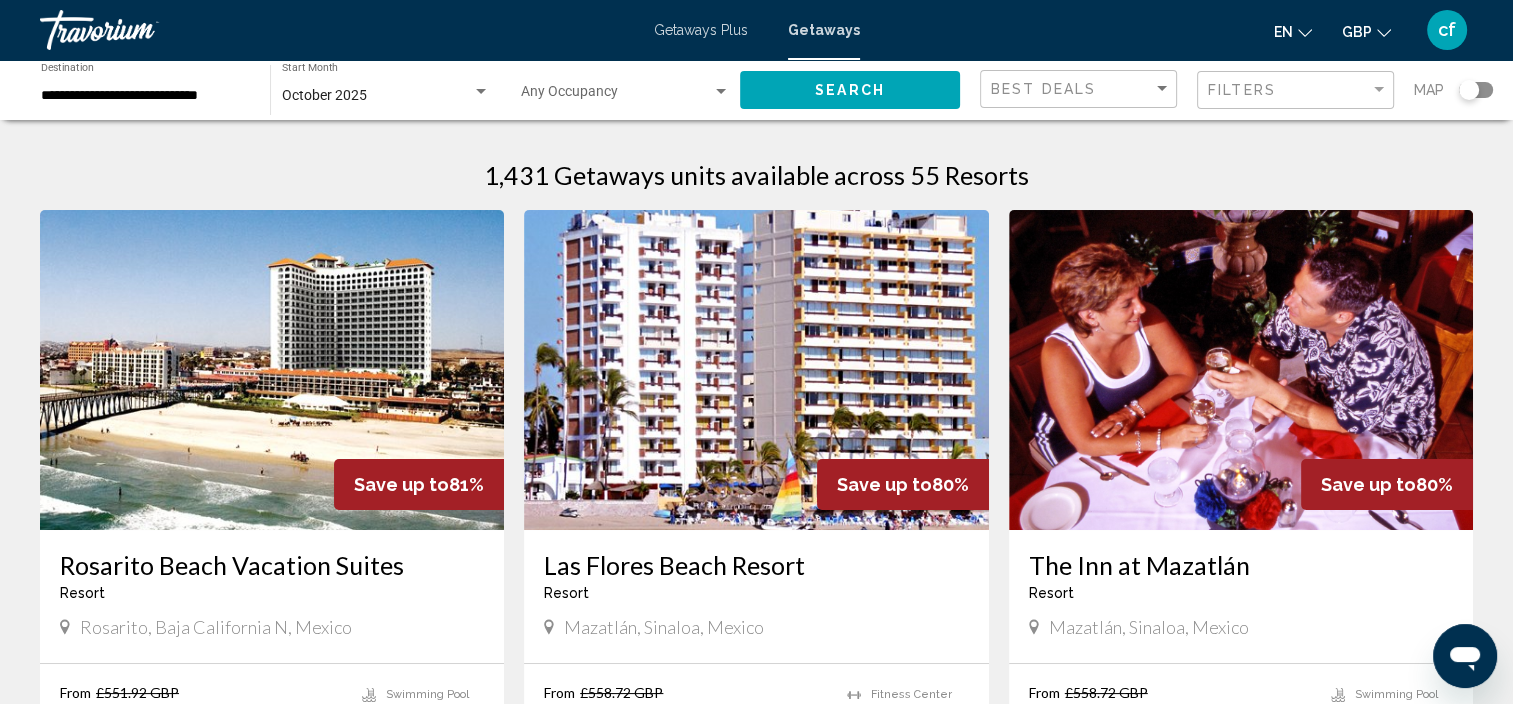 click 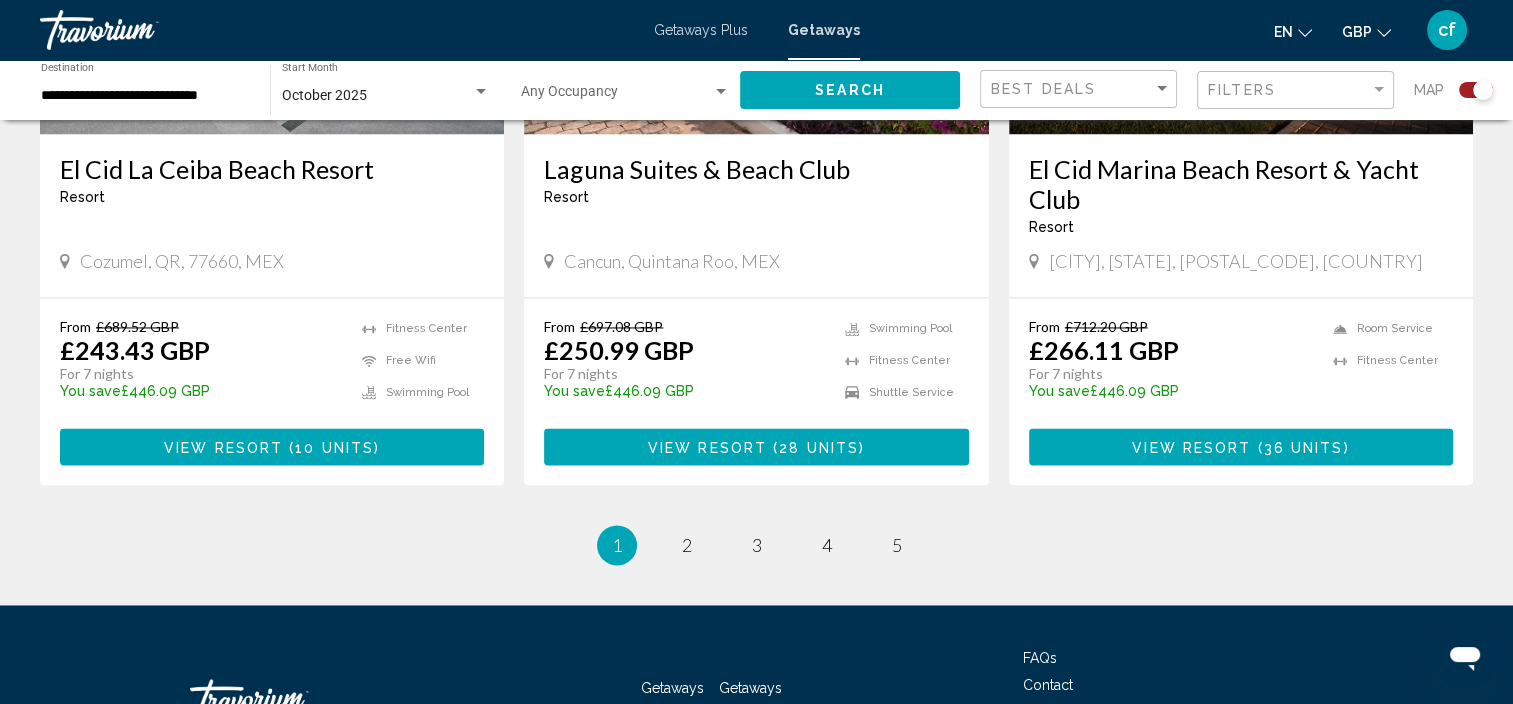 scroll, scrollTop: 3080, scrollLeft: 0, axis: vertical 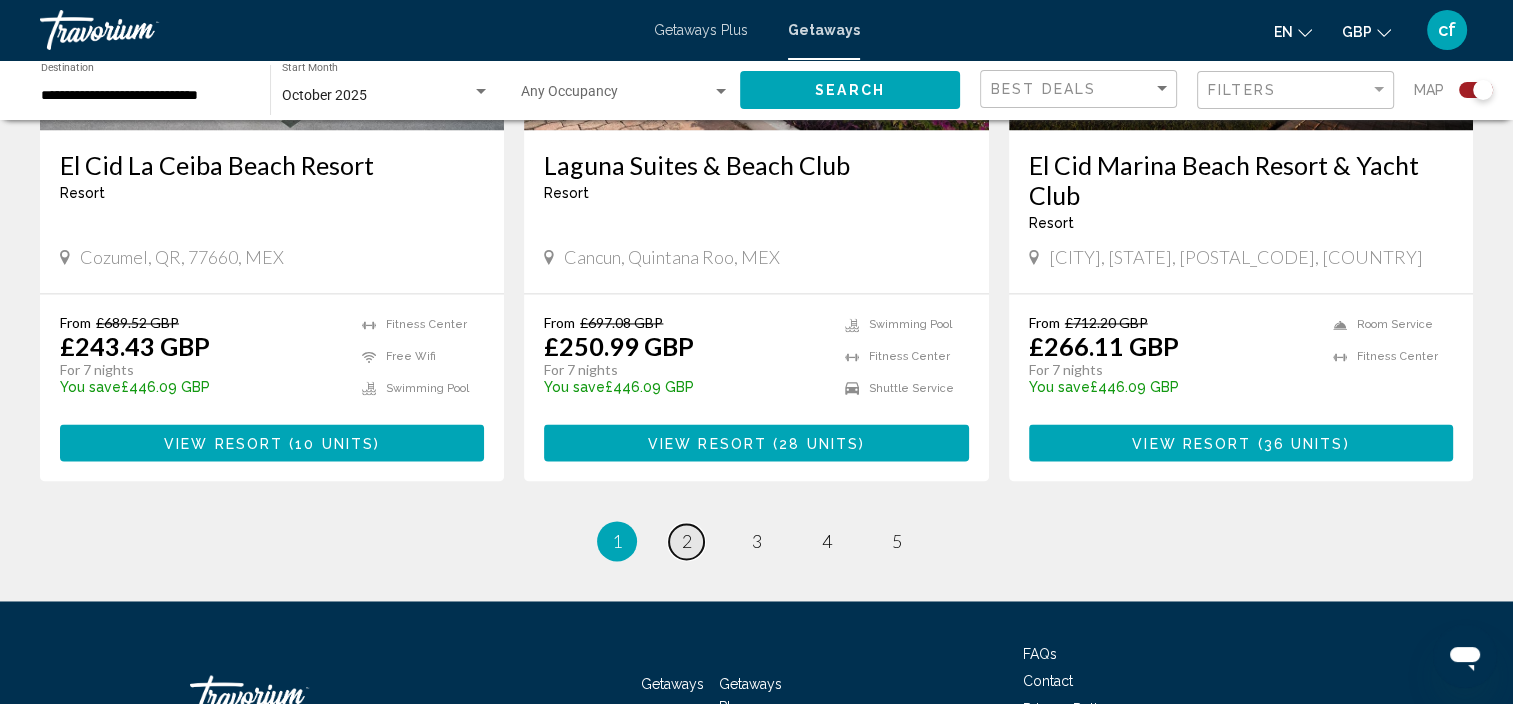 click on "2" at bounding box center (687, 541) 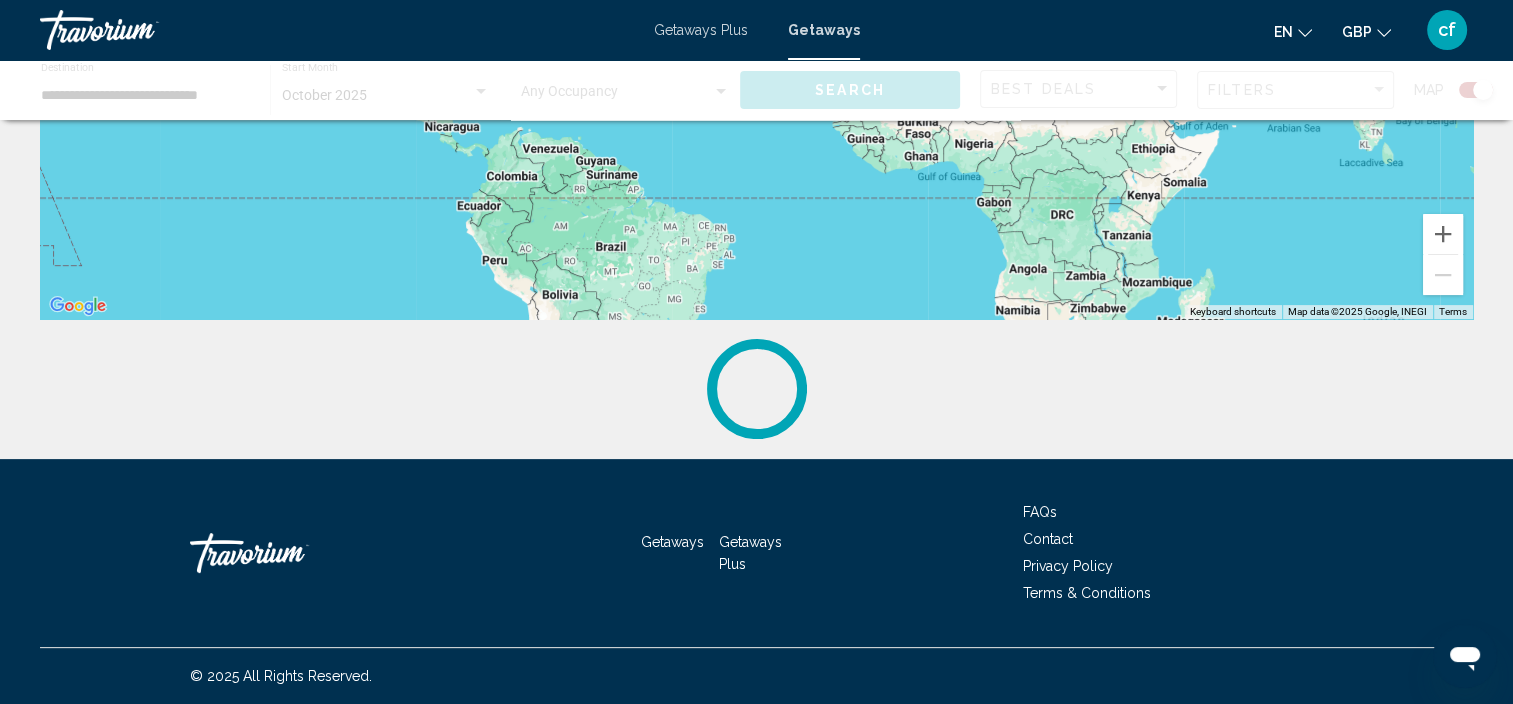 scroll, scrollTop: 0, scrollLeft: 0, axis: both 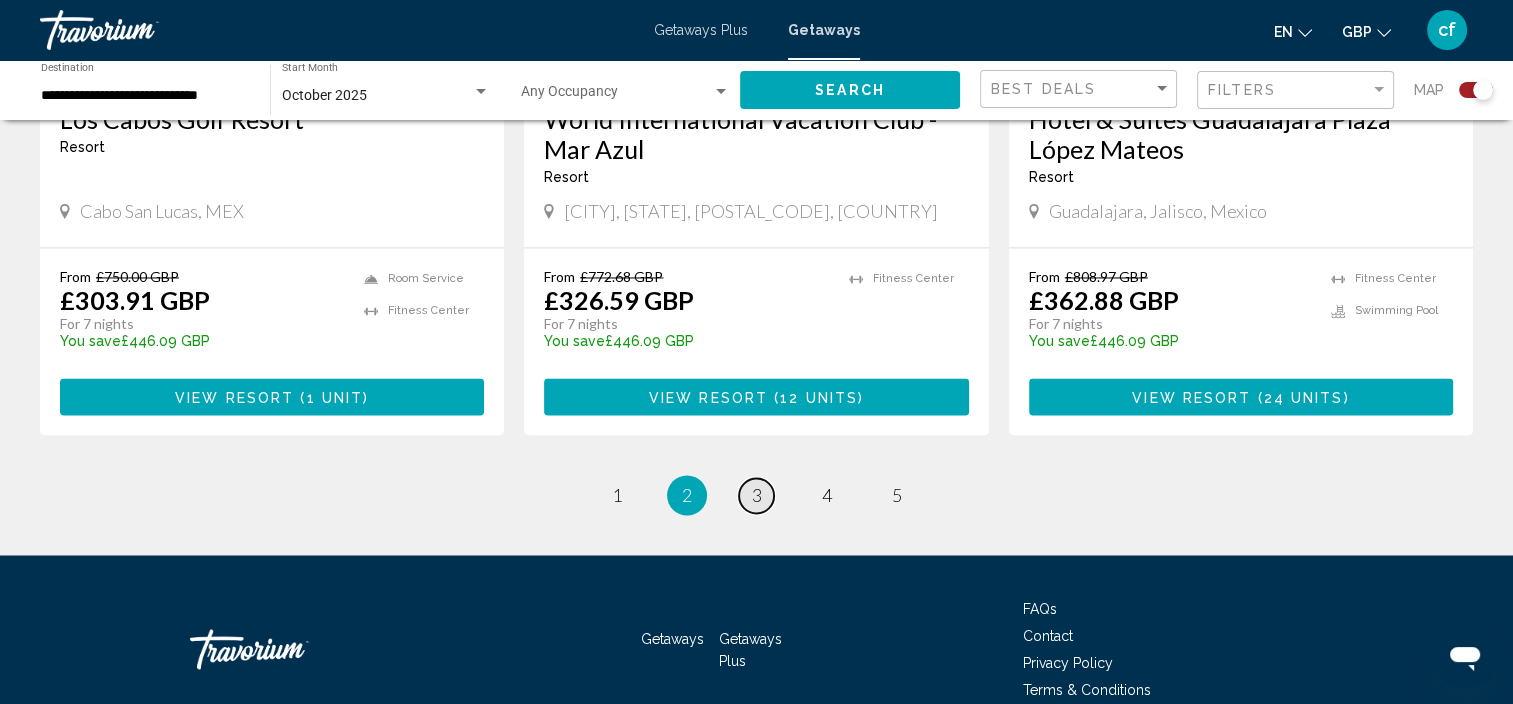 click on "3" at bounding box center (757, 495) 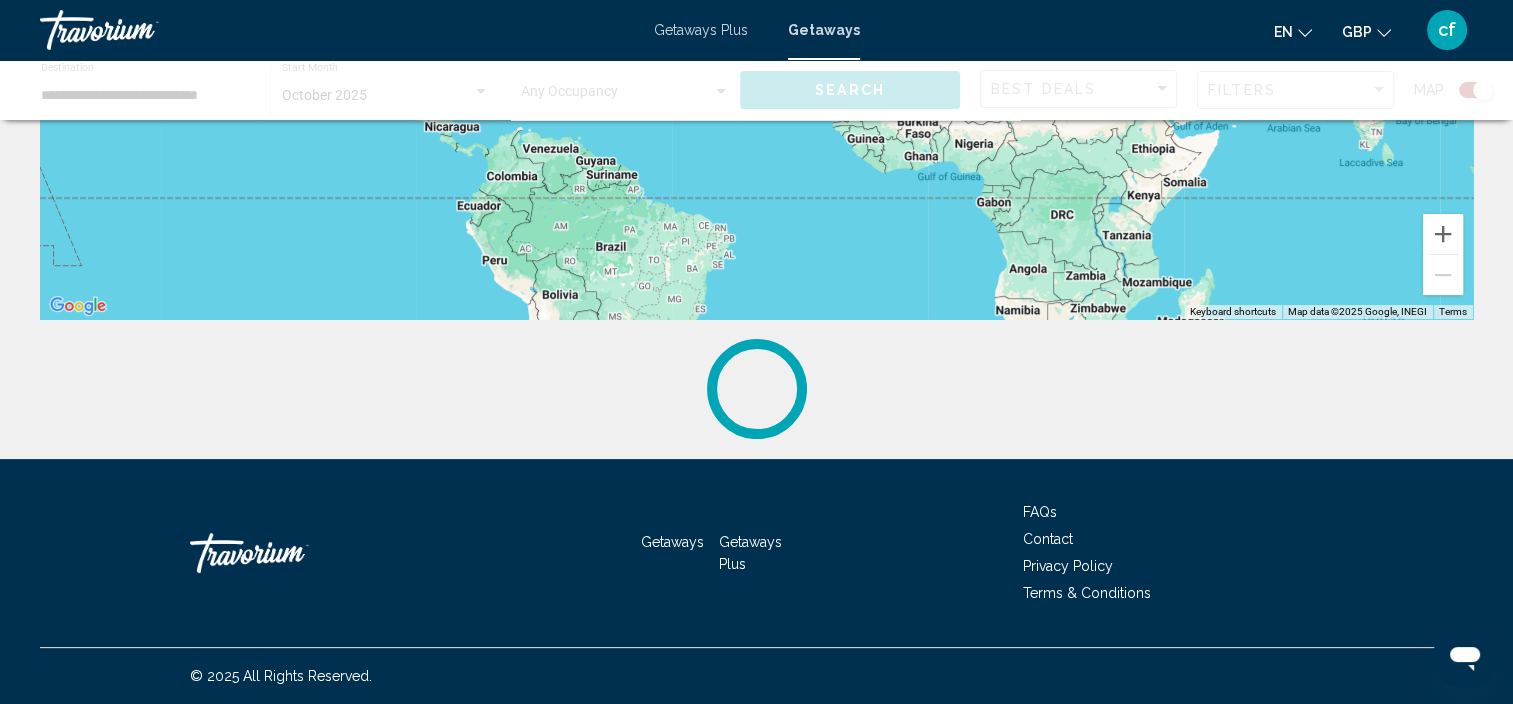scroll, scrollTop: 0, scrollLeft: 0, axis: both 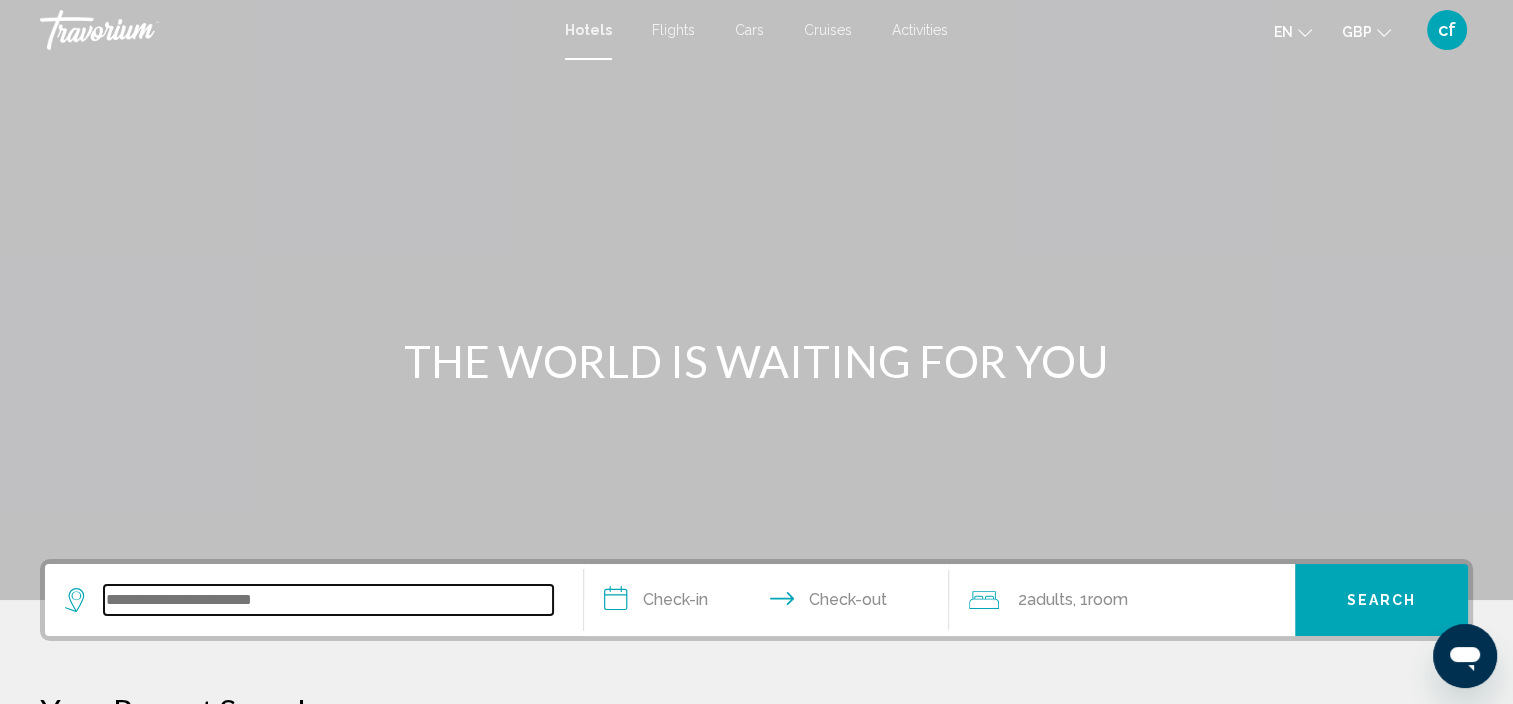 click at bounding box center (328, 600) 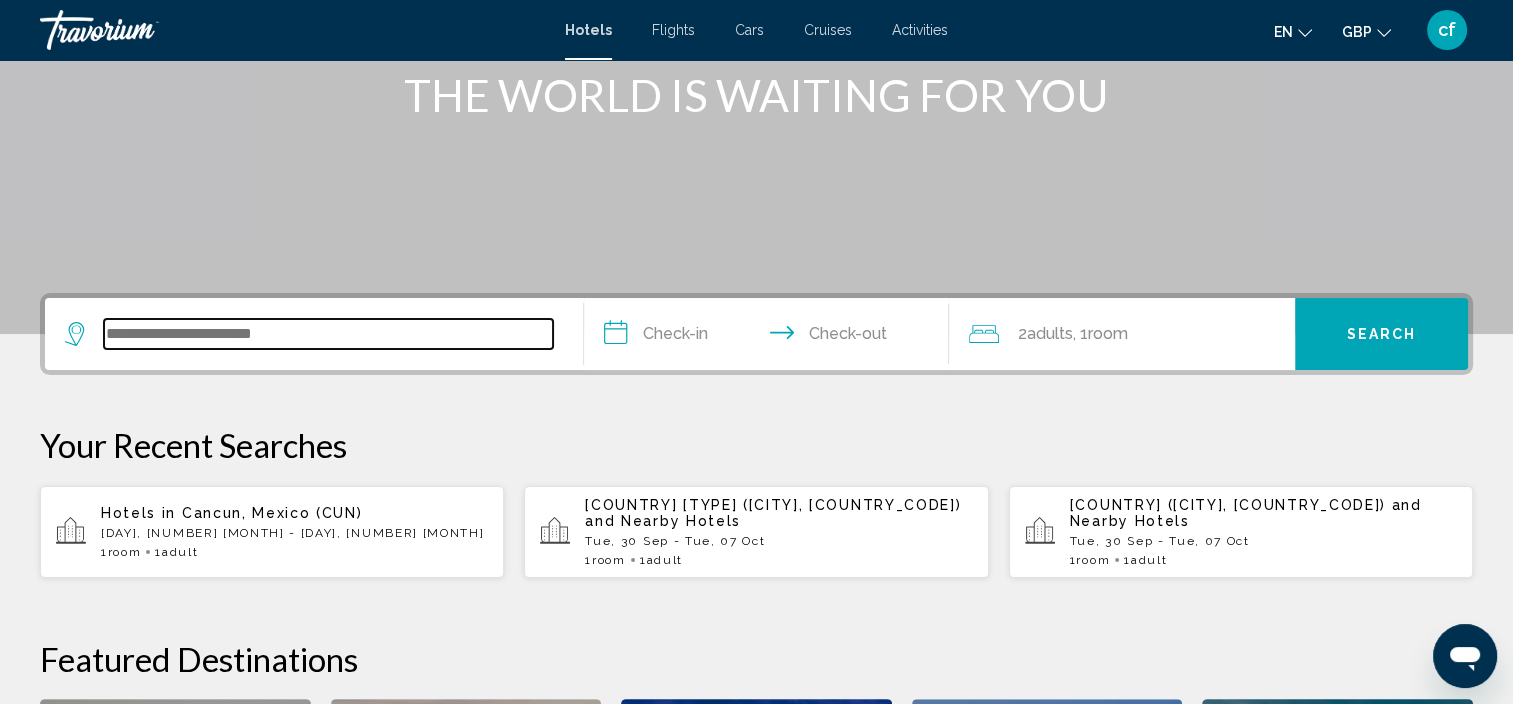 scroll, scrollTop: 493, scrollLeft: 0, axis: vertical 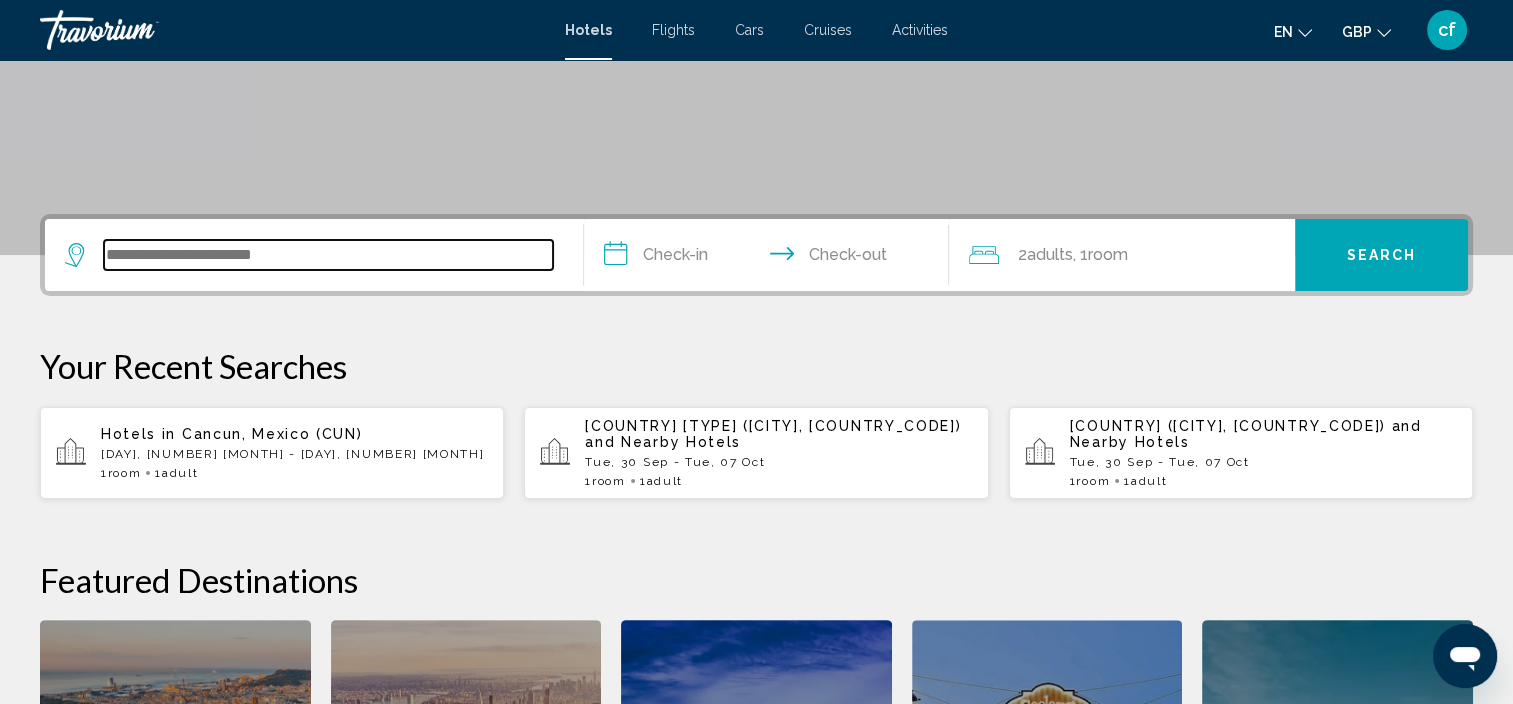 click at bounding box center [328, 255] 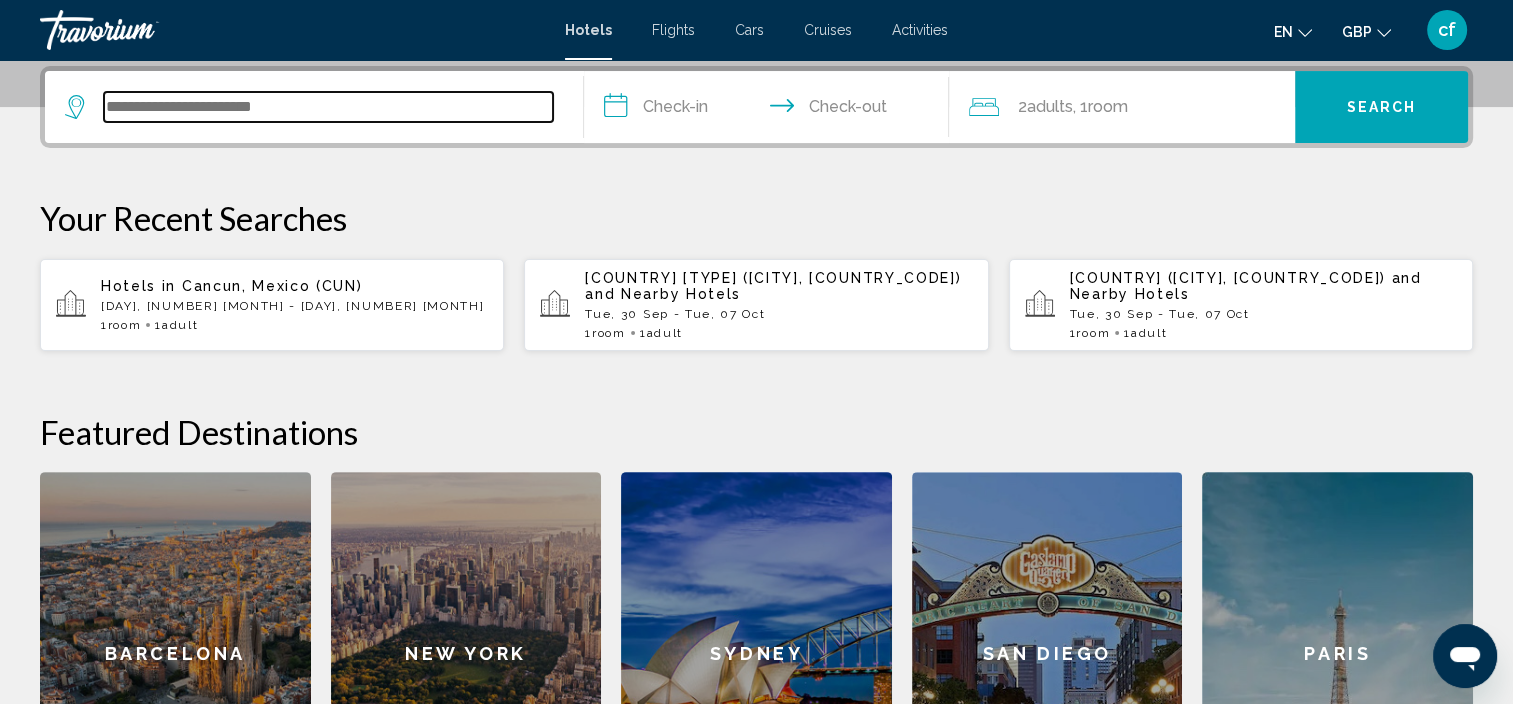 click at bounding box center [328, 107] 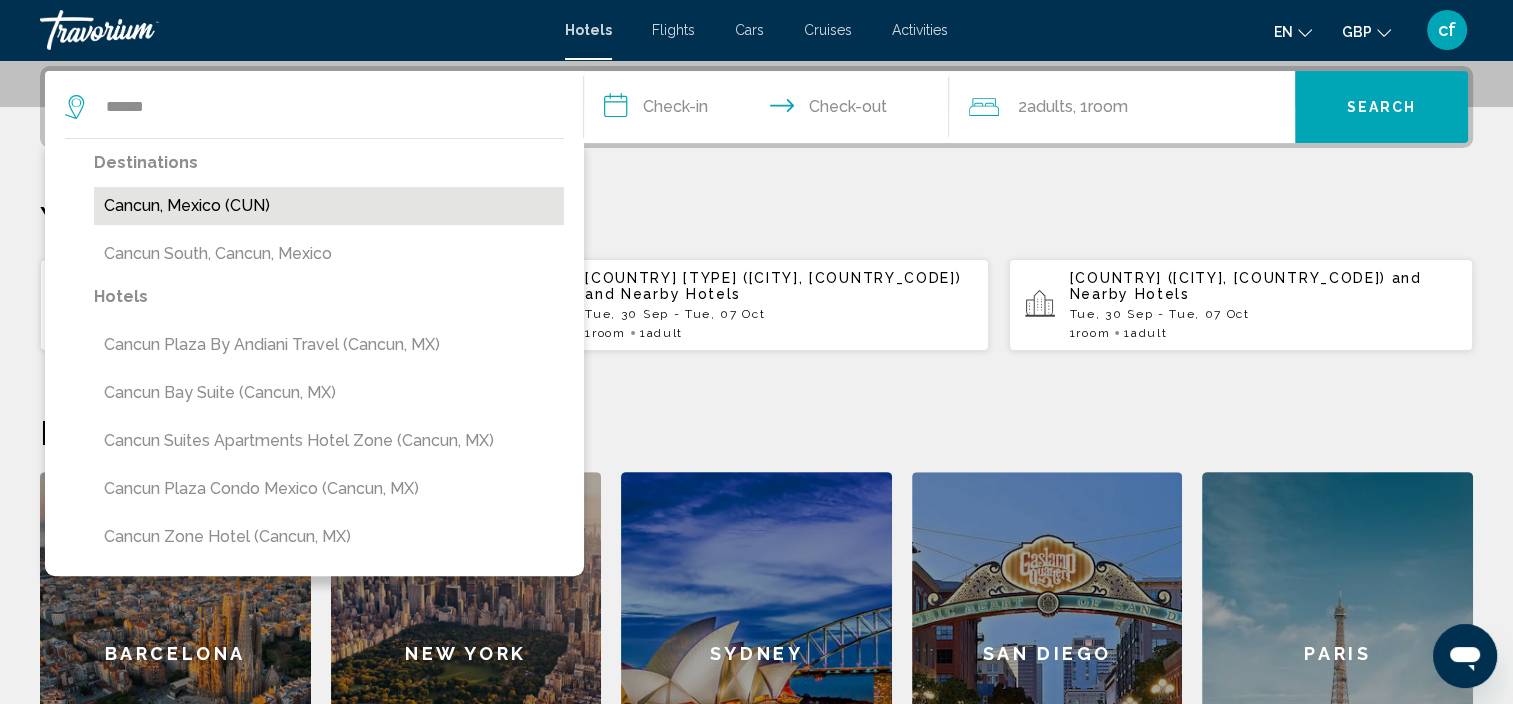 click on "Cancun, Mexico (CUN)" at bounding box center (329, 206) 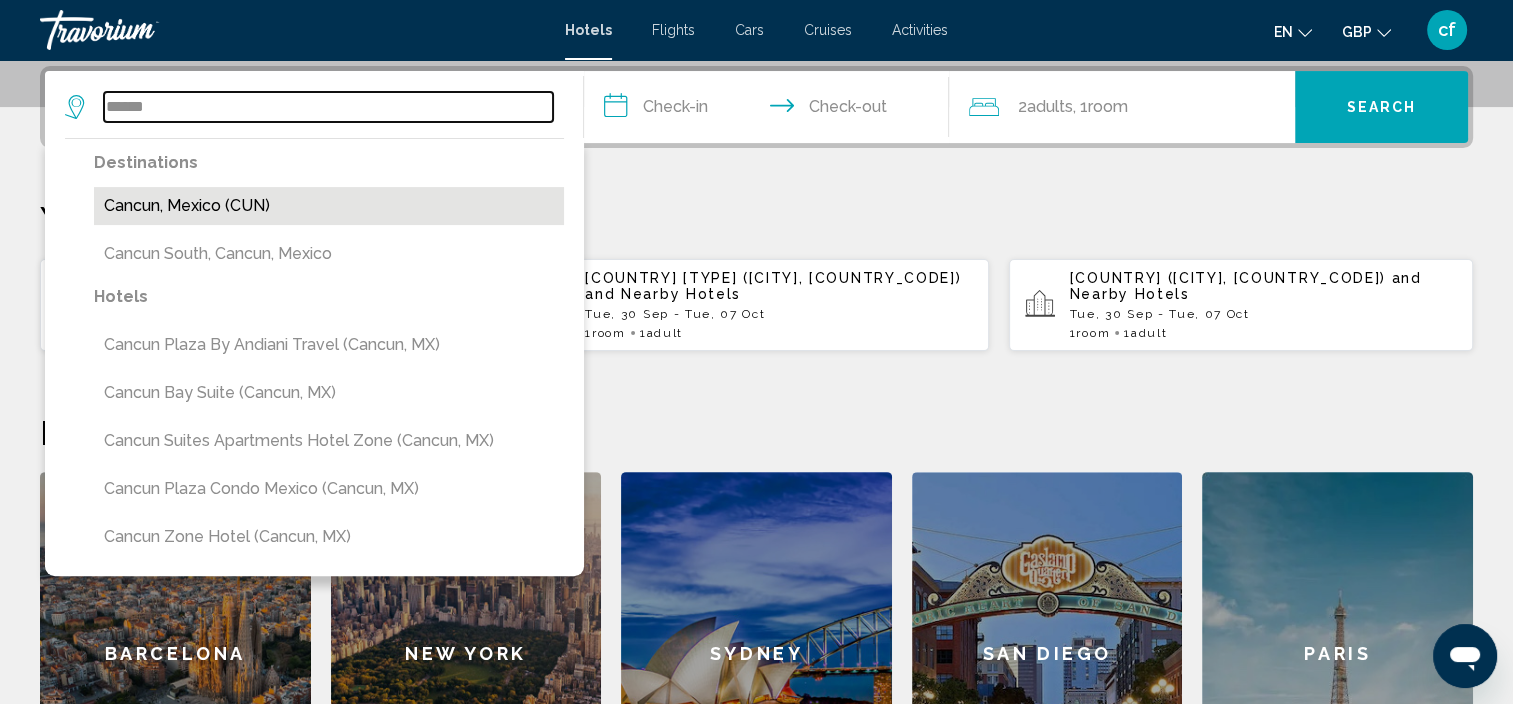 type on "**********" 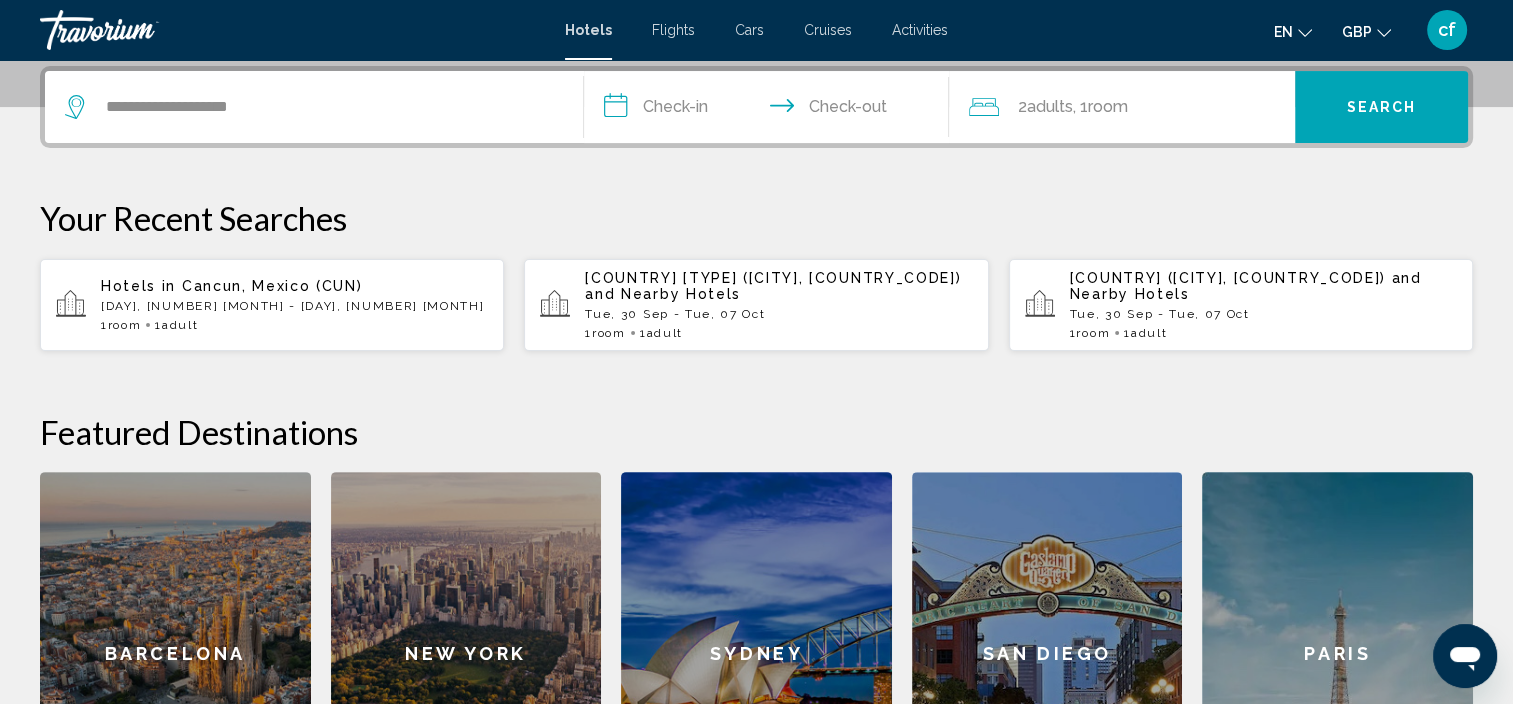 click on "**********" at bounding box center (771, 110) 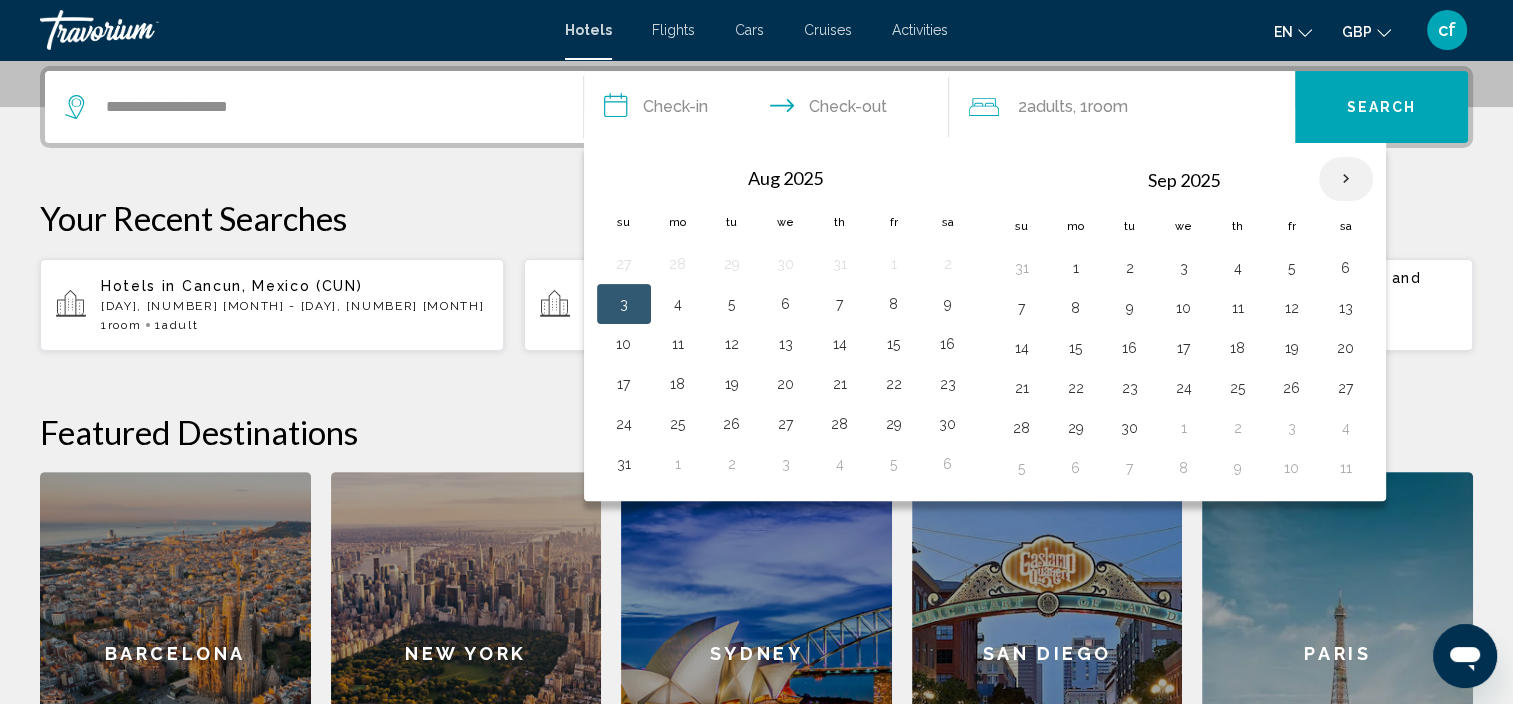 click at bounding box center [1346, 179] 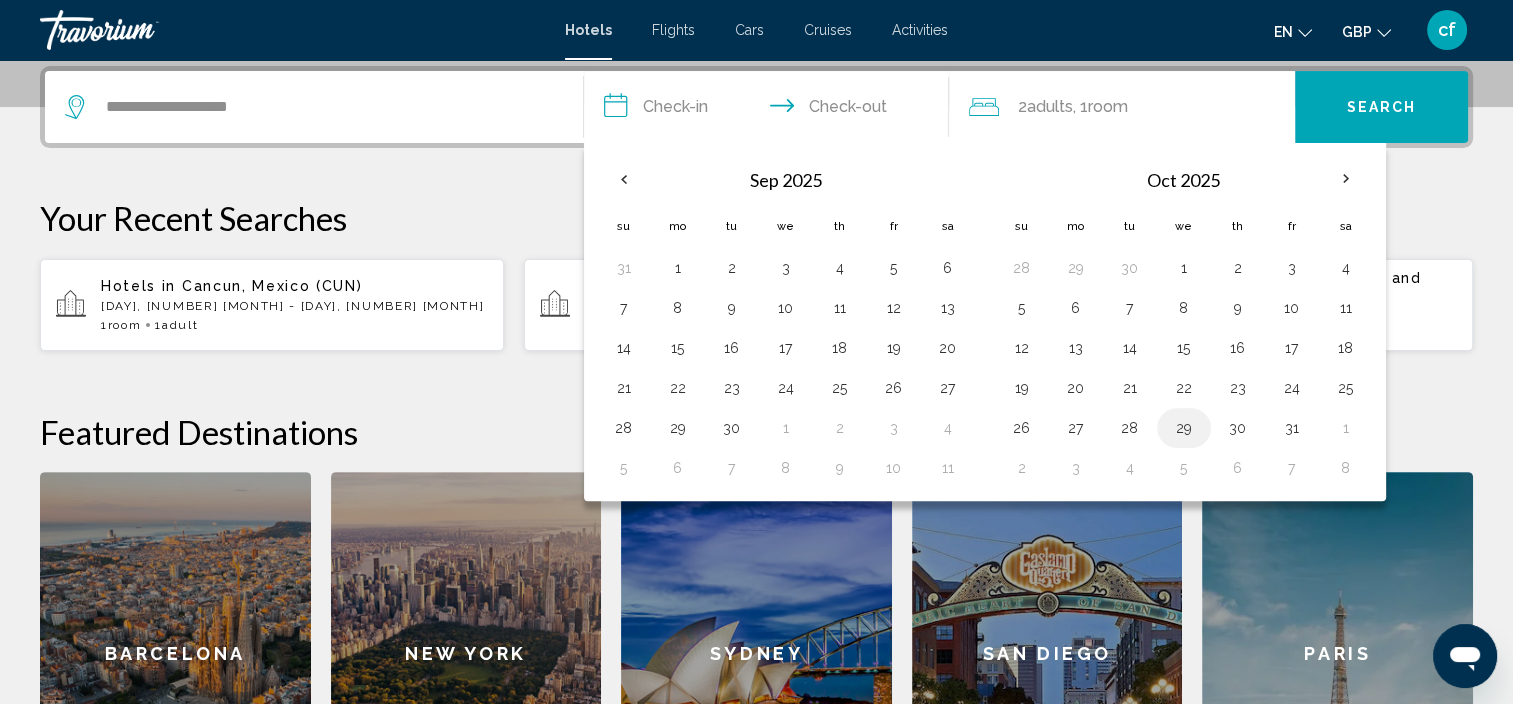 click on "29" at bounding box center [1184, 428] 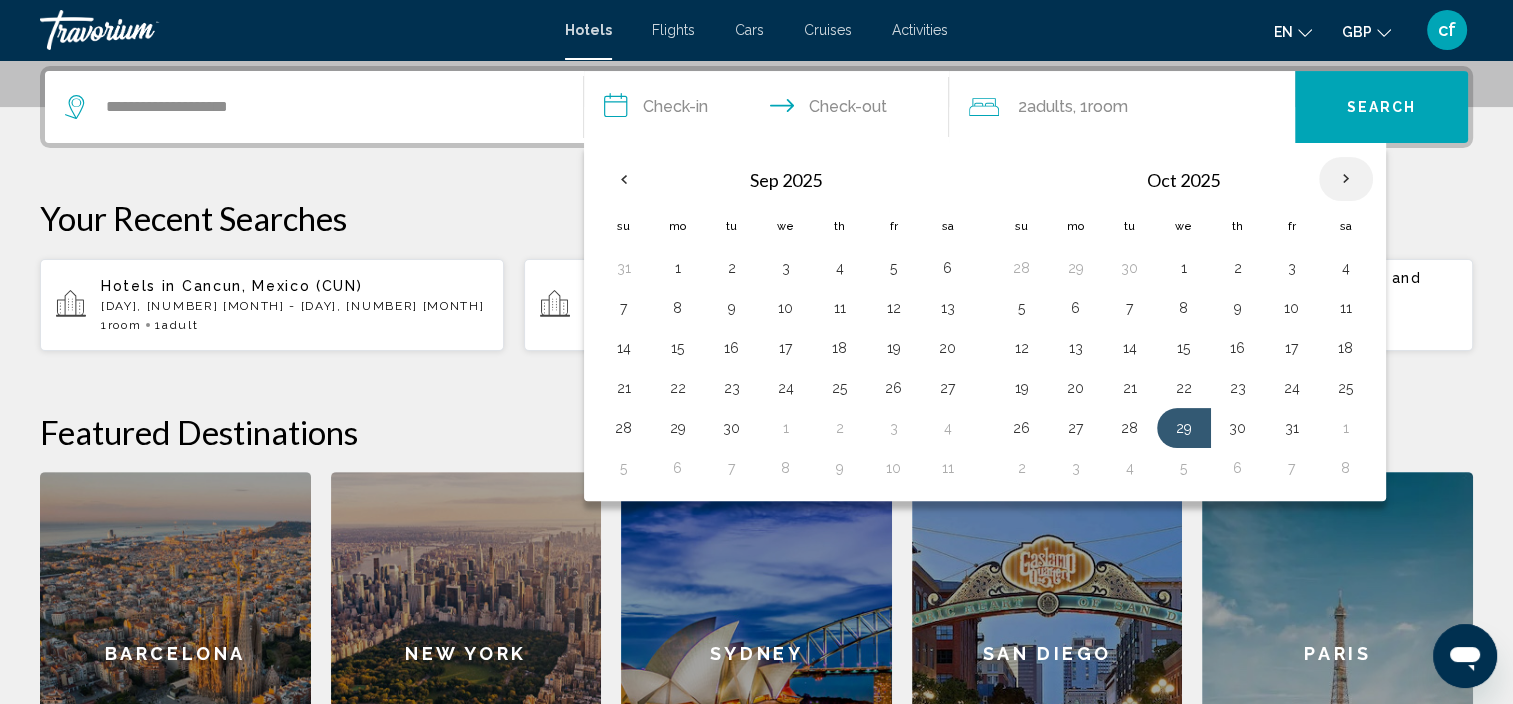 click at bounding box center (1346, 179) 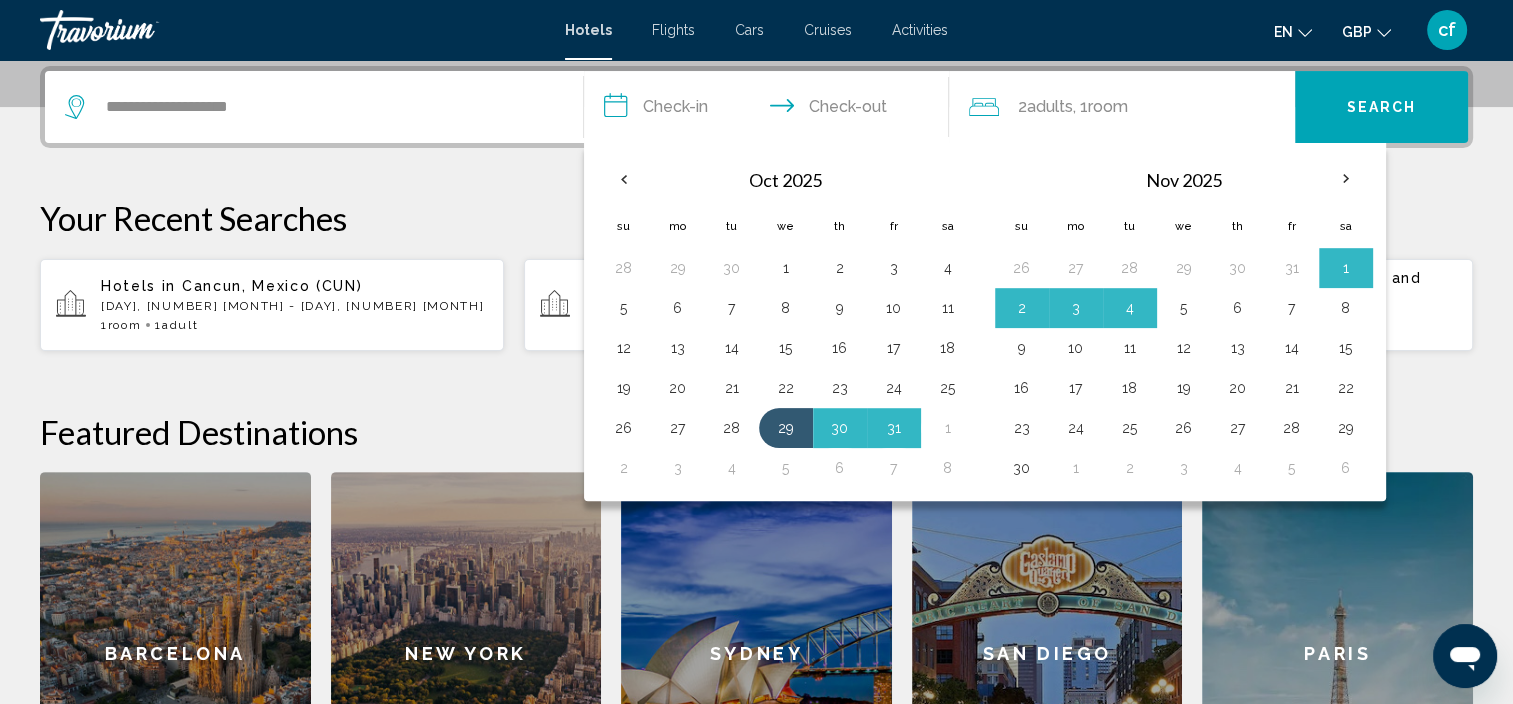 click on "5" at bounding box center (1184, 308) 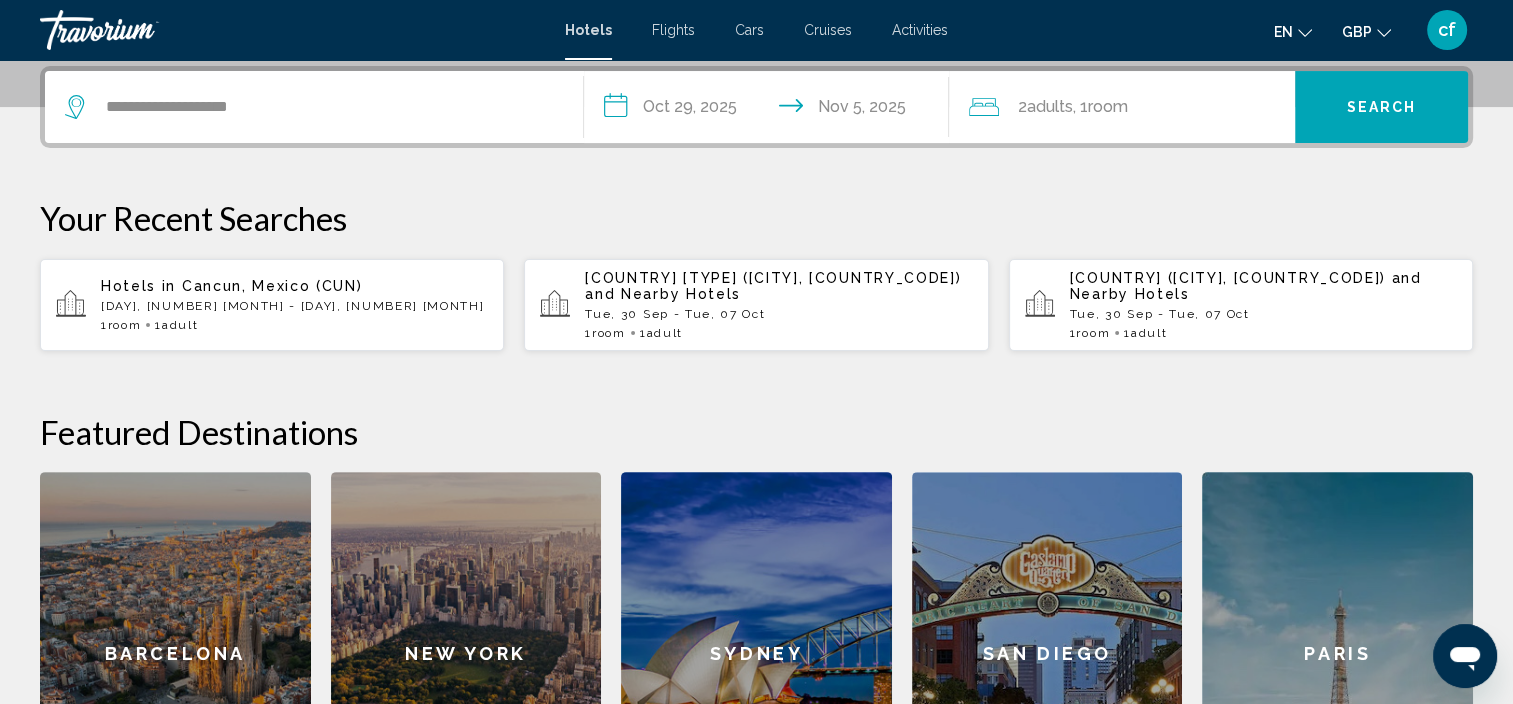 click on "2  Adult Adults , 1  Room rooms" 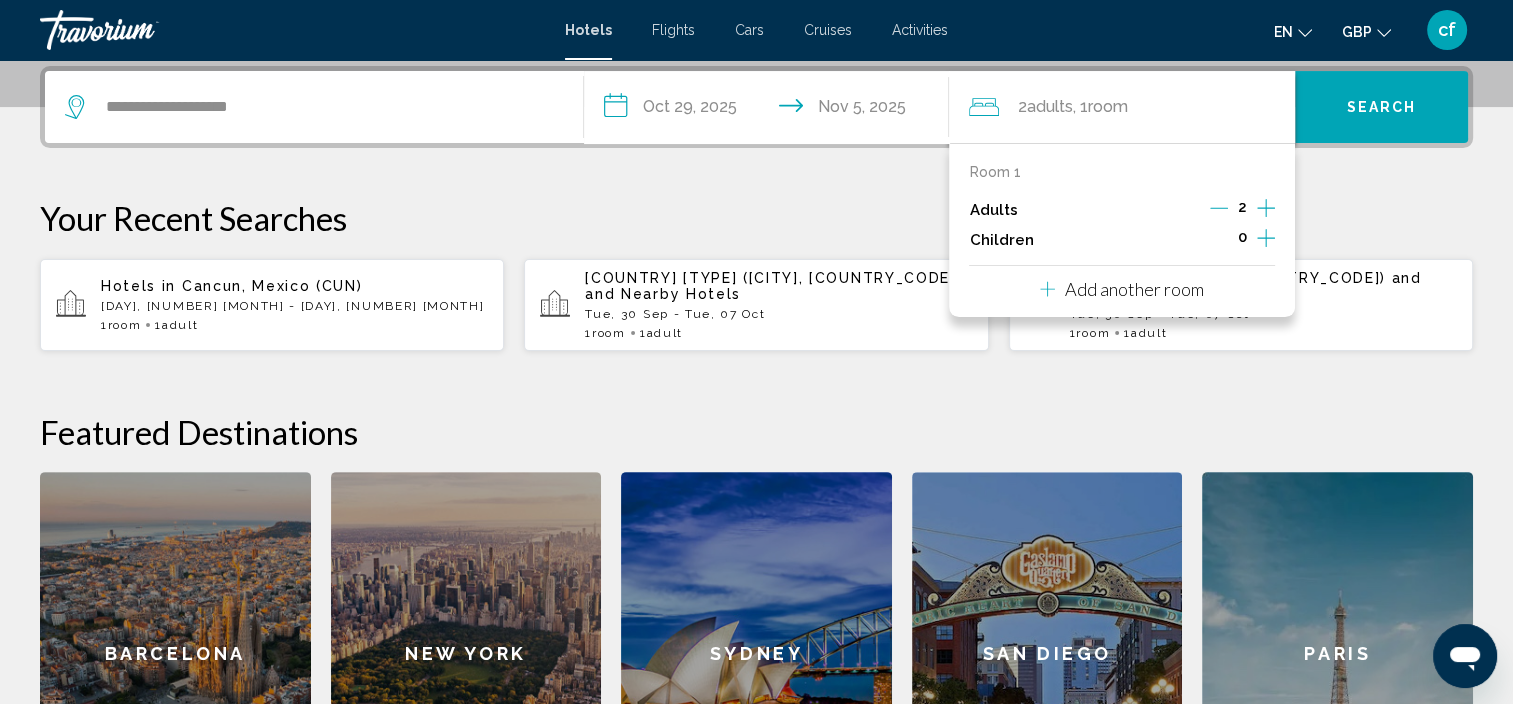 click 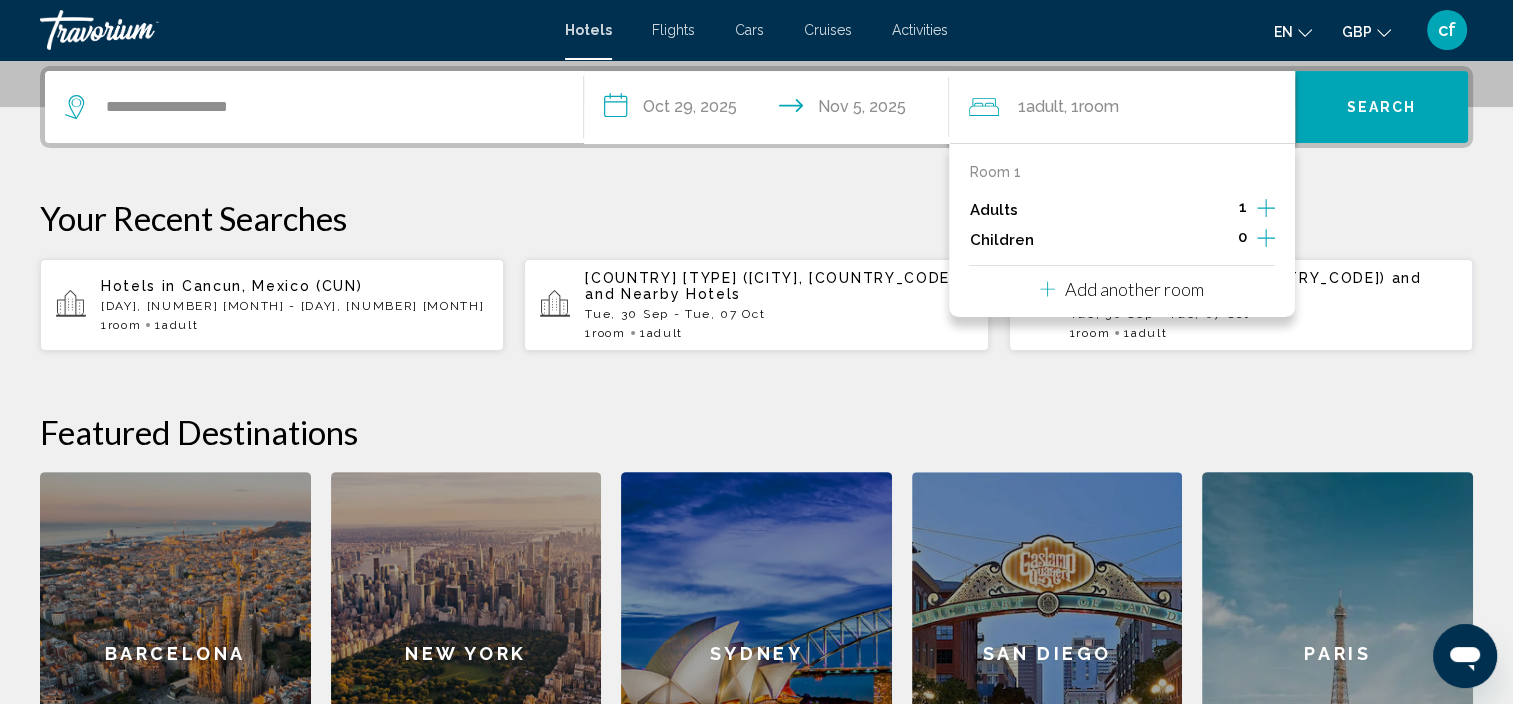 click on "Search" at bounding box center [1382, 108] 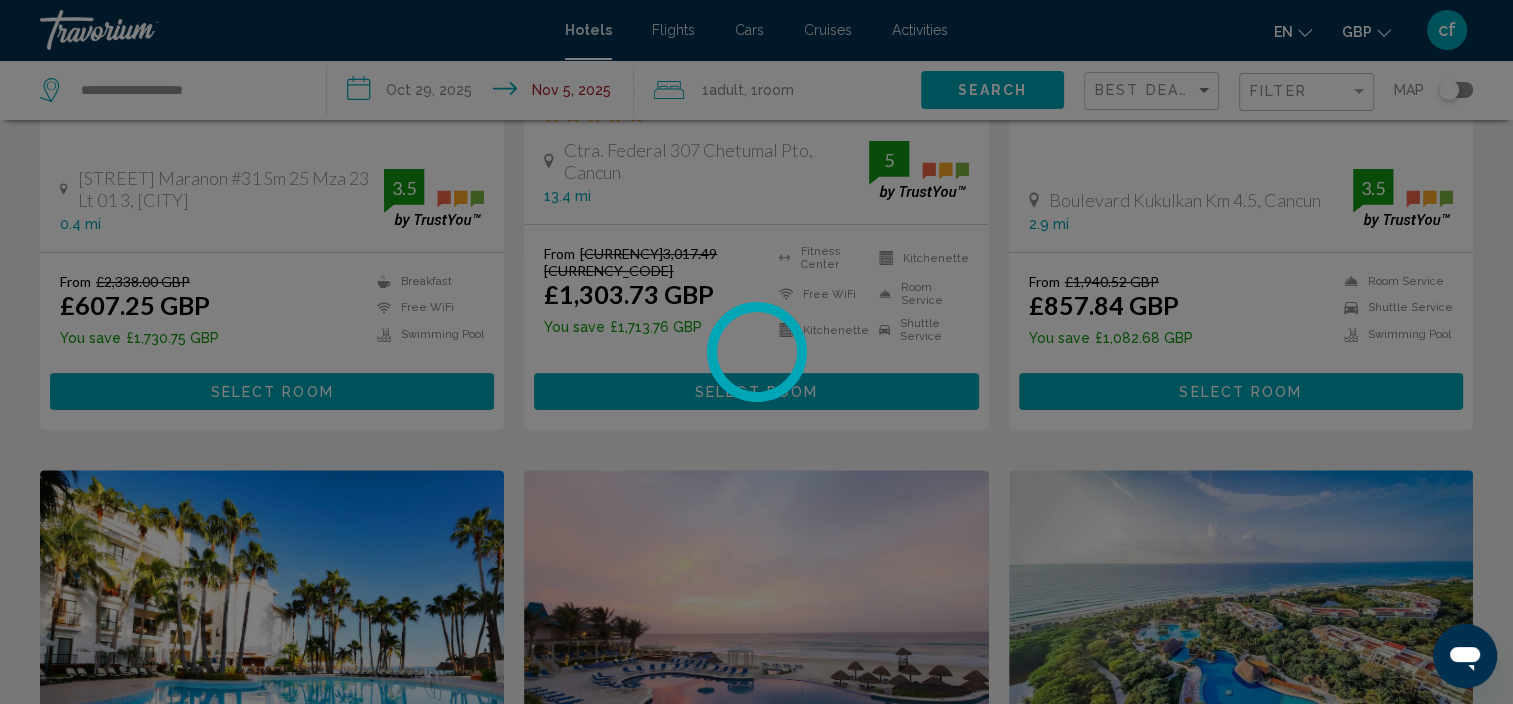 scroll, scrollTop: 0, scrollLeft: 0, axis: both 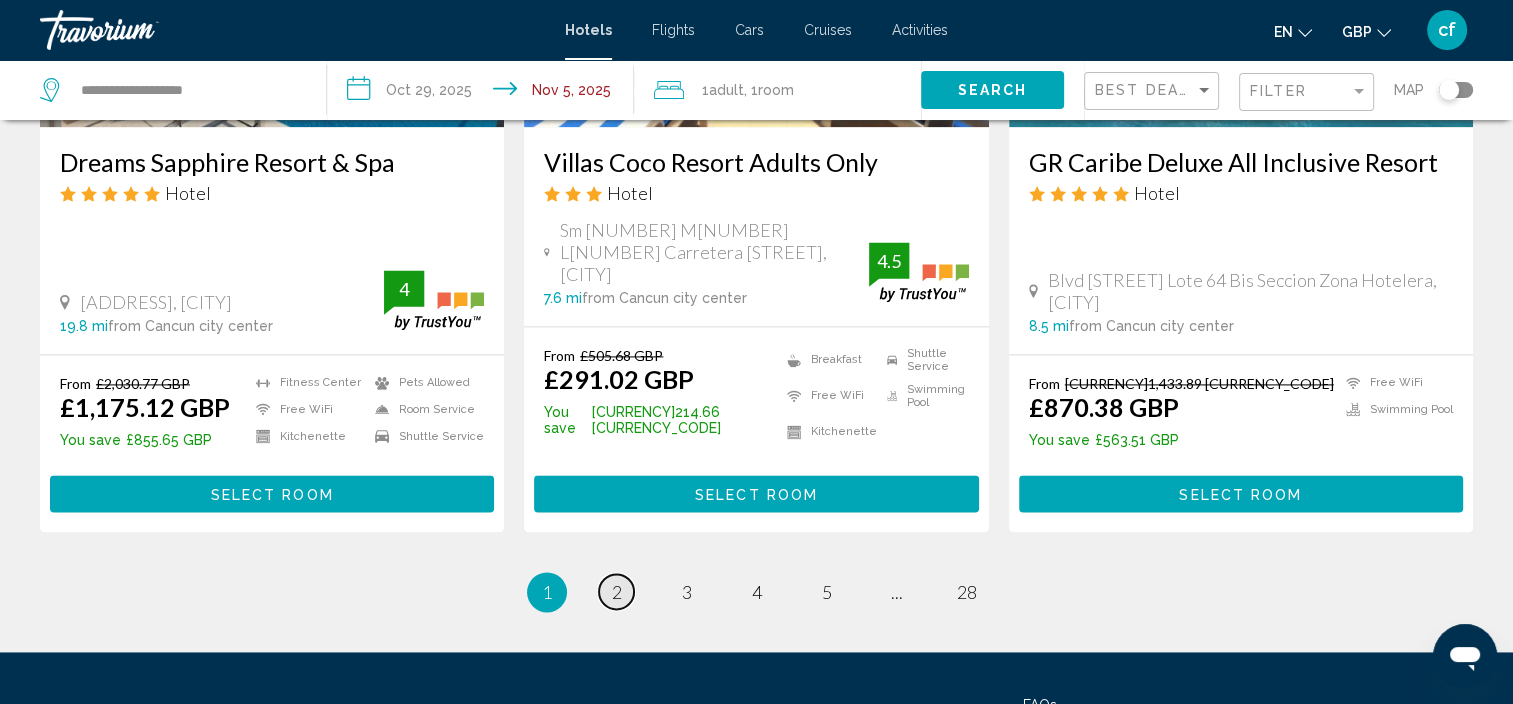 click on "2" at bounding box center (617, 592) 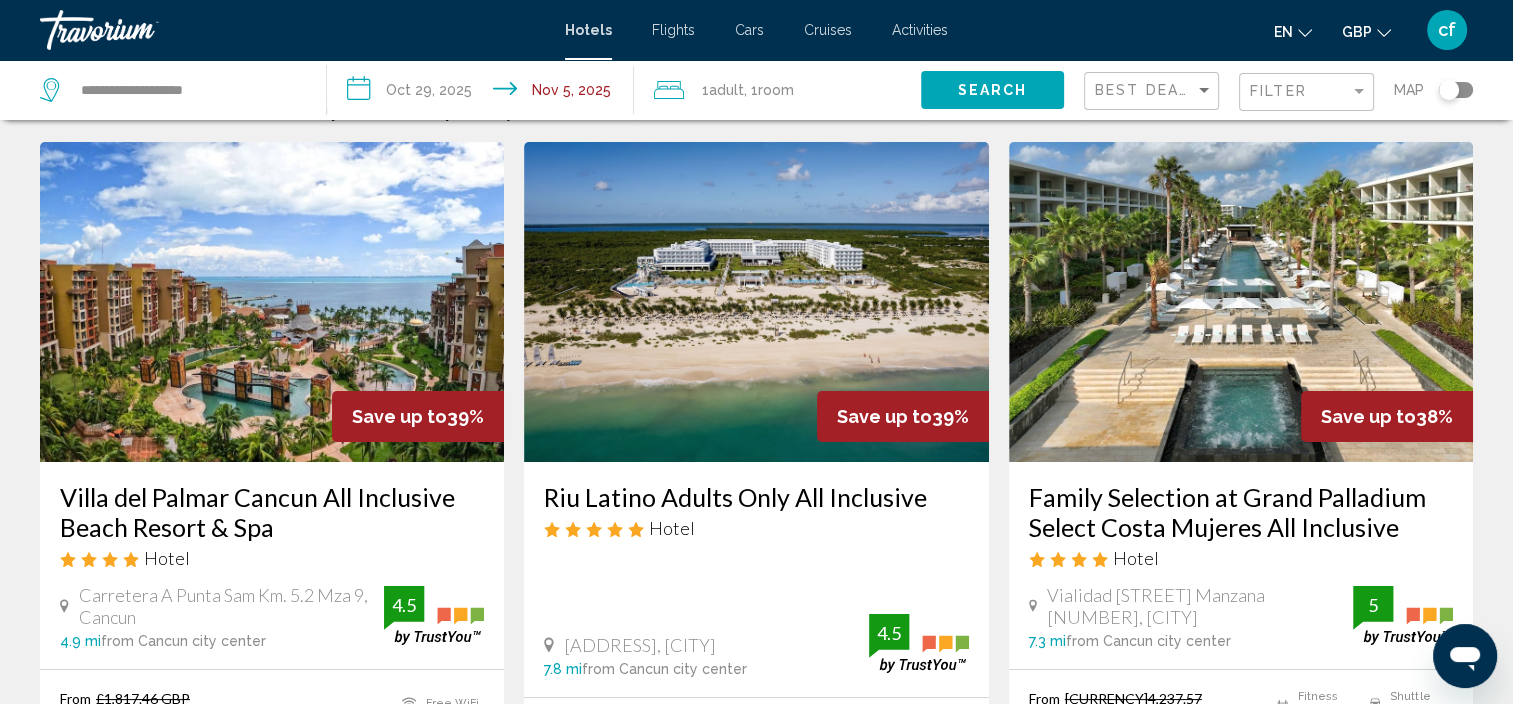 scroll, scrollTop: 0, scrollLeft: 0, axis: both 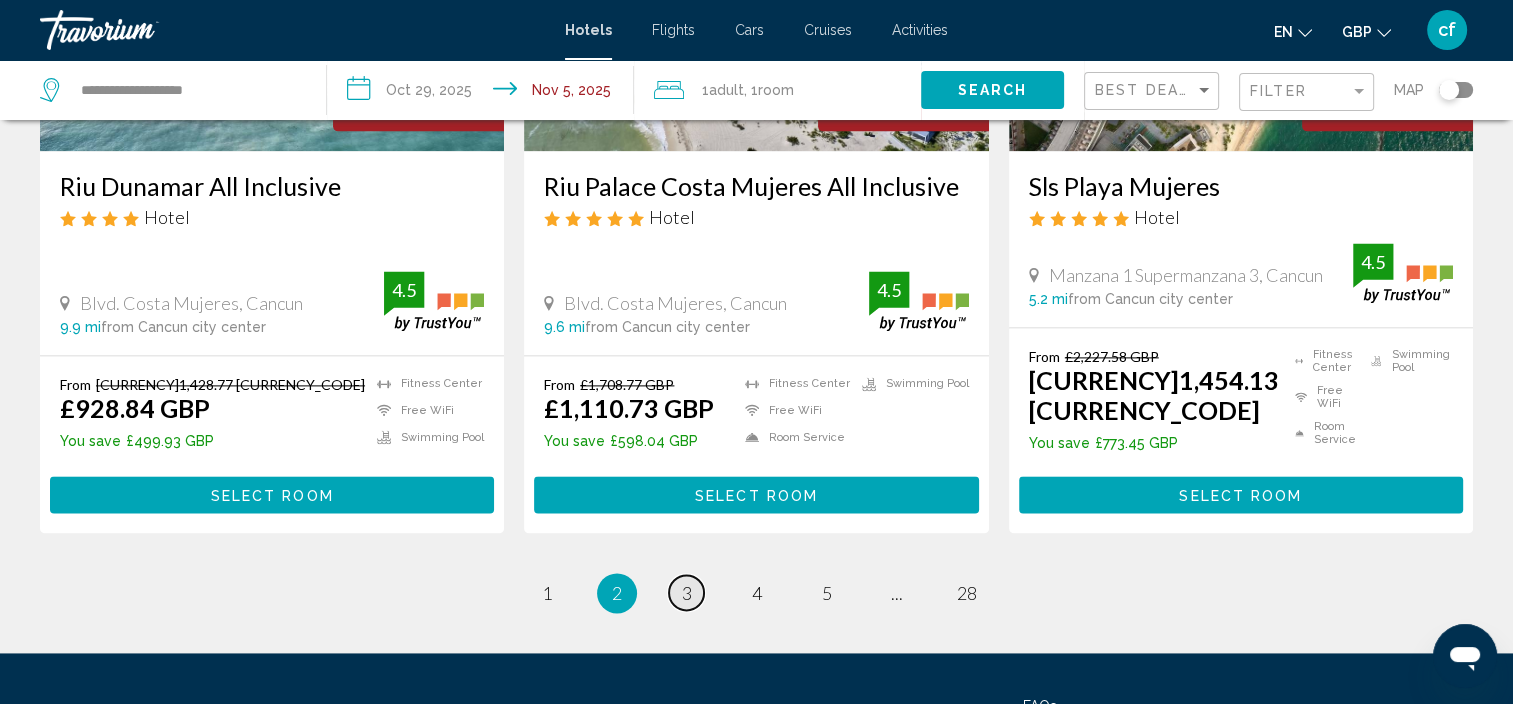 click on "3" at bounding box center (687, 593) 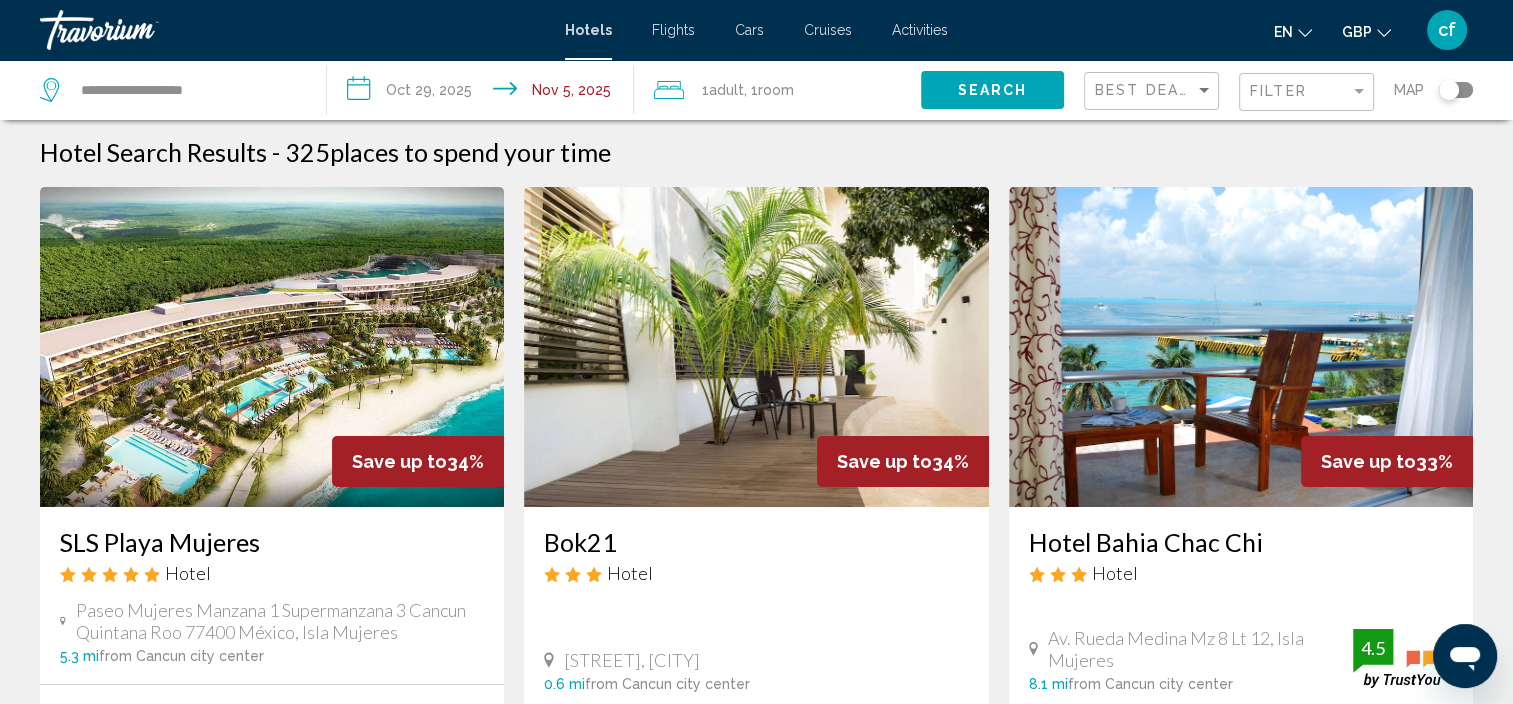 scroll, scrollTop: 0, scrollLeft: 0, axis: both 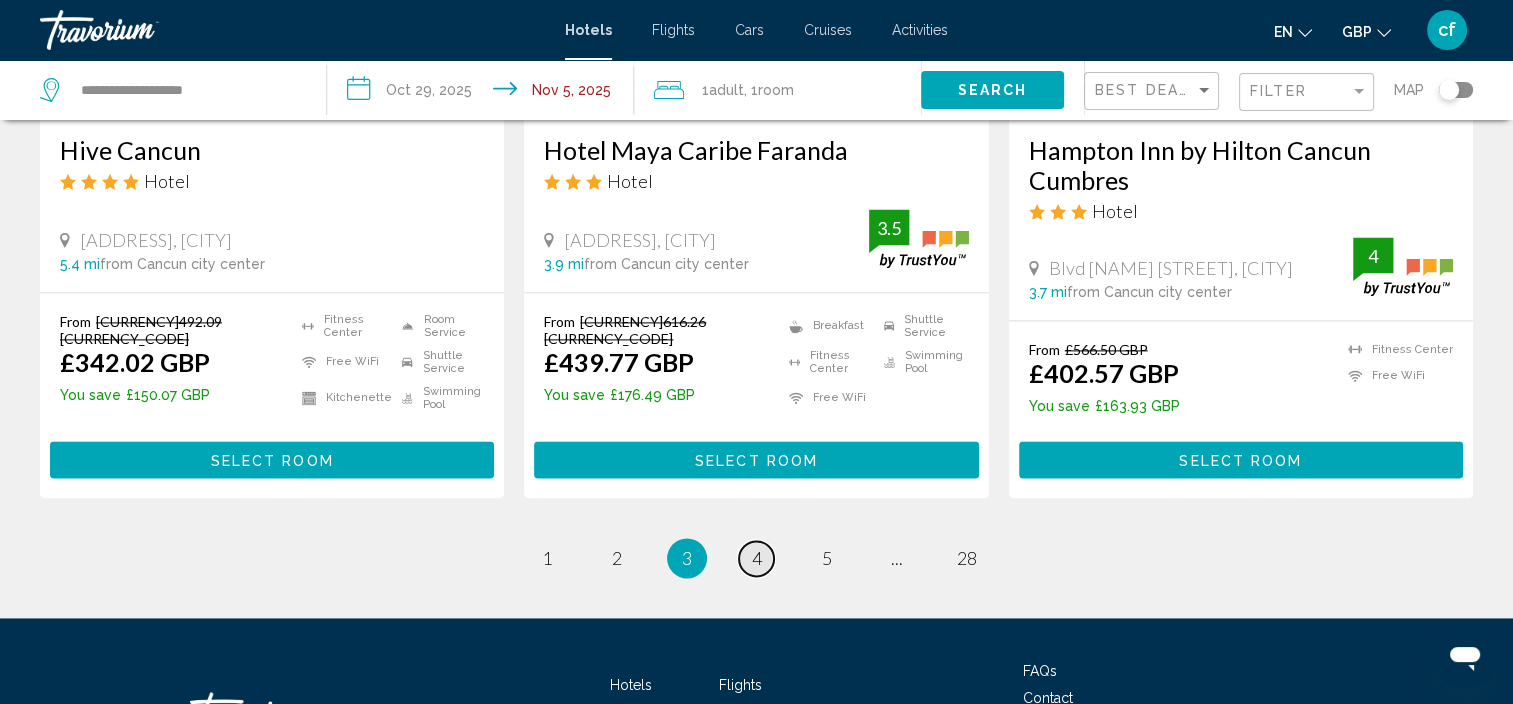 click on "4" at bounding box center (757, 558) 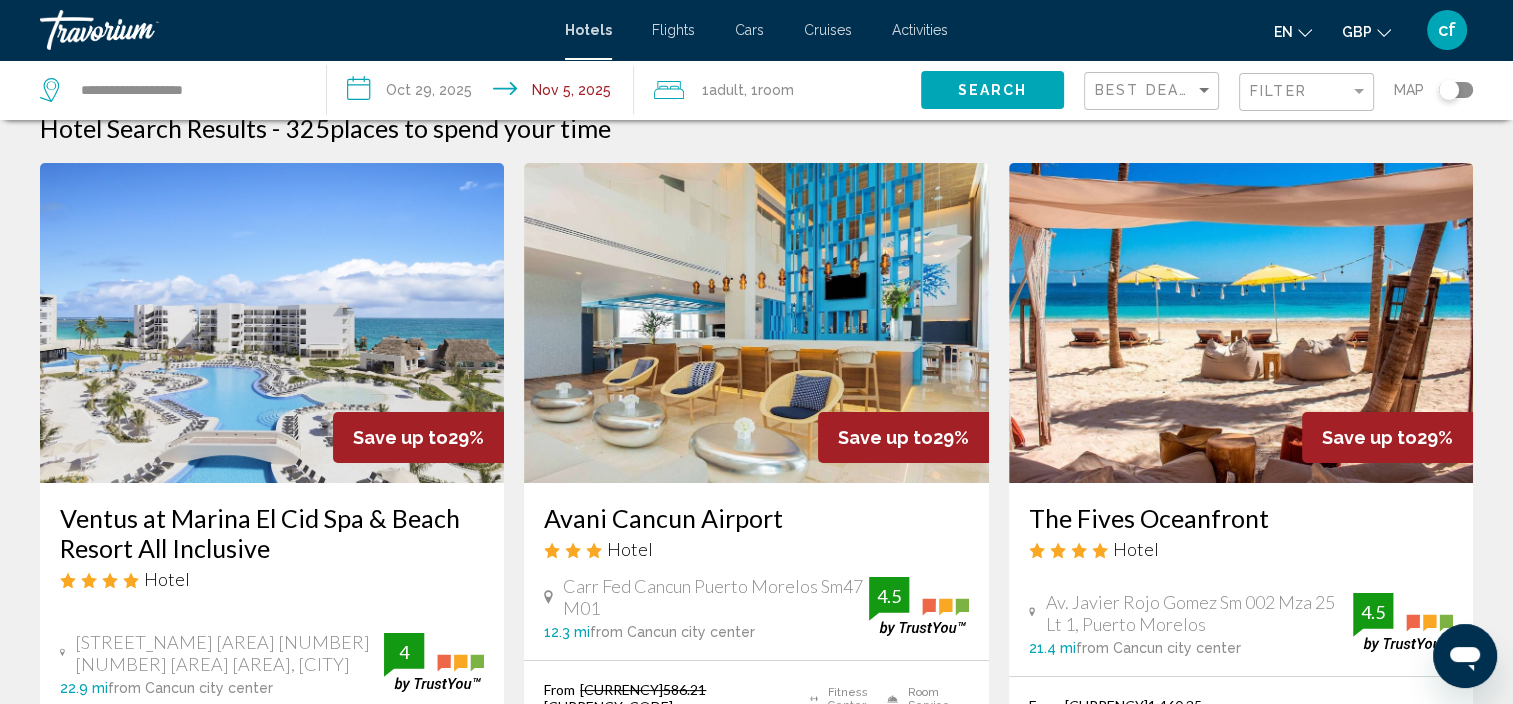 scroll, scrollTop: 0, scrollLeft: 0, axis: both 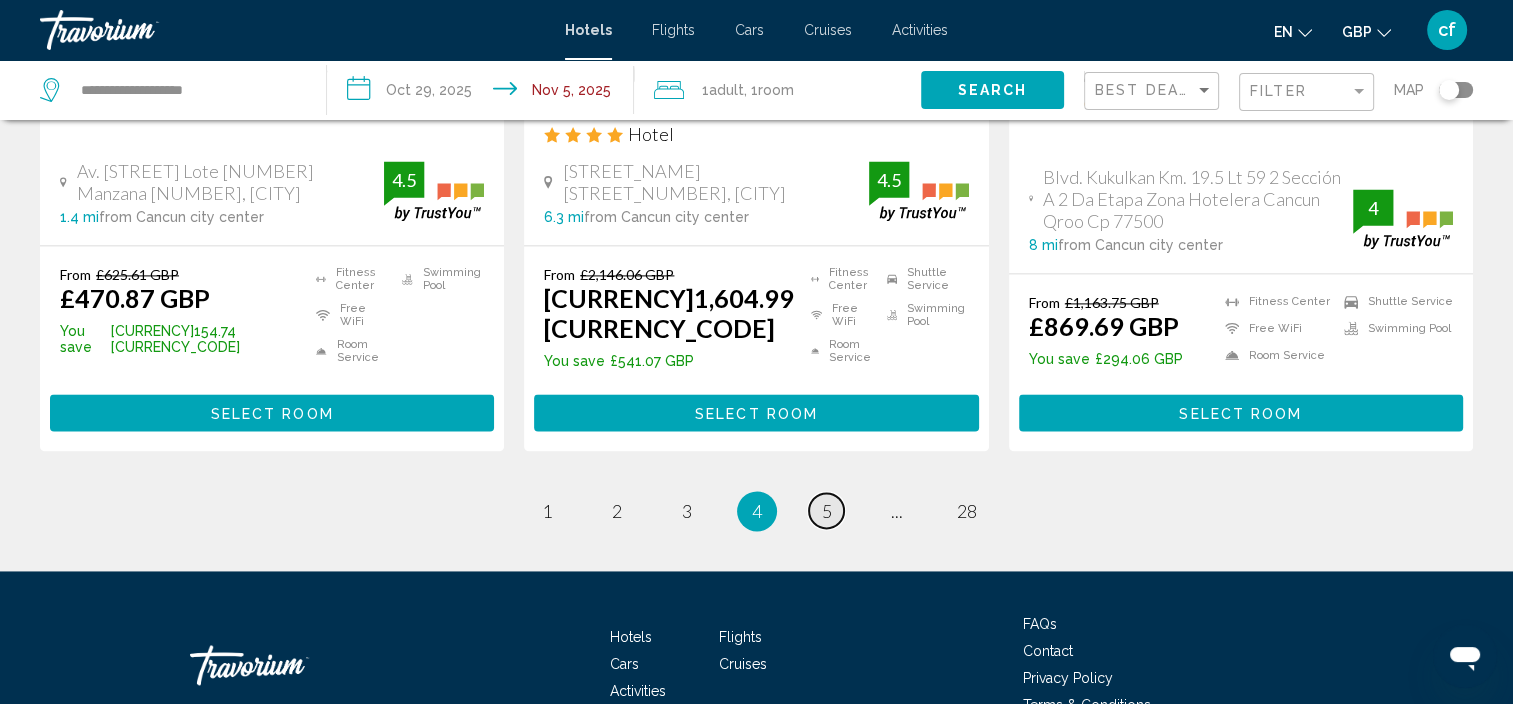 click on "5" at bounding box center (827, 511) 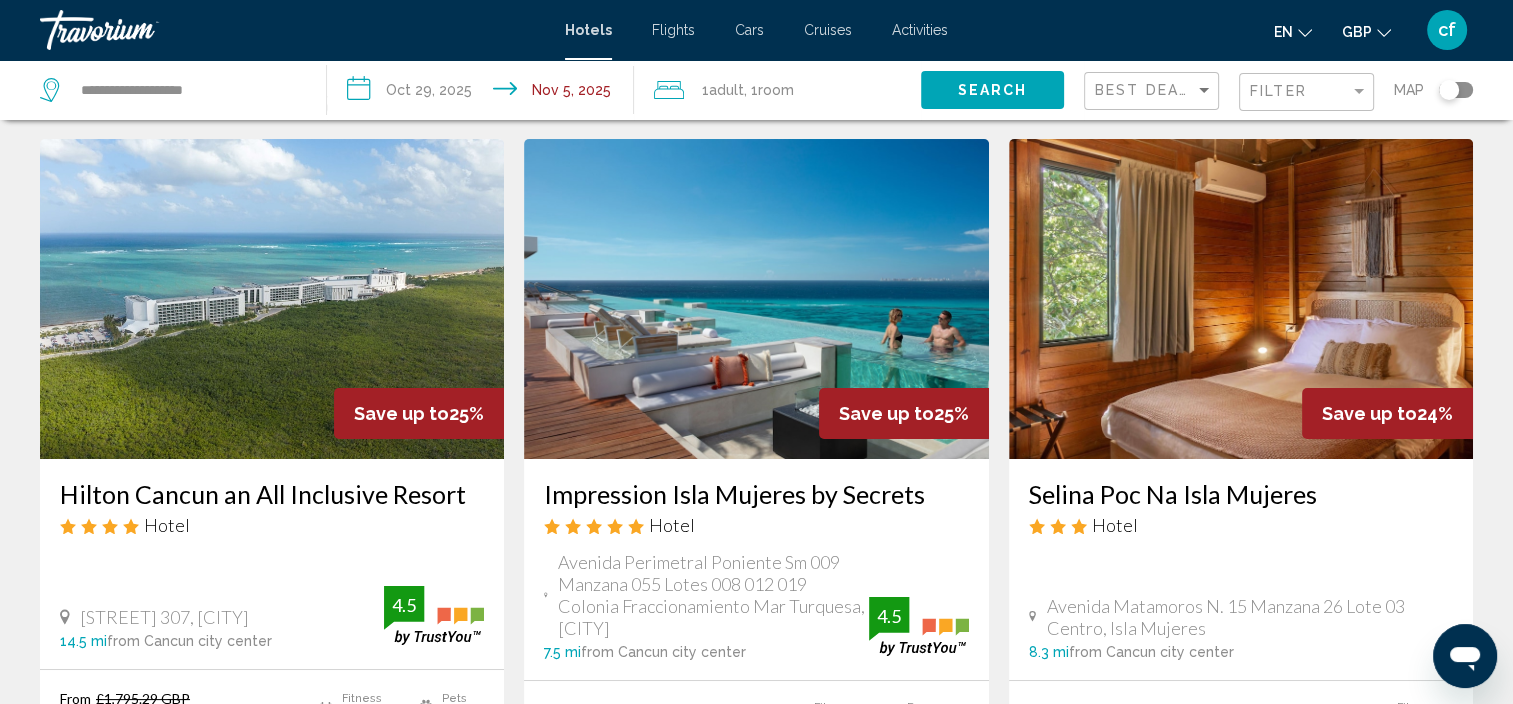 scroll, scrollTop: 0, scrollLeft: 0, axis: both 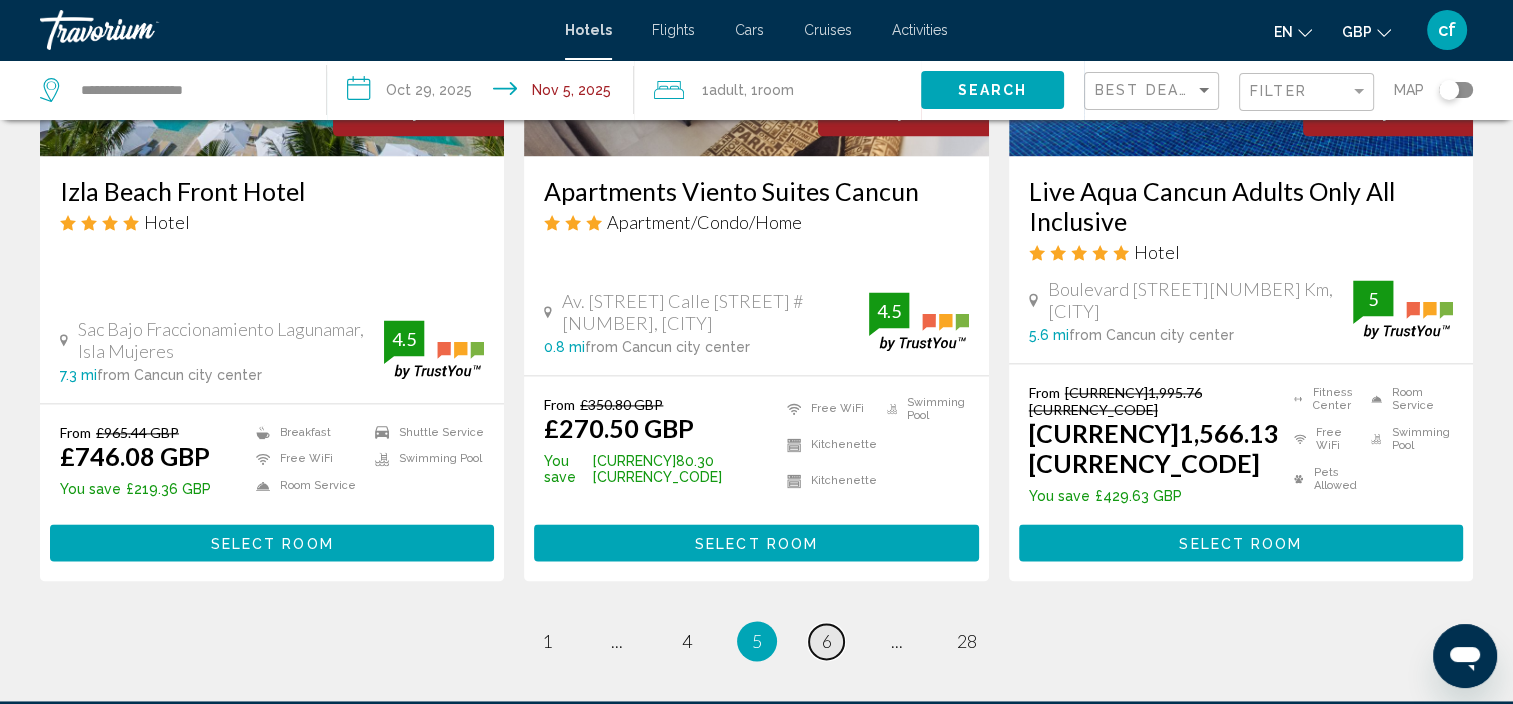 click on "6" at bounding box center (827, 641) 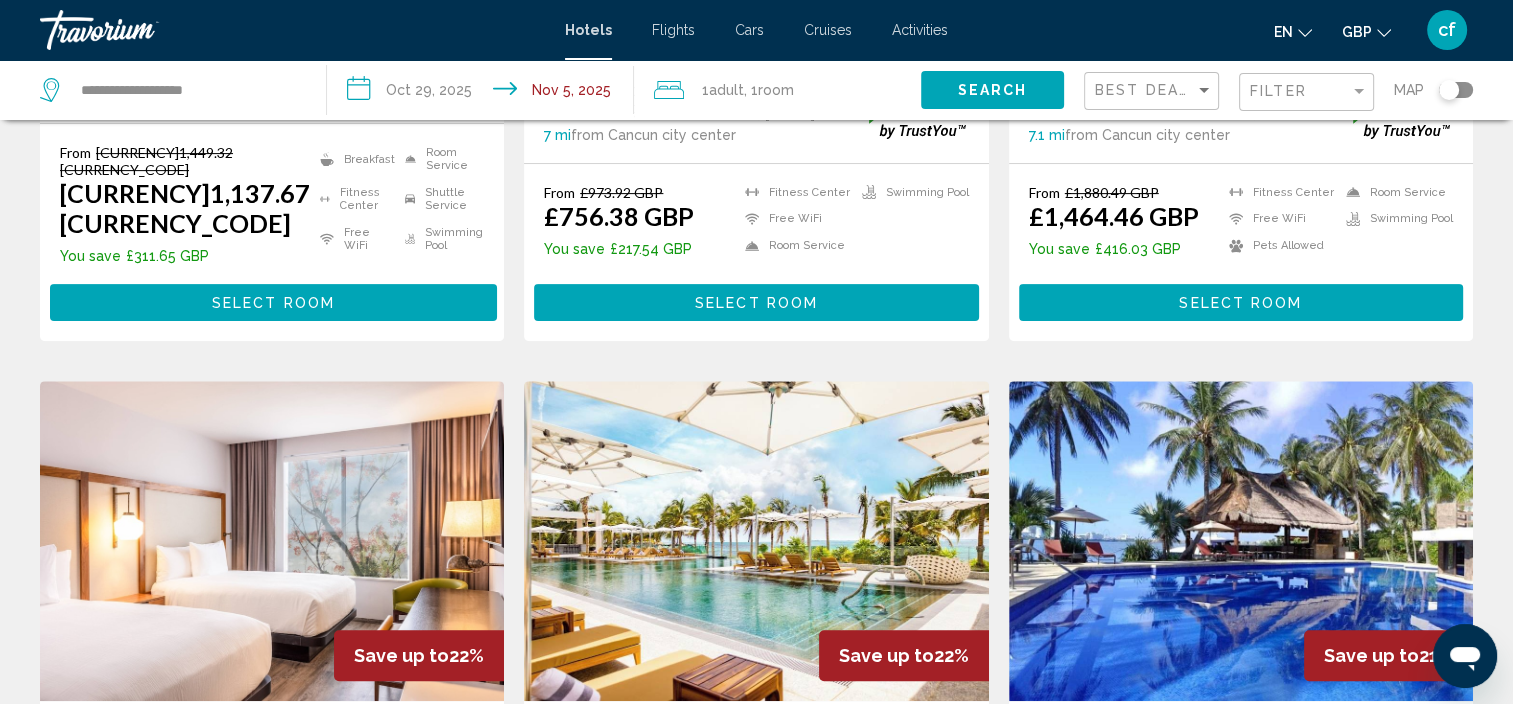 scroll, scrollTop: 0, scrollLeft: 0, axis: both 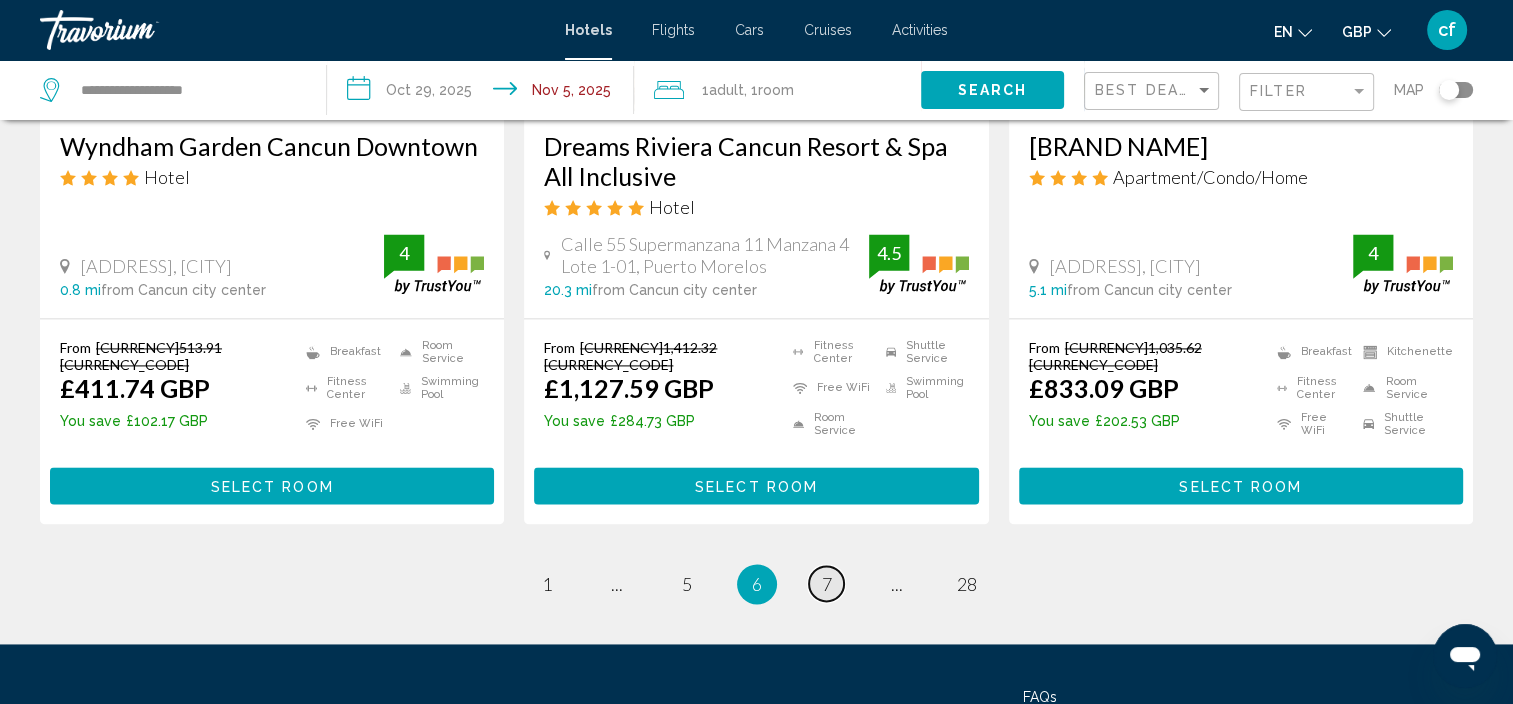 click on "7" at bounding box center (827, 584) 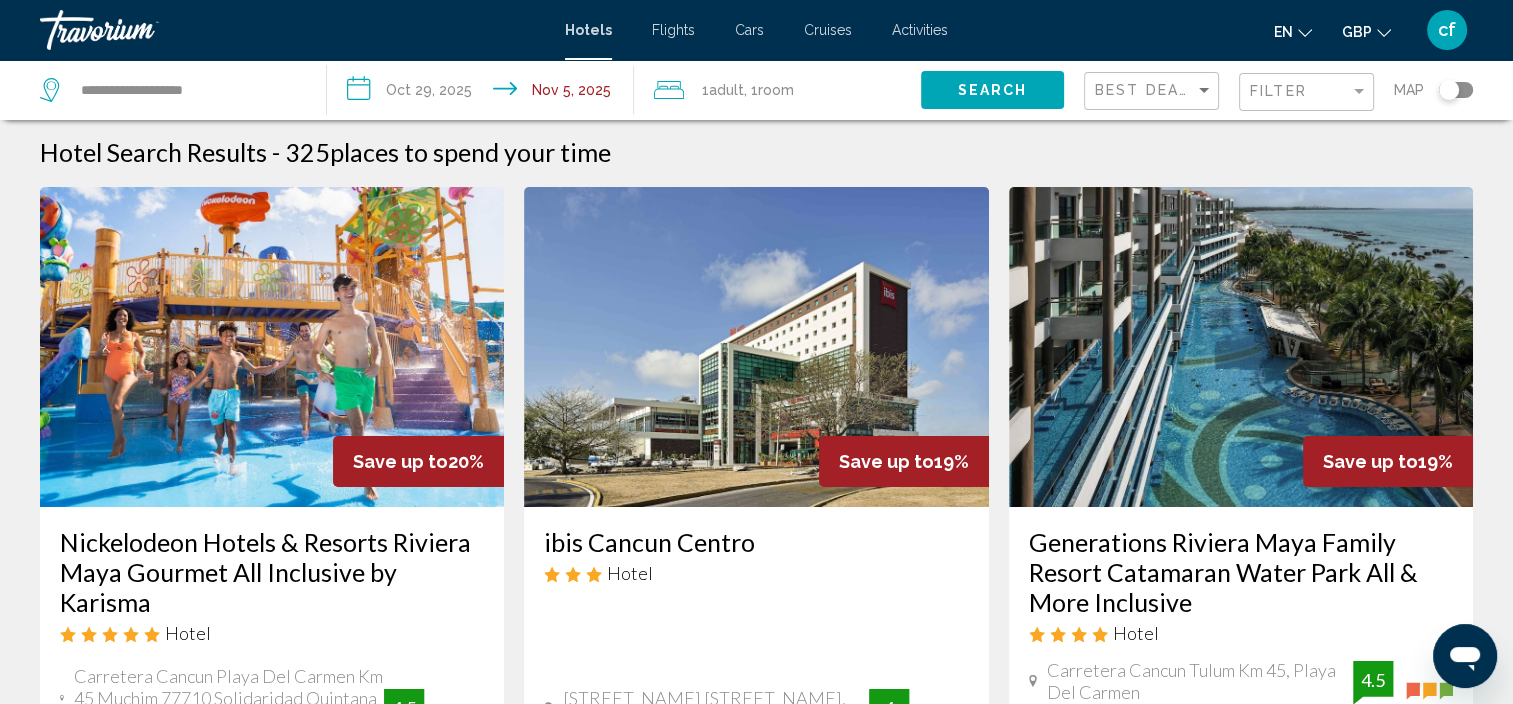 scroll, scrollTop: 0, scrollLeft: 0, axis: both 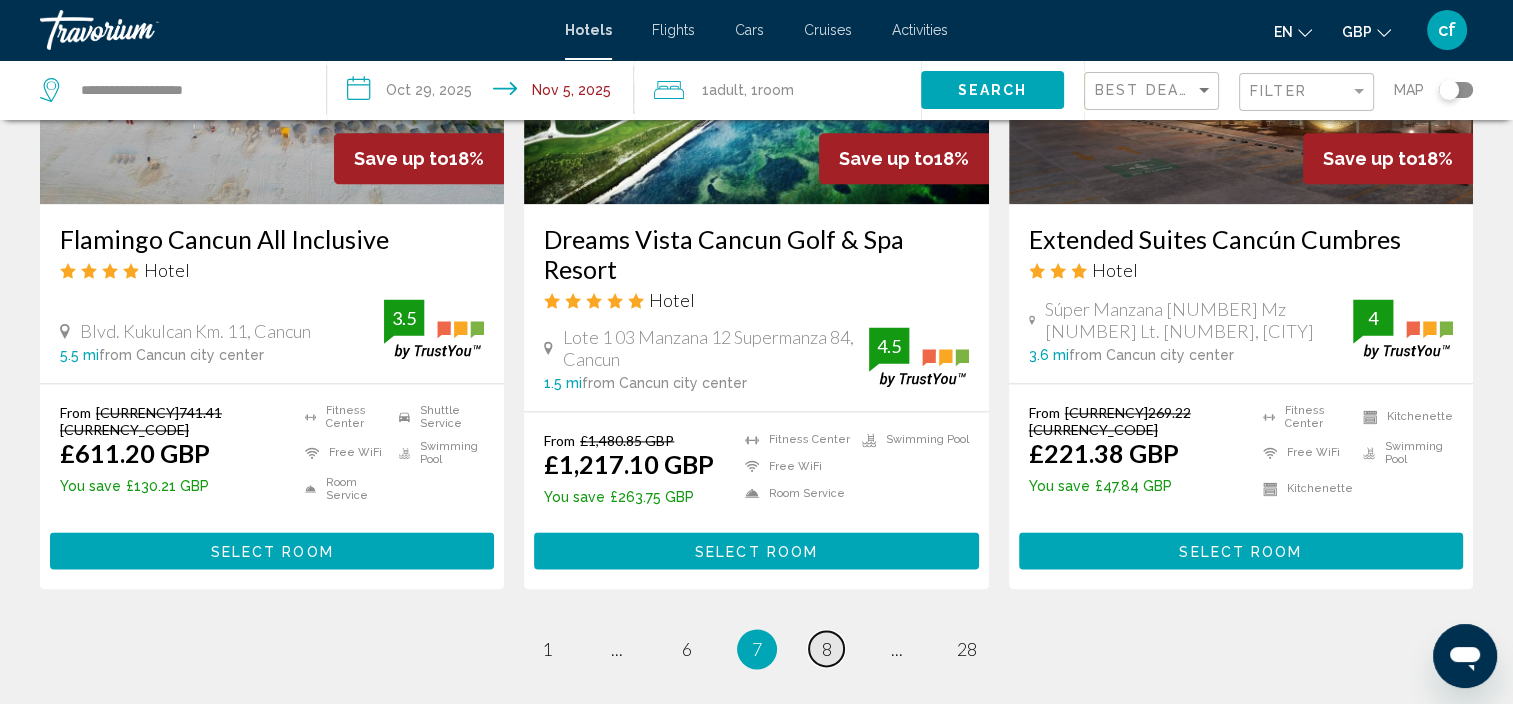 click on "8" at bounding box center [827, 649] 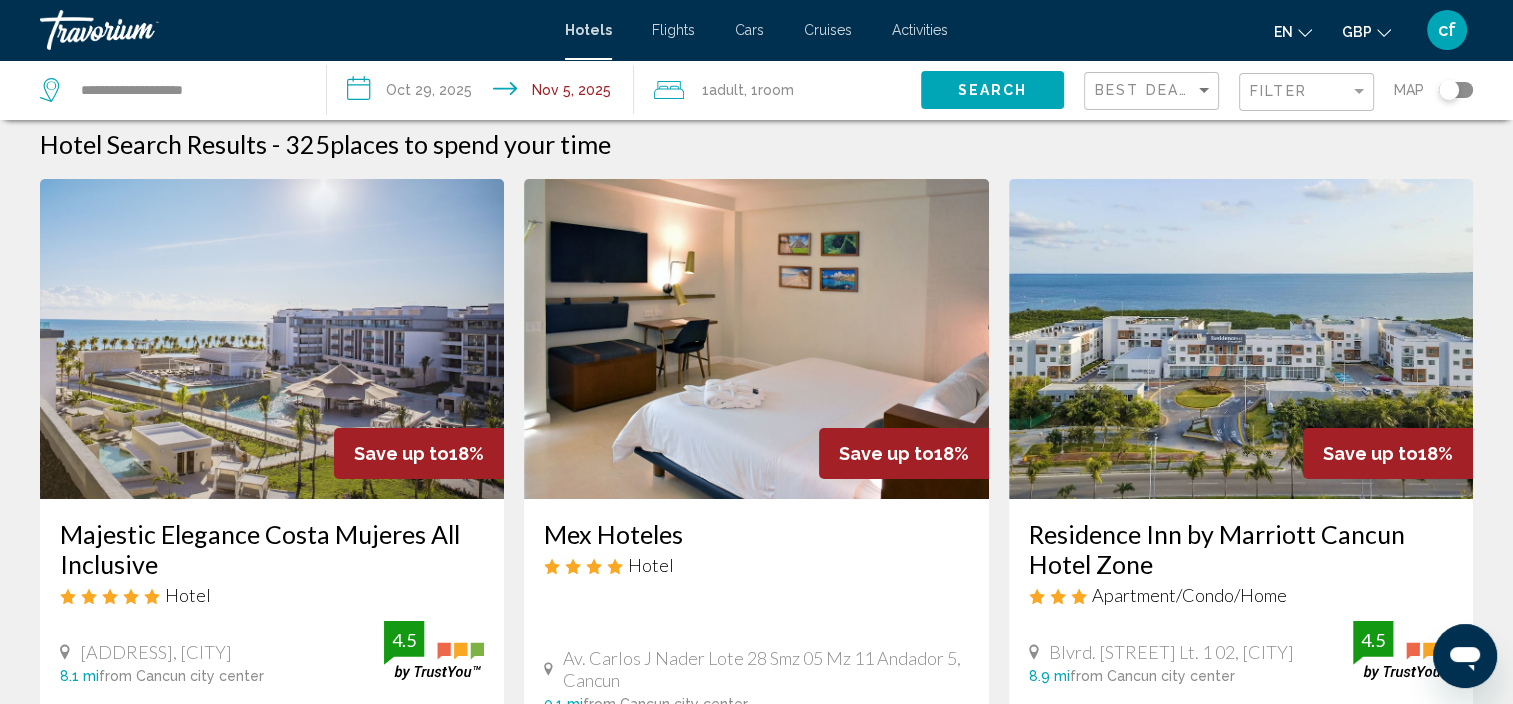 scroll, scrollTop: 0, scrollLeft: 0, axis: both 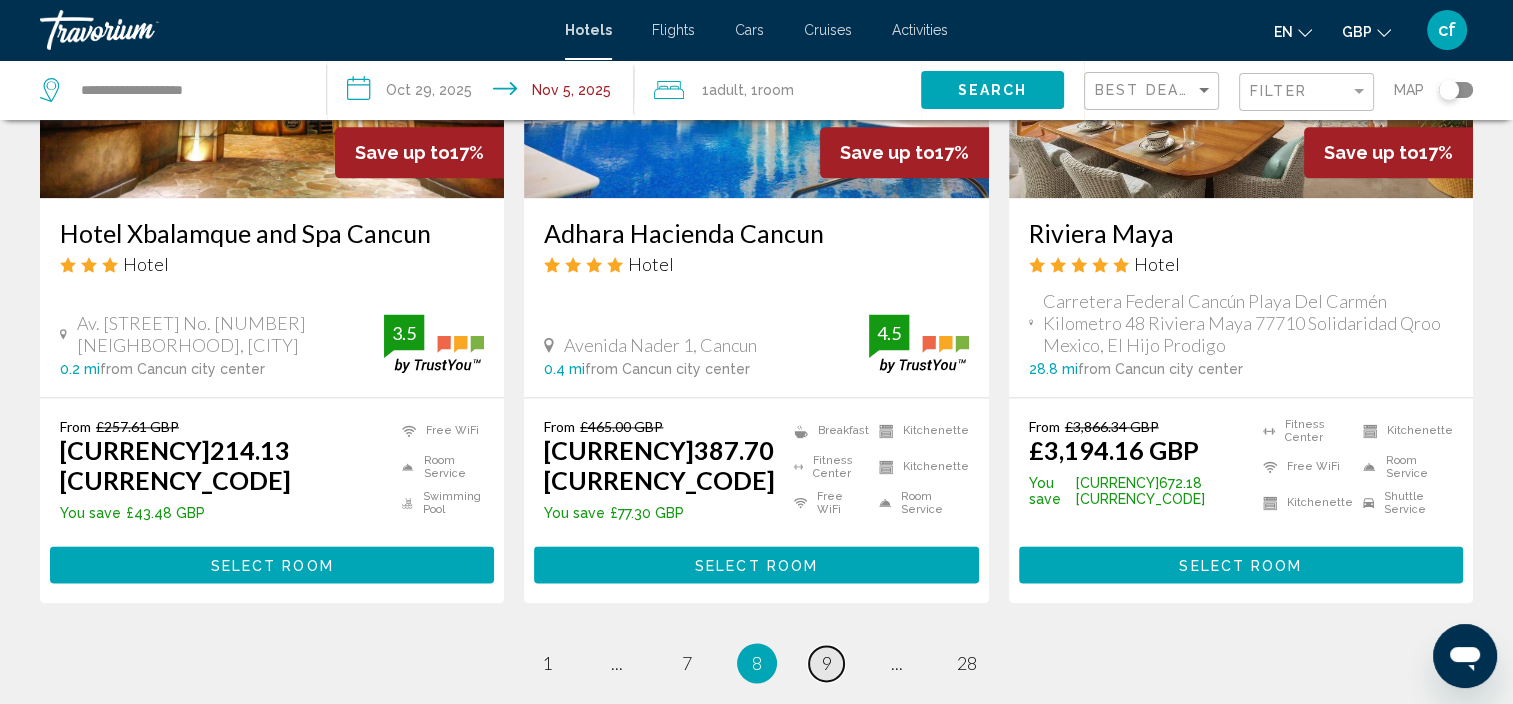 click on "page  9" at bounding box center [826, 663] 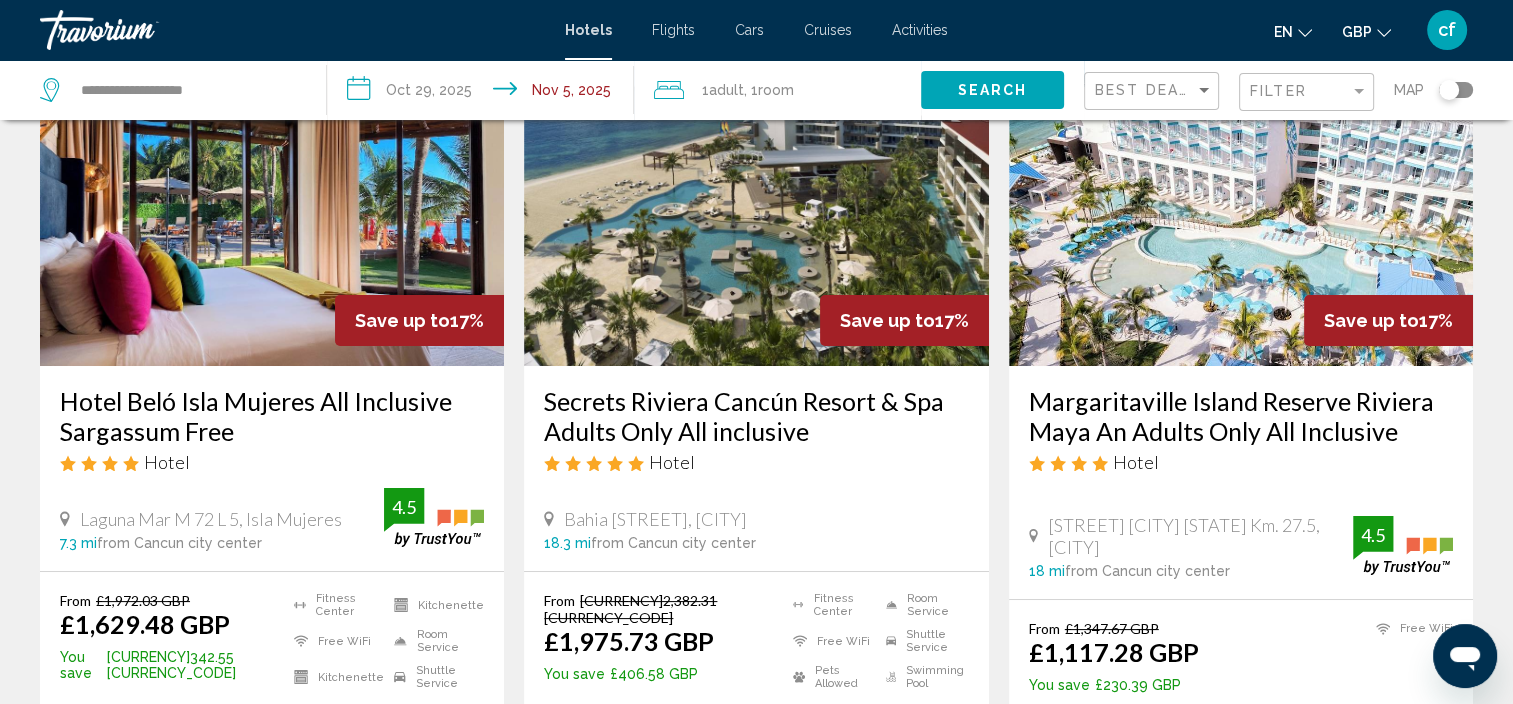 scroll, scrollTop: 0, scrollLeft: 0, axis: both 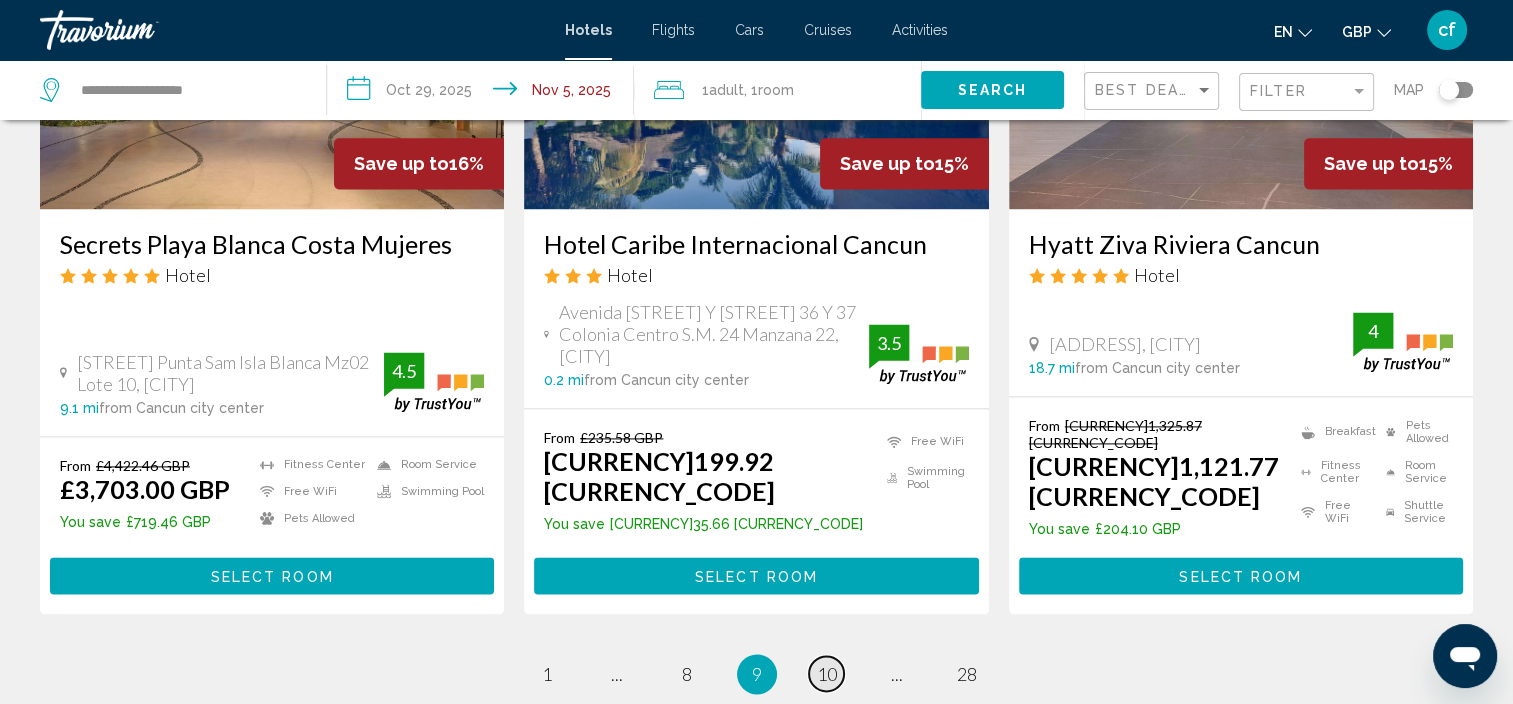 click on "10" at bounding box center [827, 674] 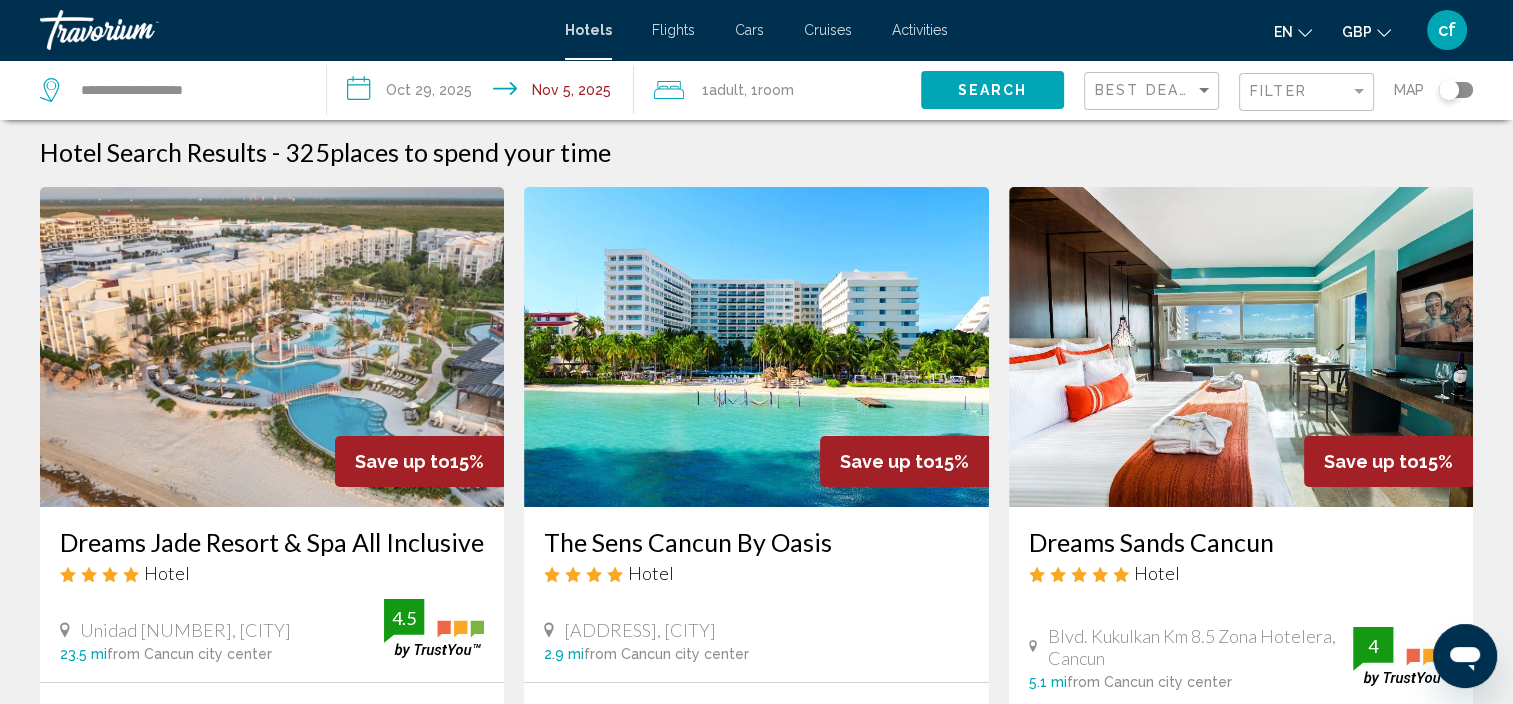 scroll, scrollTop: 0, scrollLeft: 0, axis: both 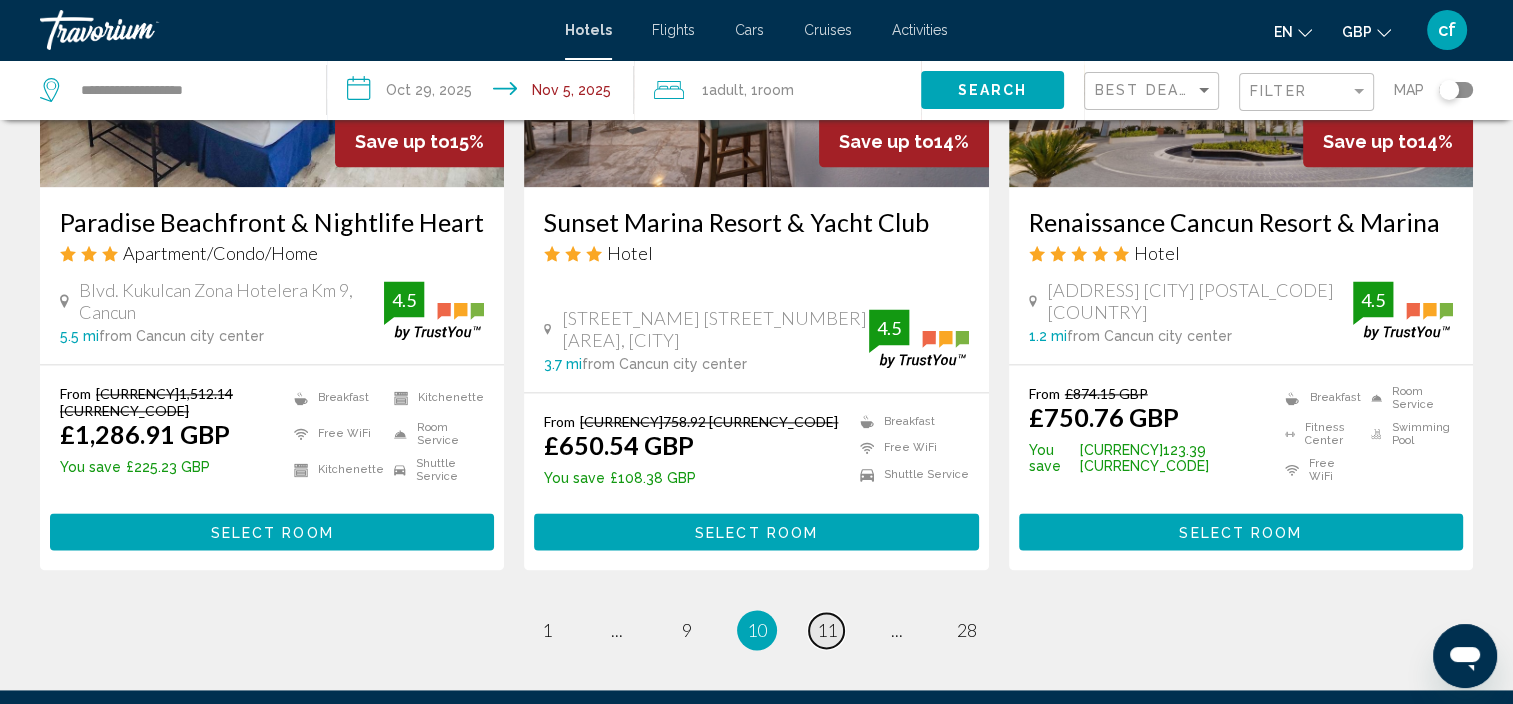 click on "11" at bounding box center [827, 630] 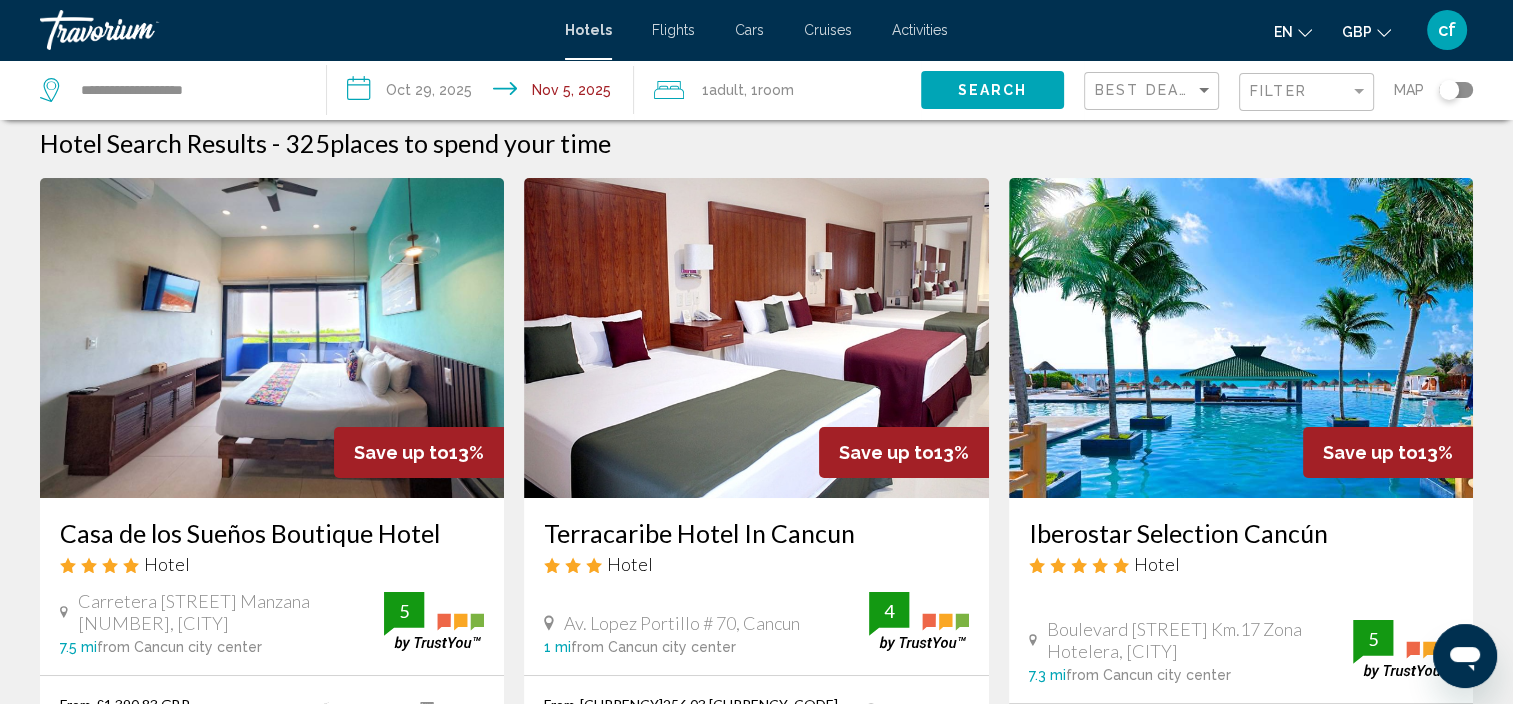 scroll, scrollTop: 0, scrollLeft: 0, axis: both 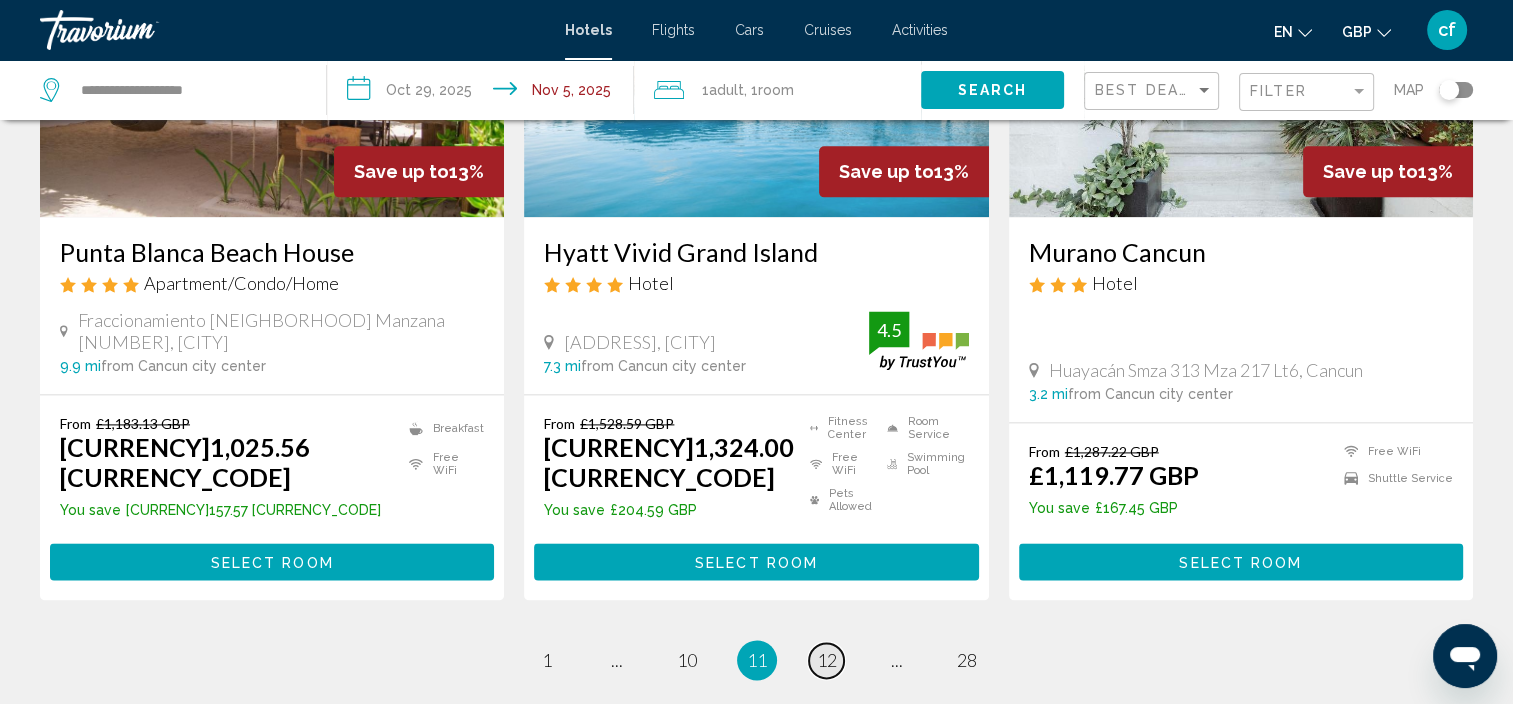 click on "12" at bounding box center [827, 660] 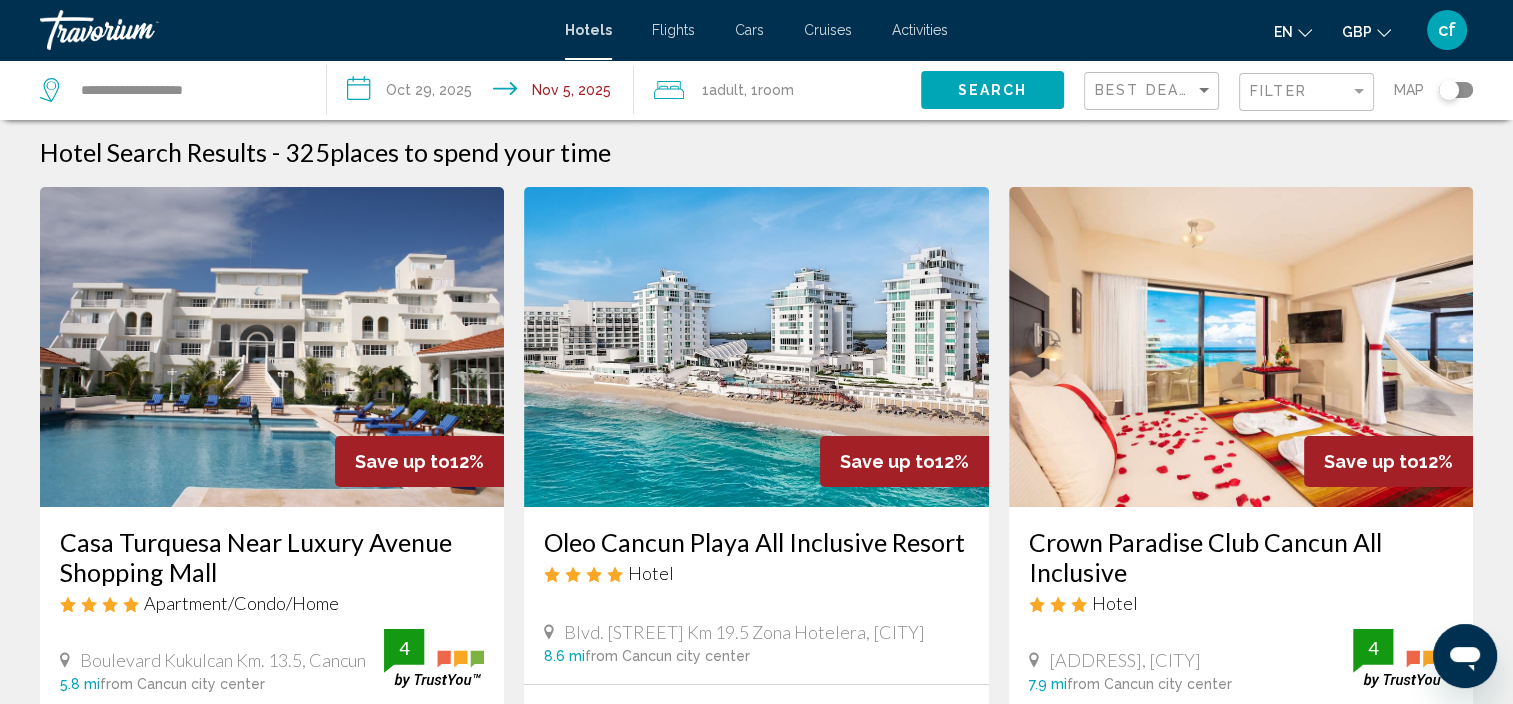 scroll, scrollTop: 0, scrollLeft: 0, axis: both 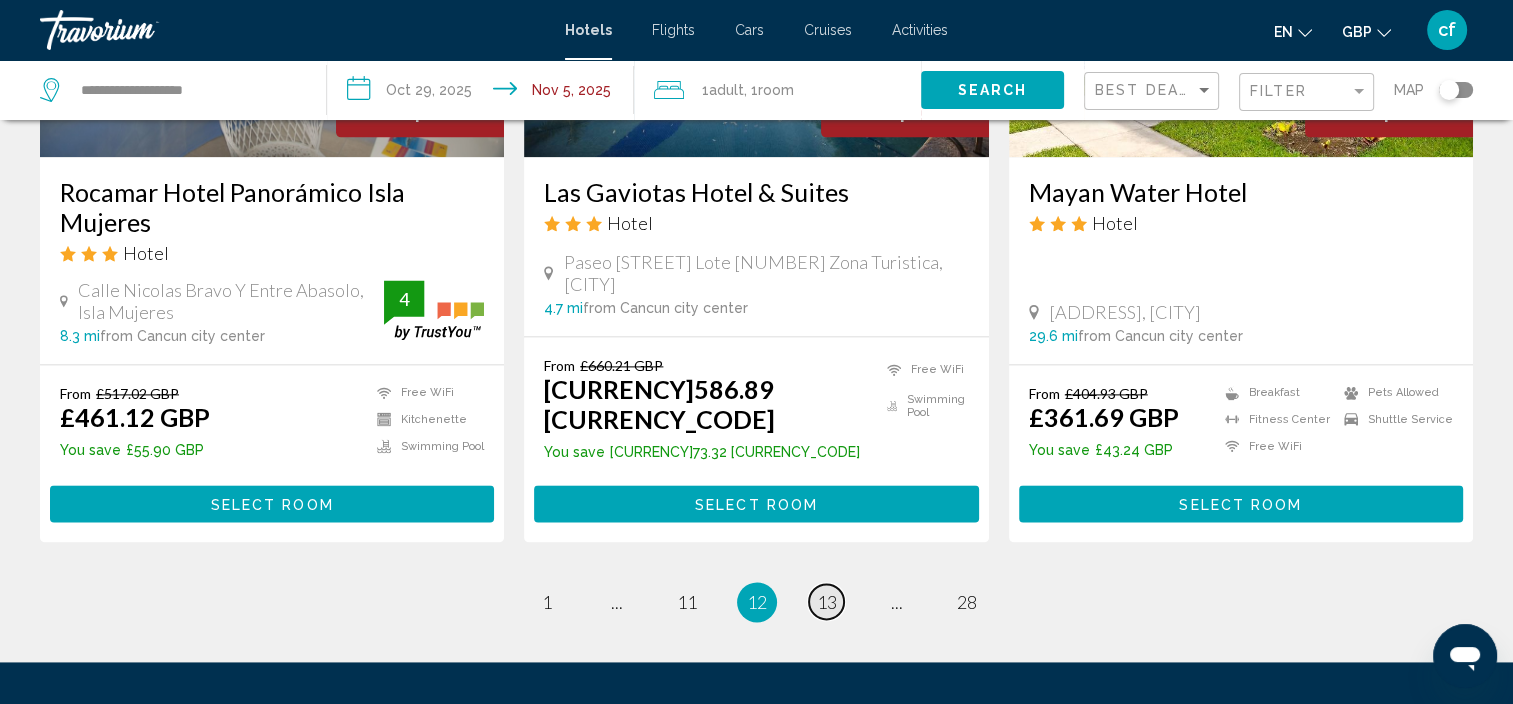 click on "13" at bounding box center [827, 602] 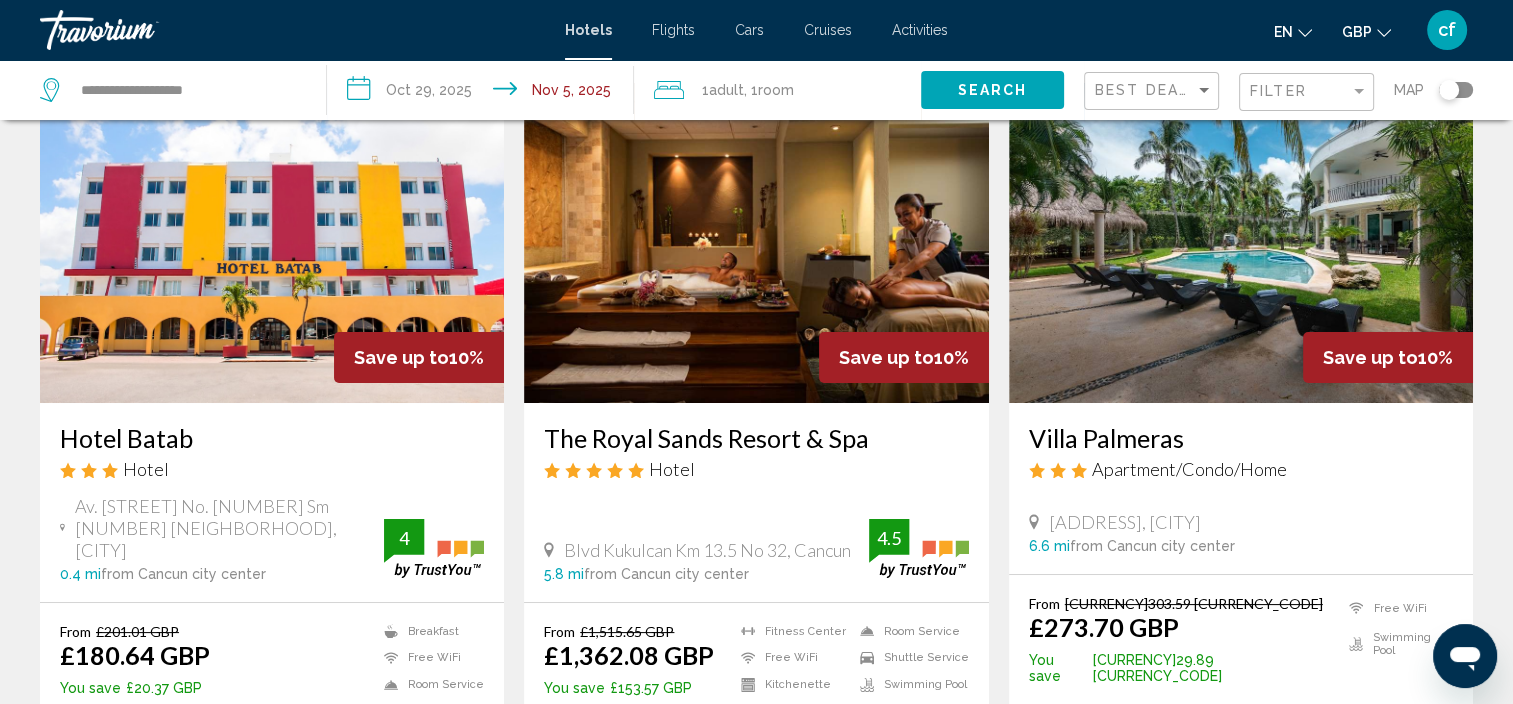 scroll, scrollTop: 0, scrollLeft: 0, axis: both 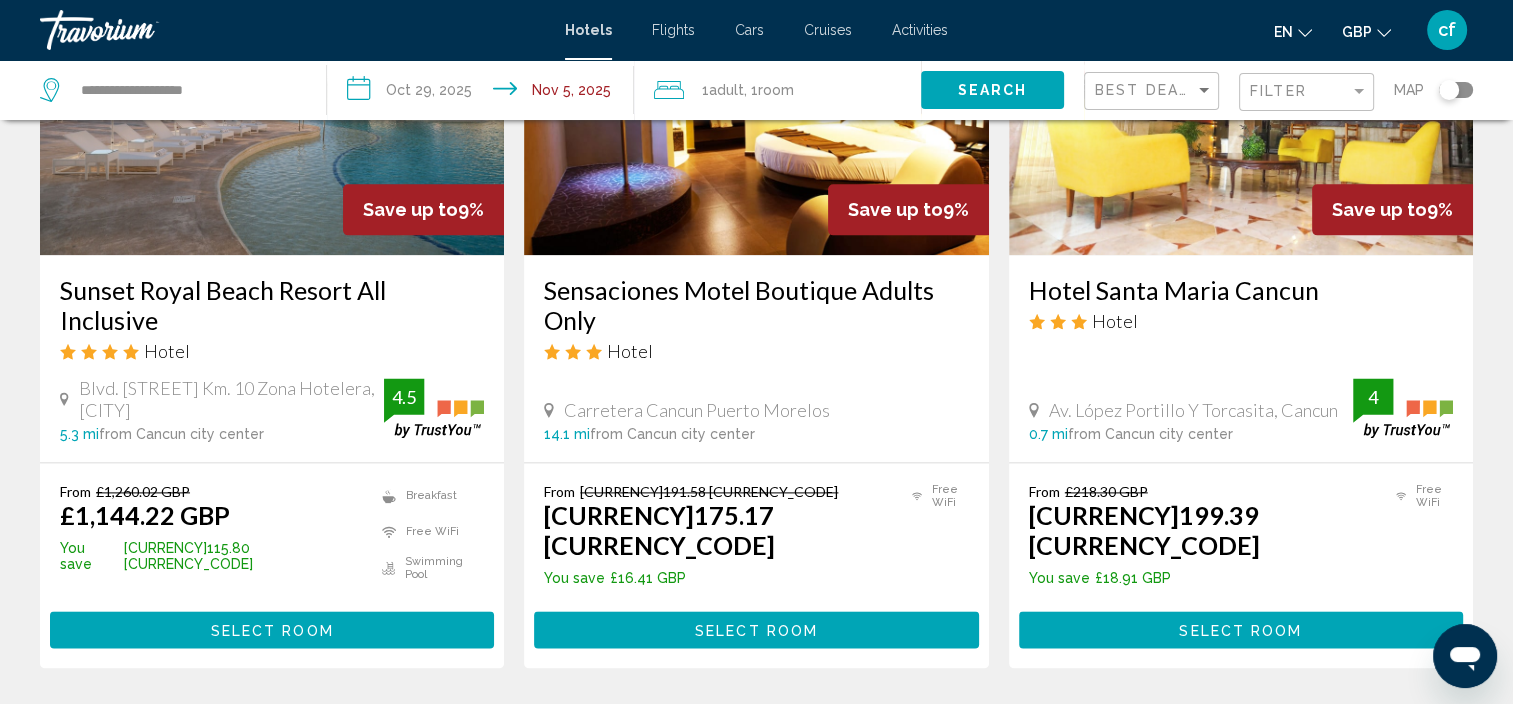 click on "14" at bounding box center [827, 728] 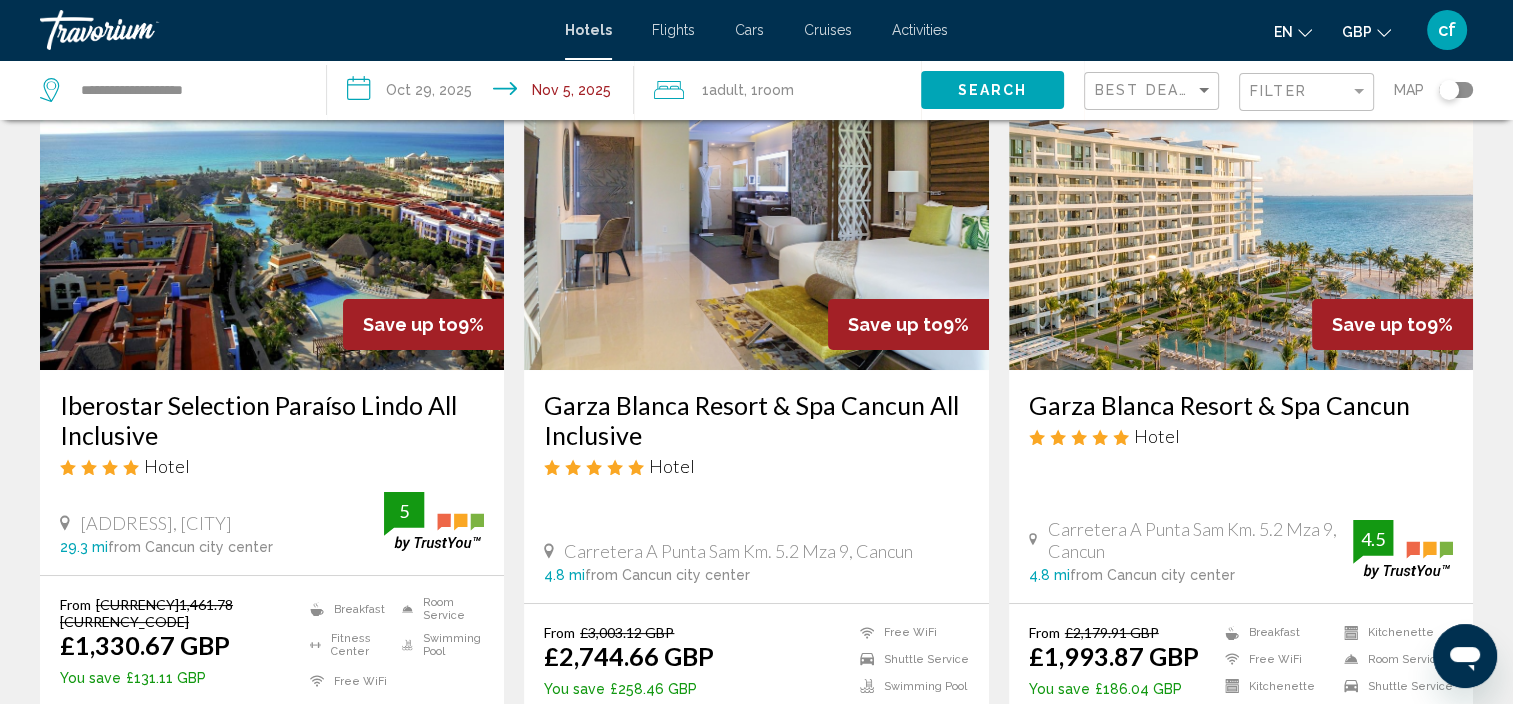 scroll, scrollTop: 0, scrollLeft: 0, axis: both 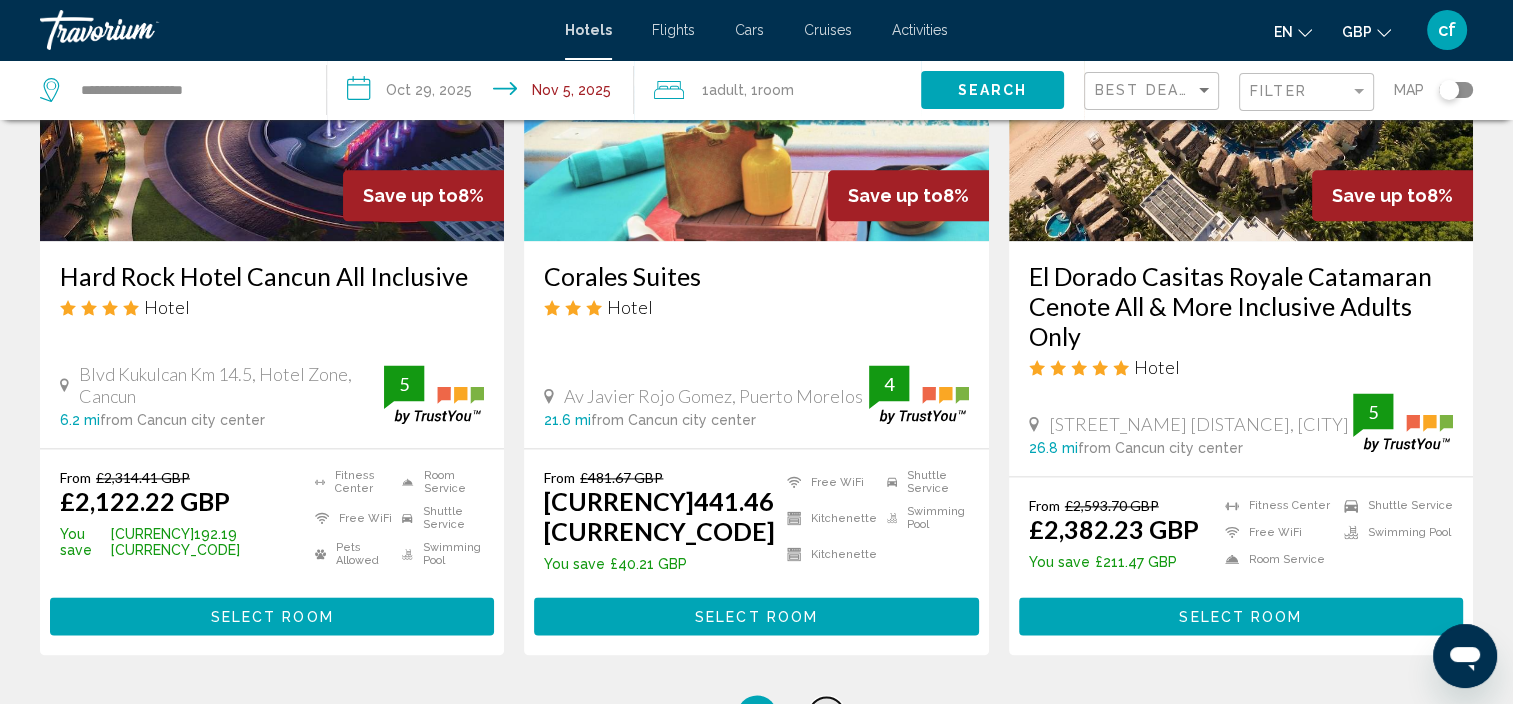 click on "15" at bounding box center [827, 715] 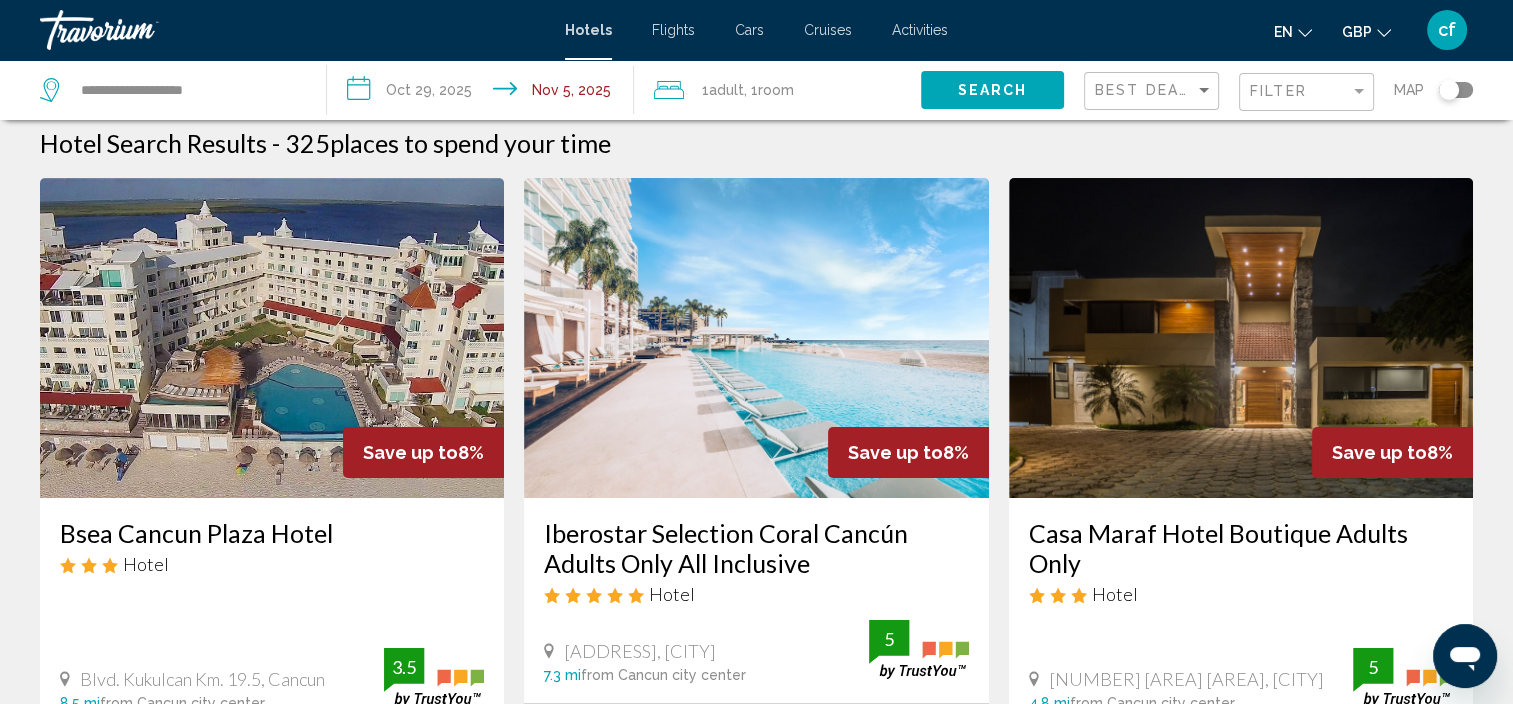 scroll, scrollTop: 0, scrollLeft: 0, axis: both 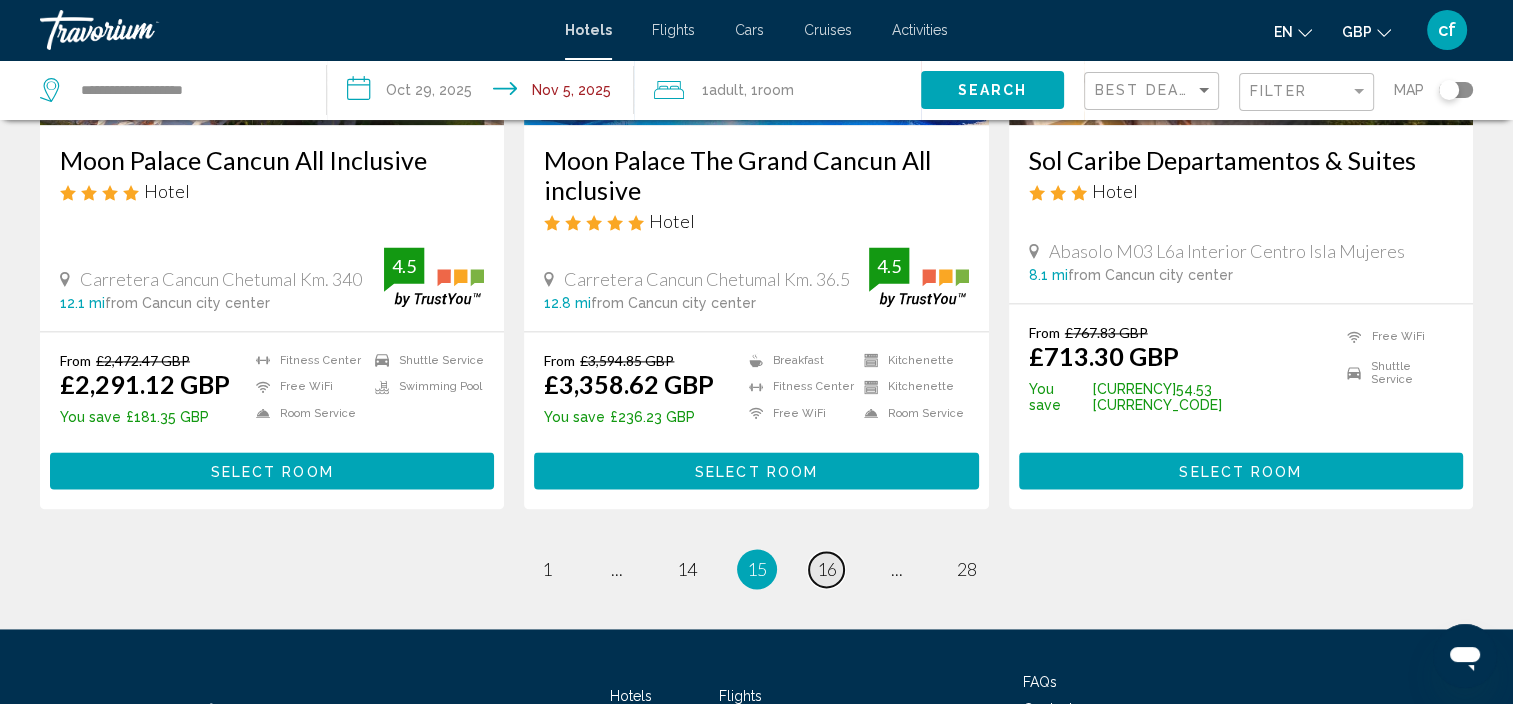 click on "16" at bounding box center (827, 569) 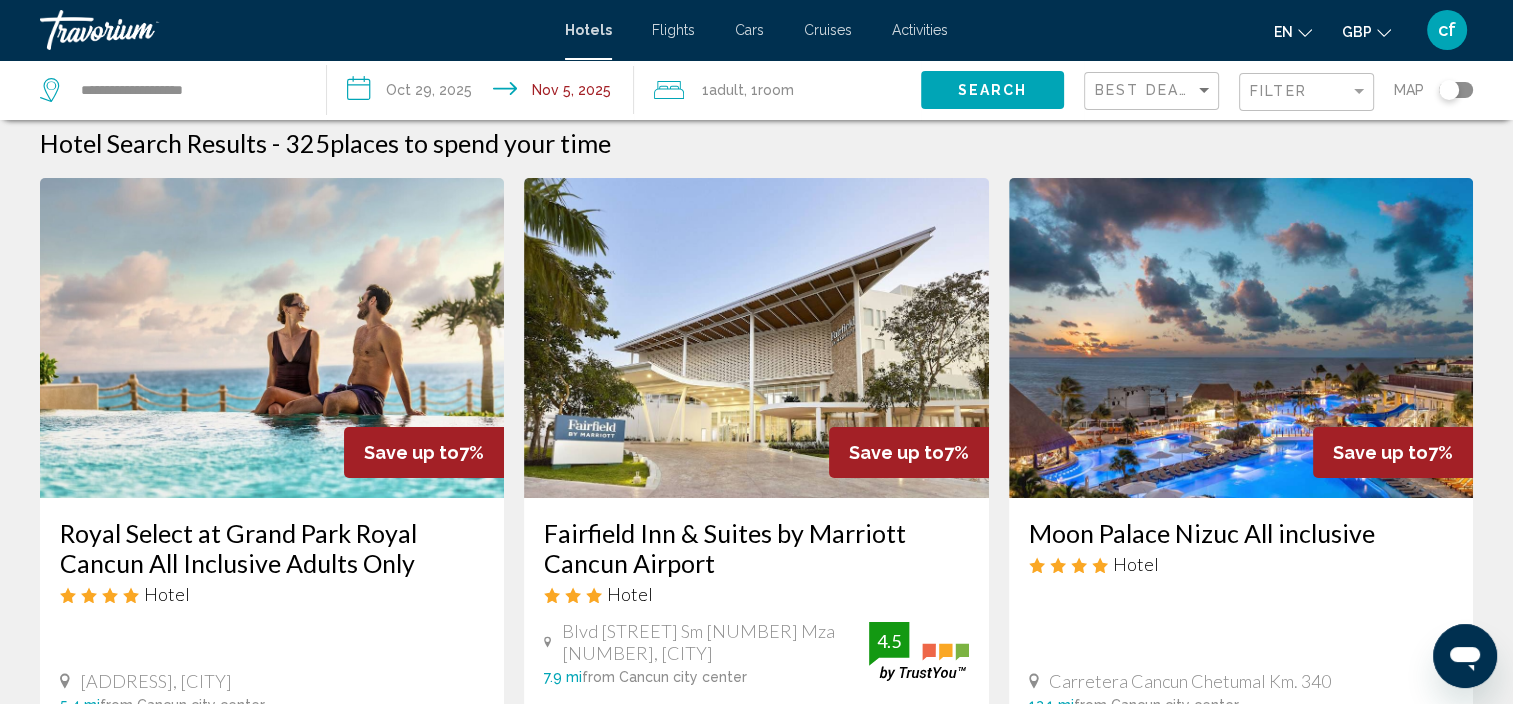 scroll, scrollTop: 0, scrollLeft: 0, axis: both 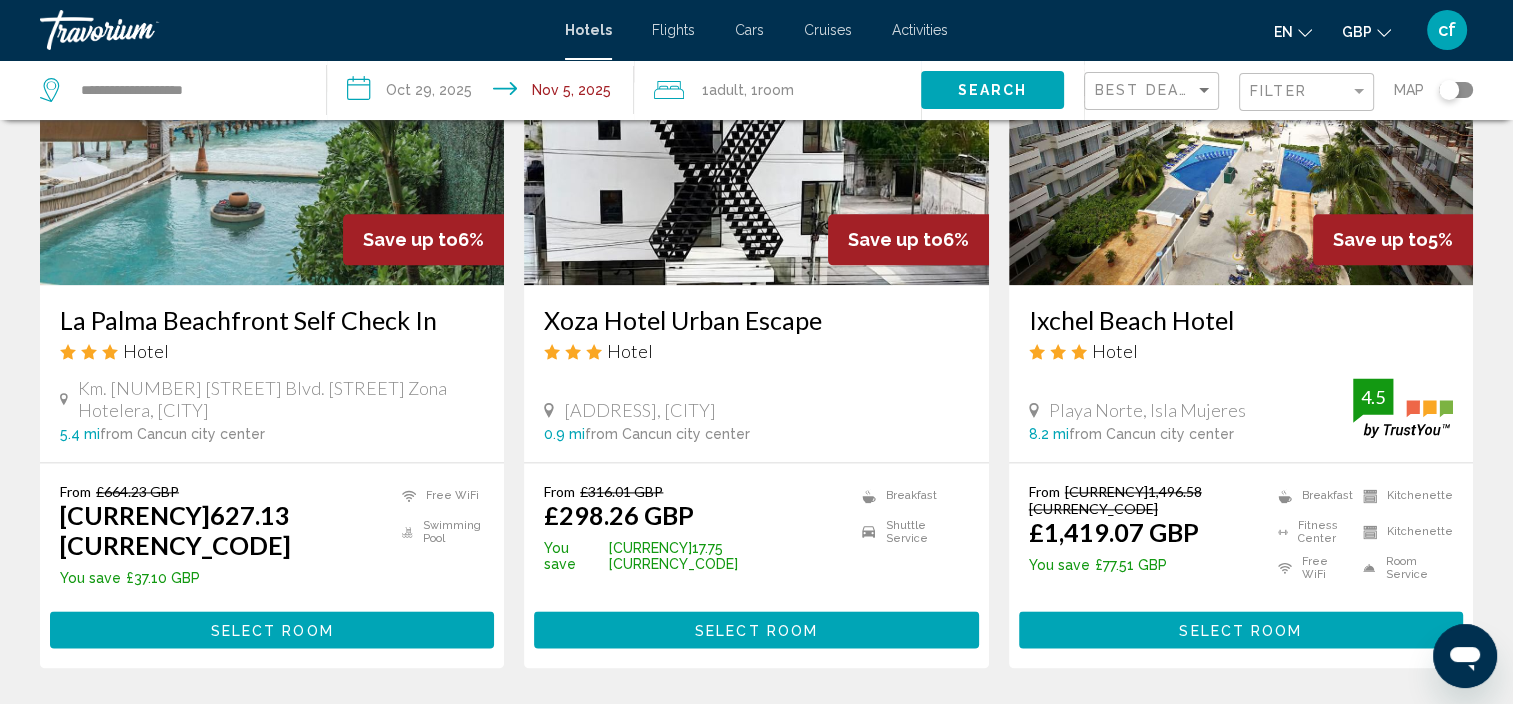 click on "17" at bounding box center [827, 728] 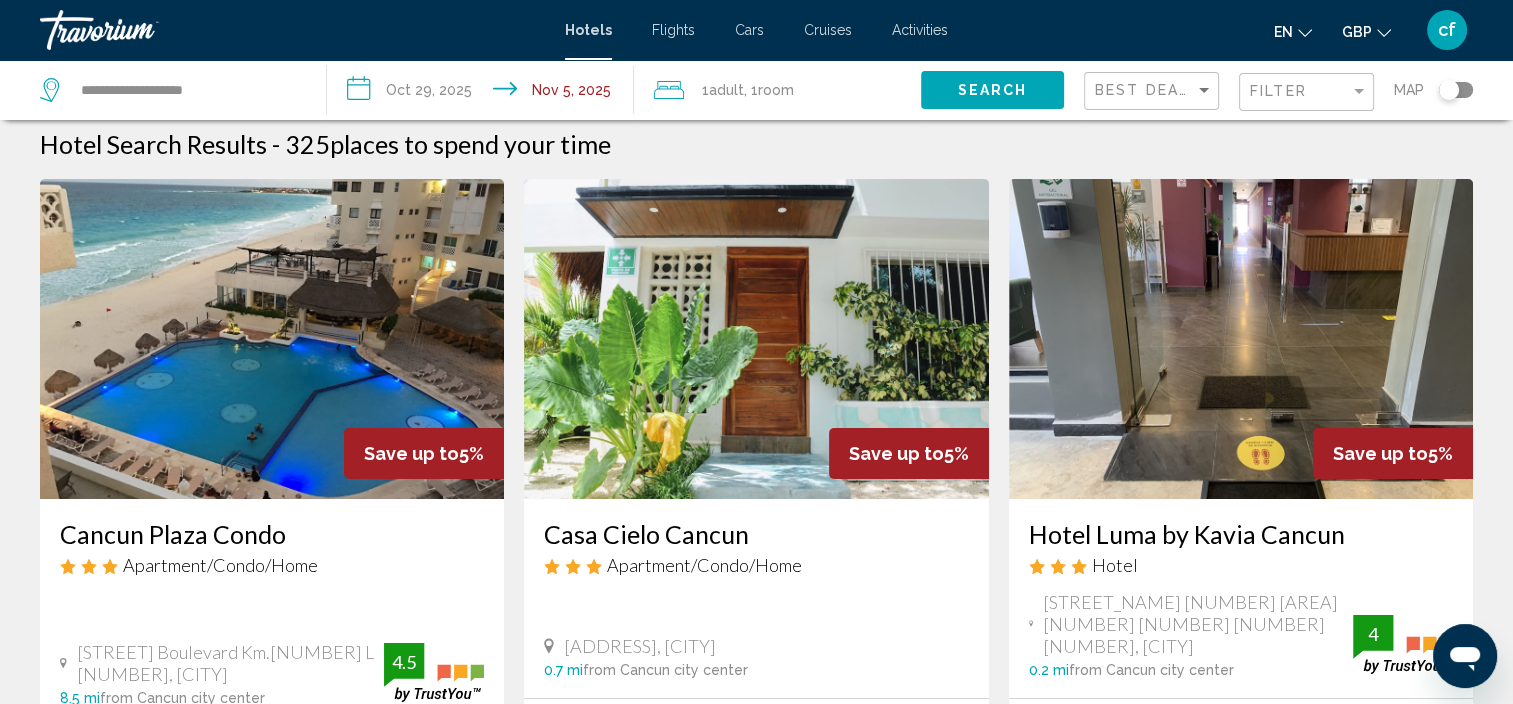 scroll, scrollTop: 0, scrollLeft: 0, axis: both 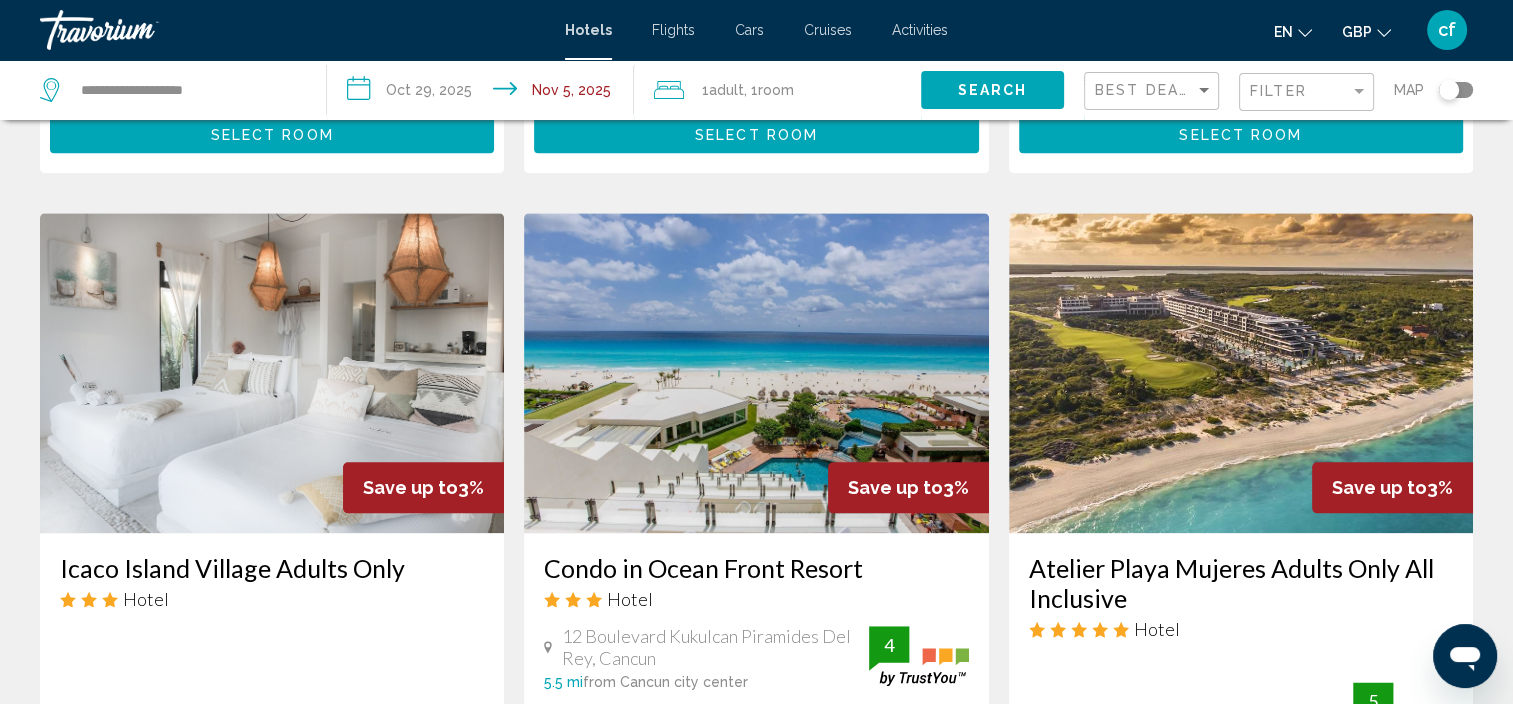 click at bounding box center [756, 373] 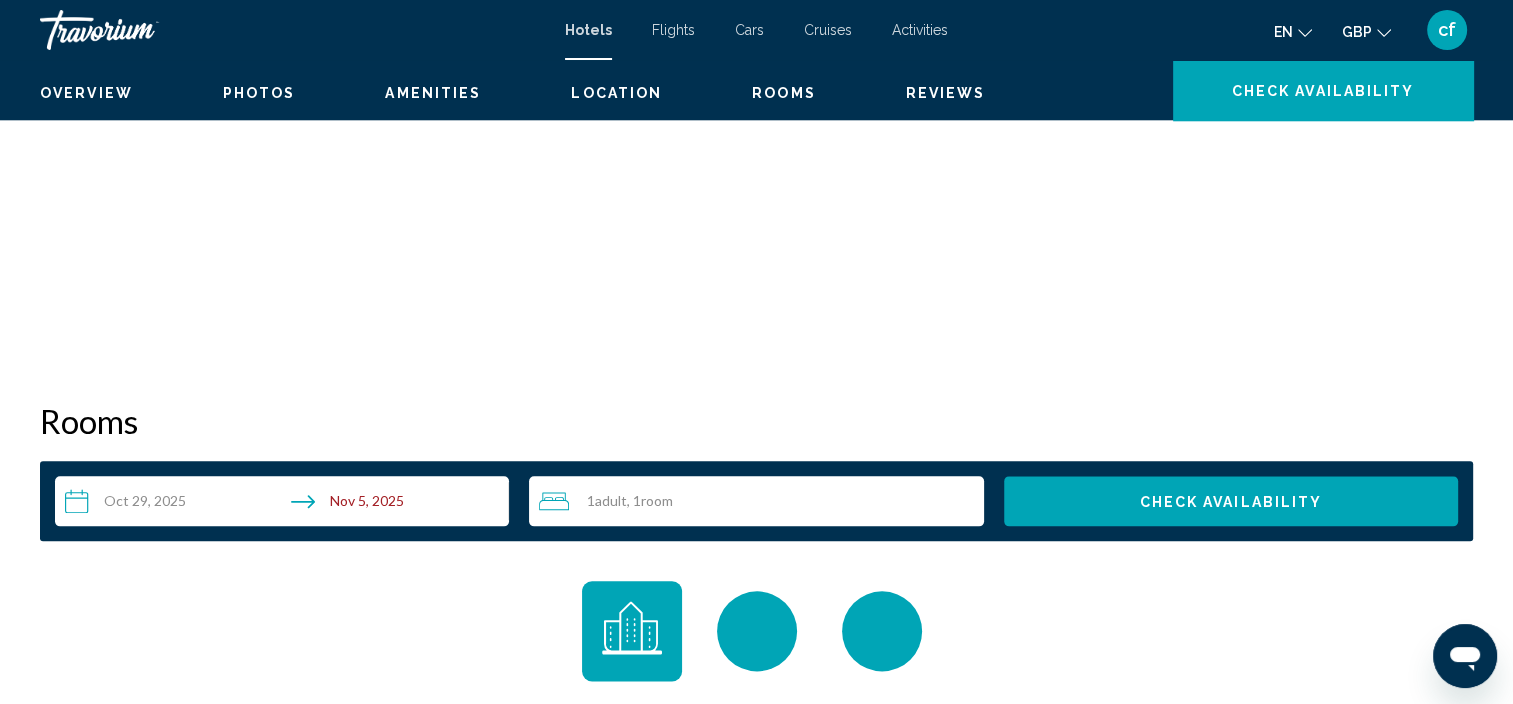scroll, scrollTop: 8, scrollLeft: 0, axis: vertical 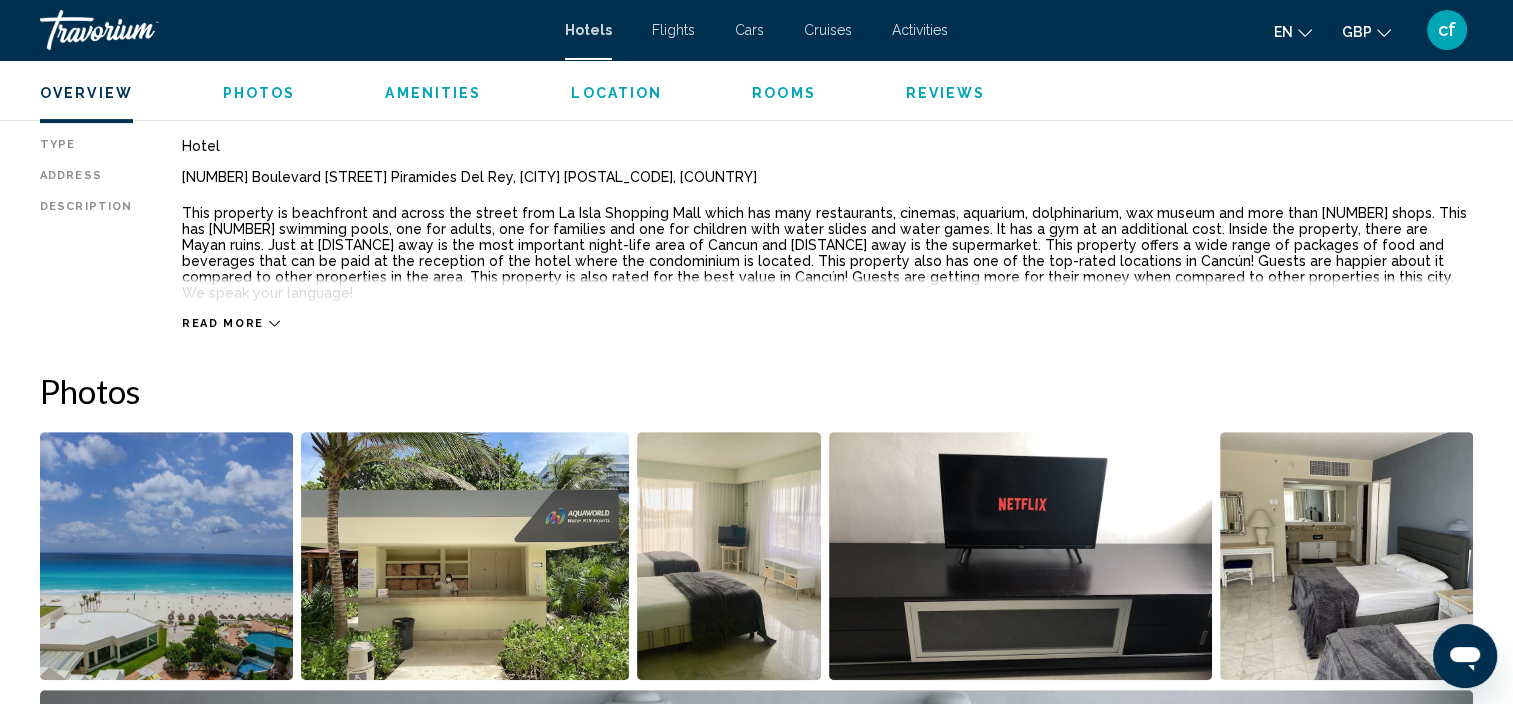 click on "Read more" at bounding box center [223, 323] 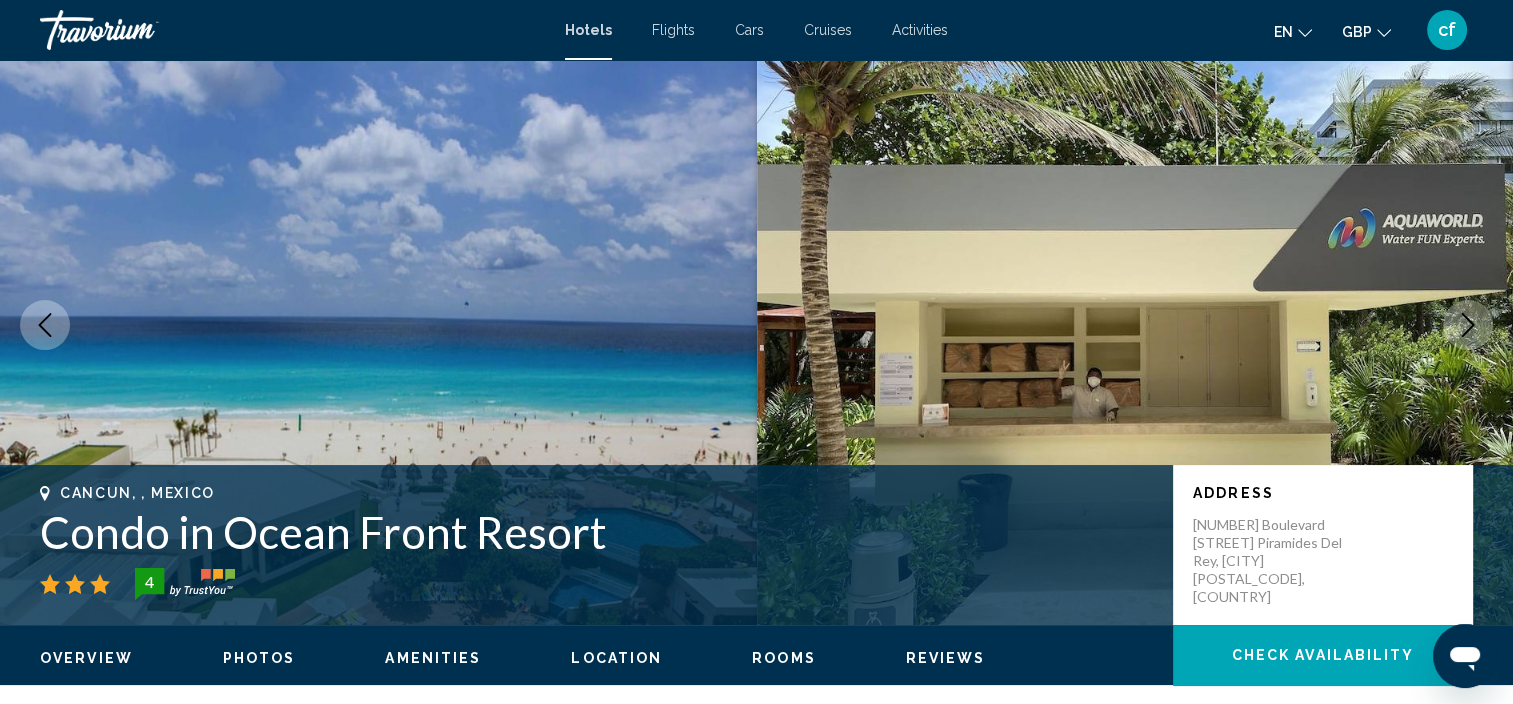 scroll, scrollTop: 0, scrollLeft: 0, axis: both 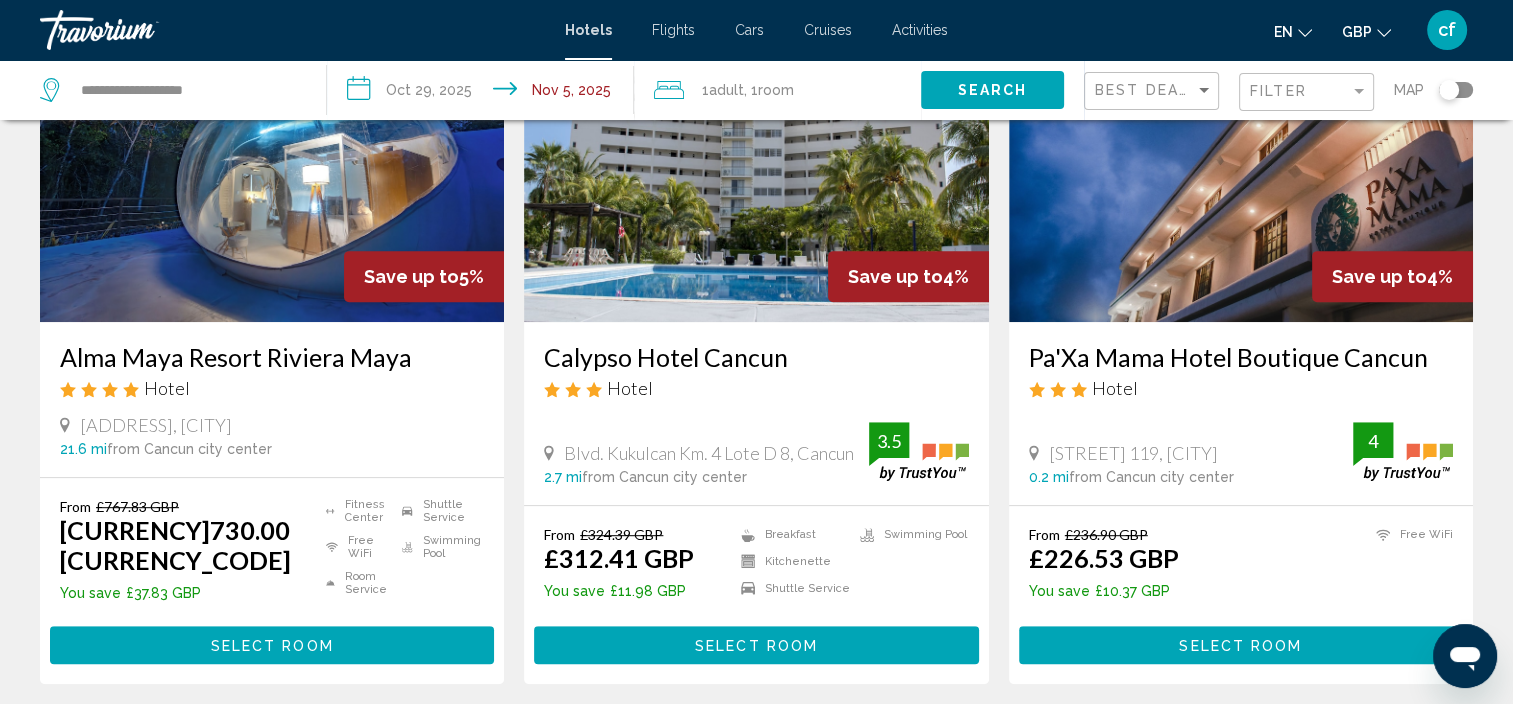 click at bounding box center (1241, 162) 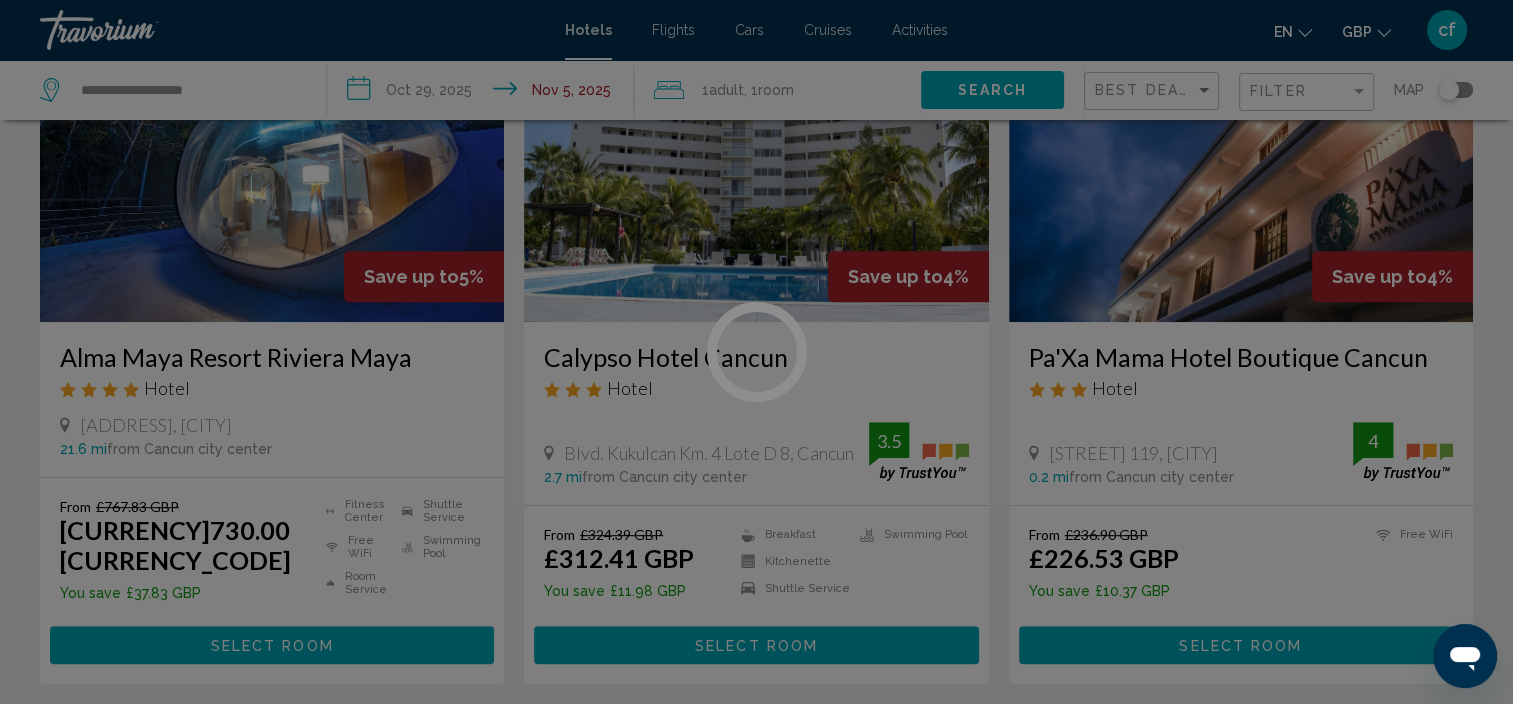 scroll, scrollTop: 8, scrollLeft: 0, axis: vertical 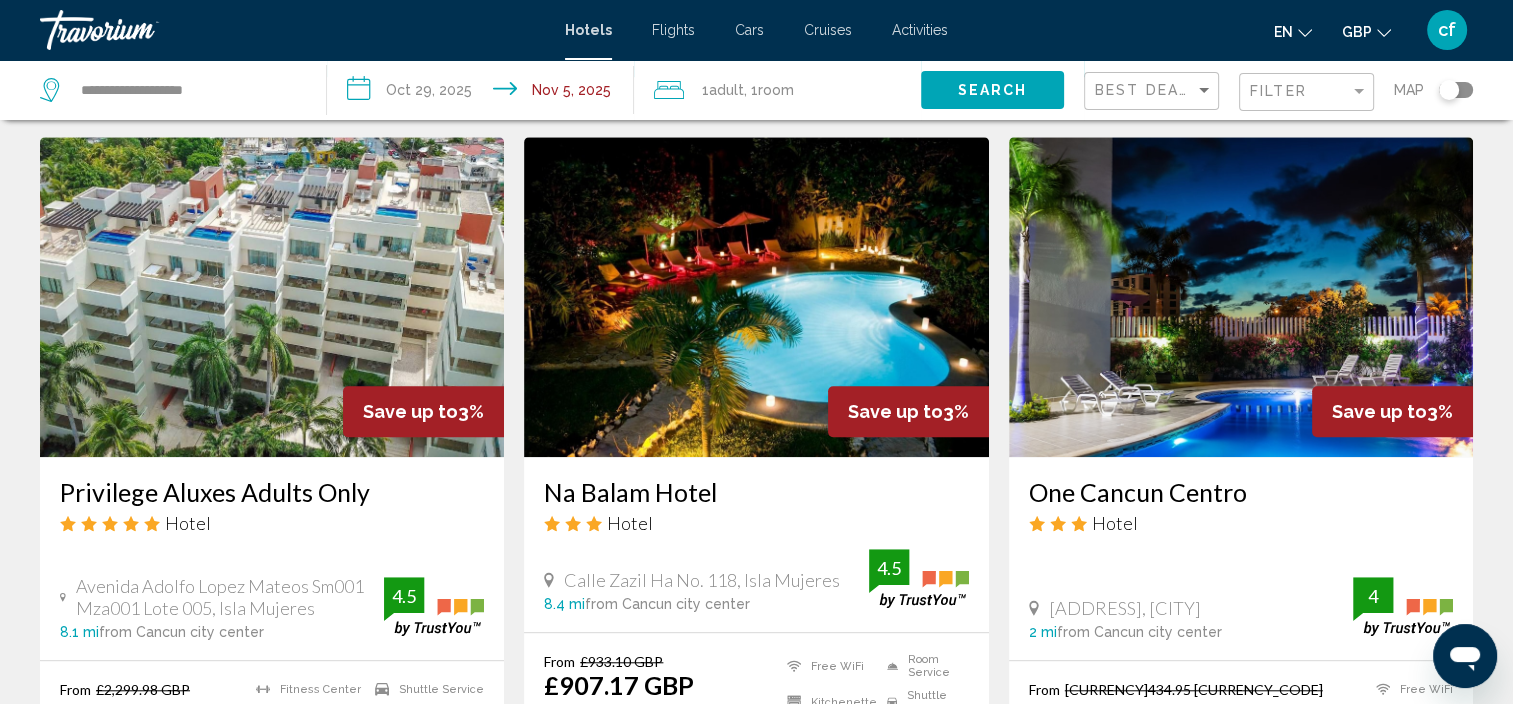 click at bounding box center [1241, 297] 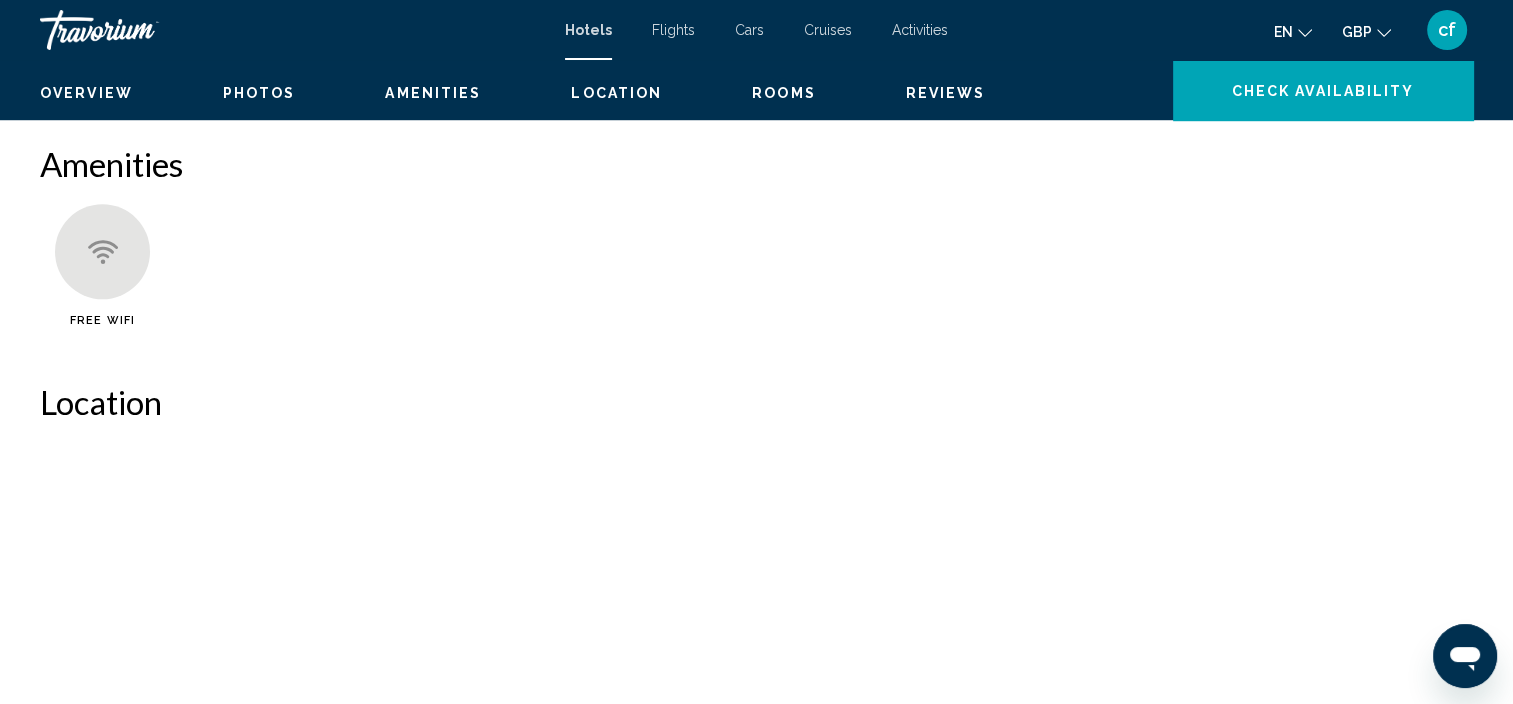 scroll, scrollTop: 8, scrollLeft: 0, axis: vertical 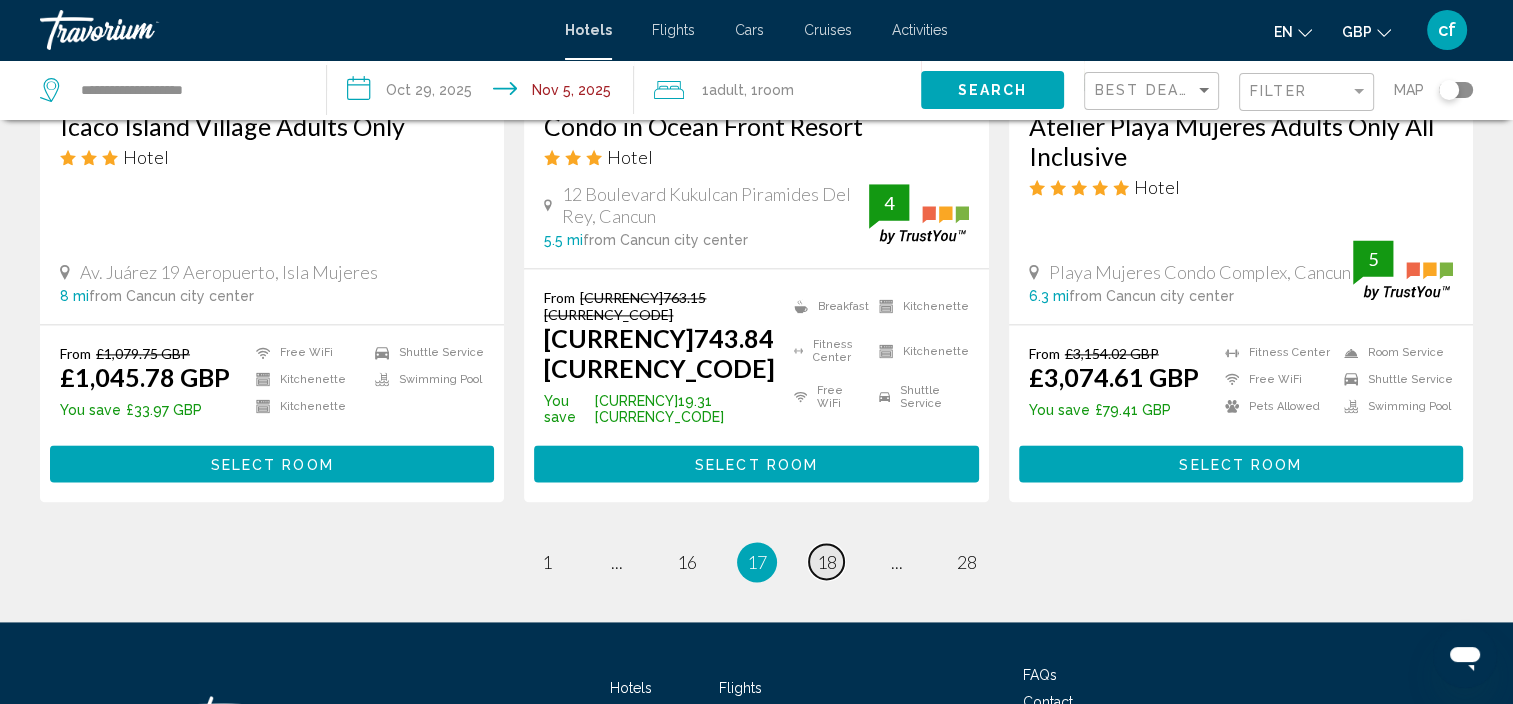 click on "18" at bounding box center [827, 562] 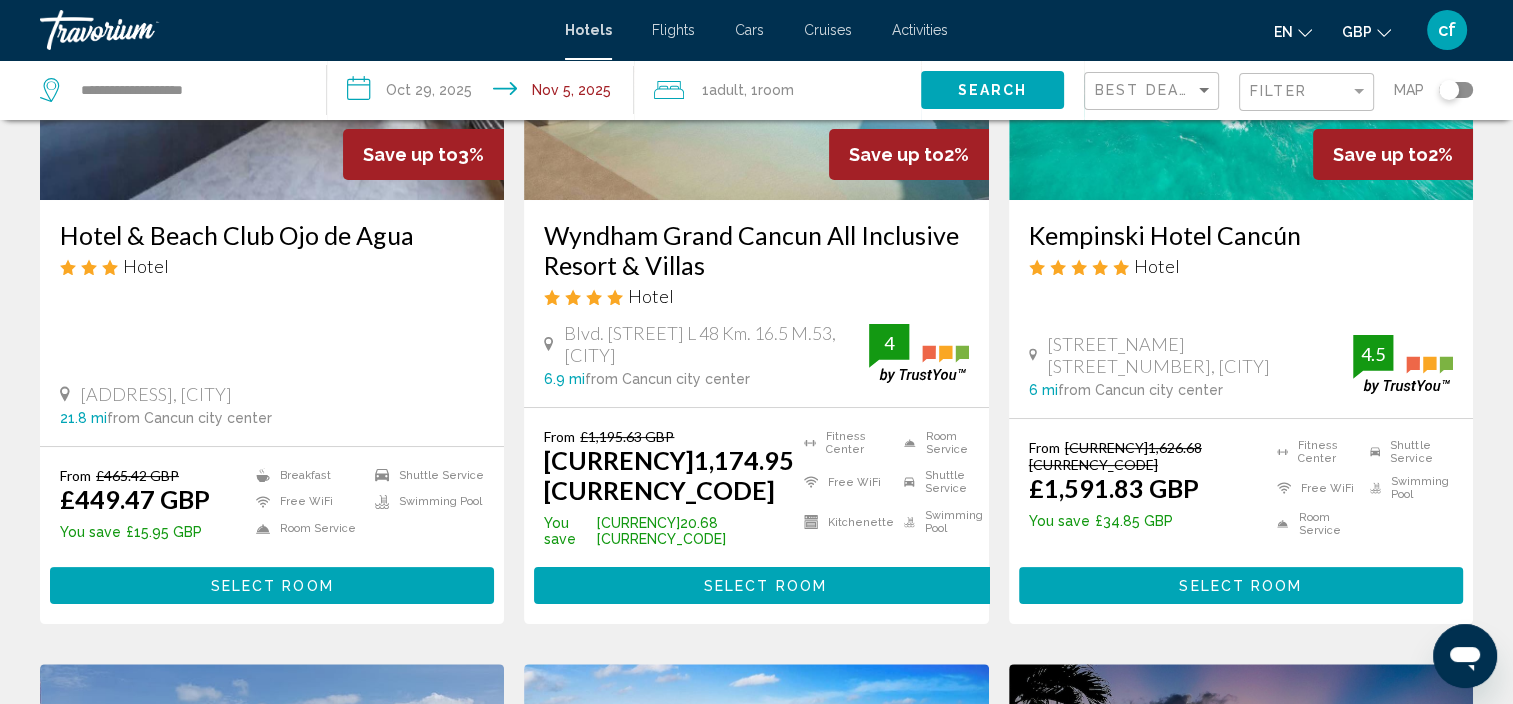 scroll, scrollTop: 0, scrollLeft: 0, axis: both 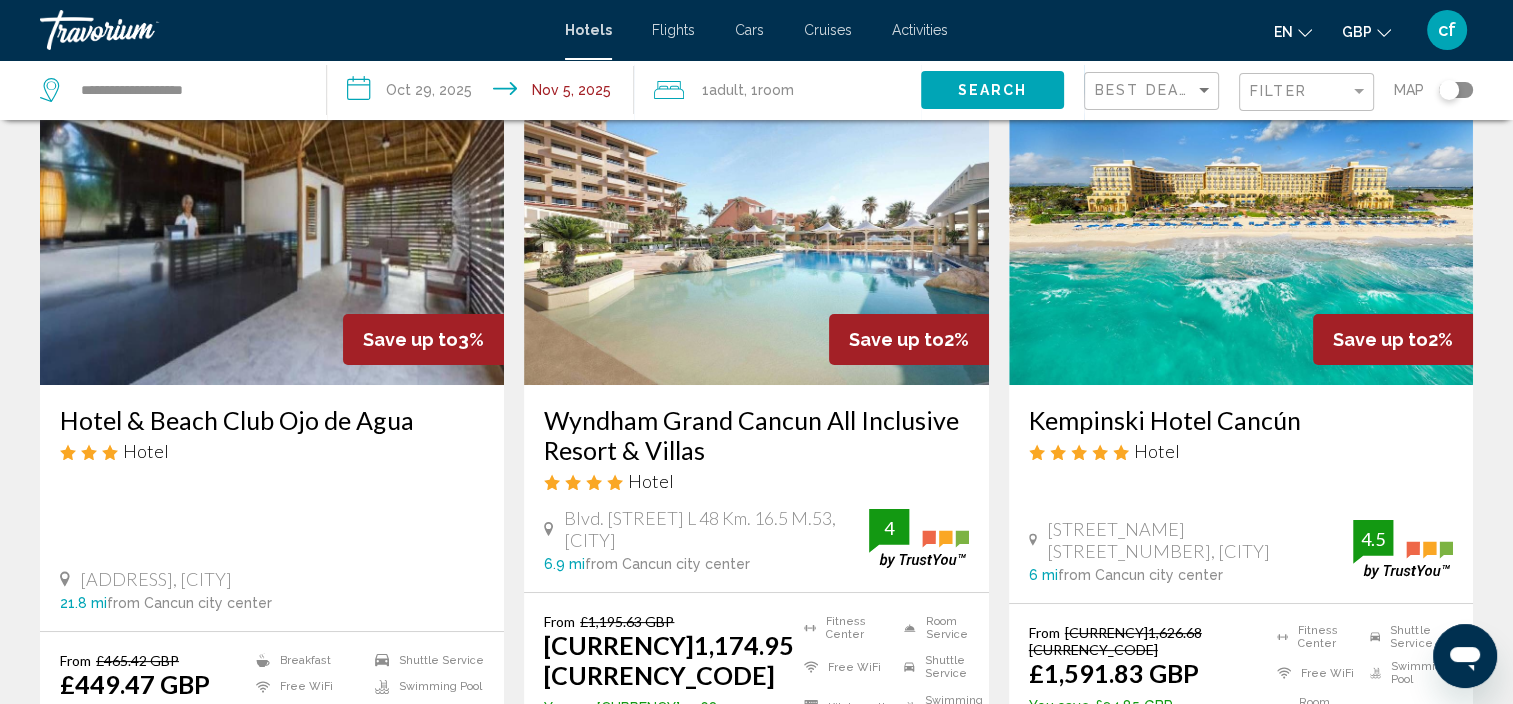 click at bounding box center (272, 225) 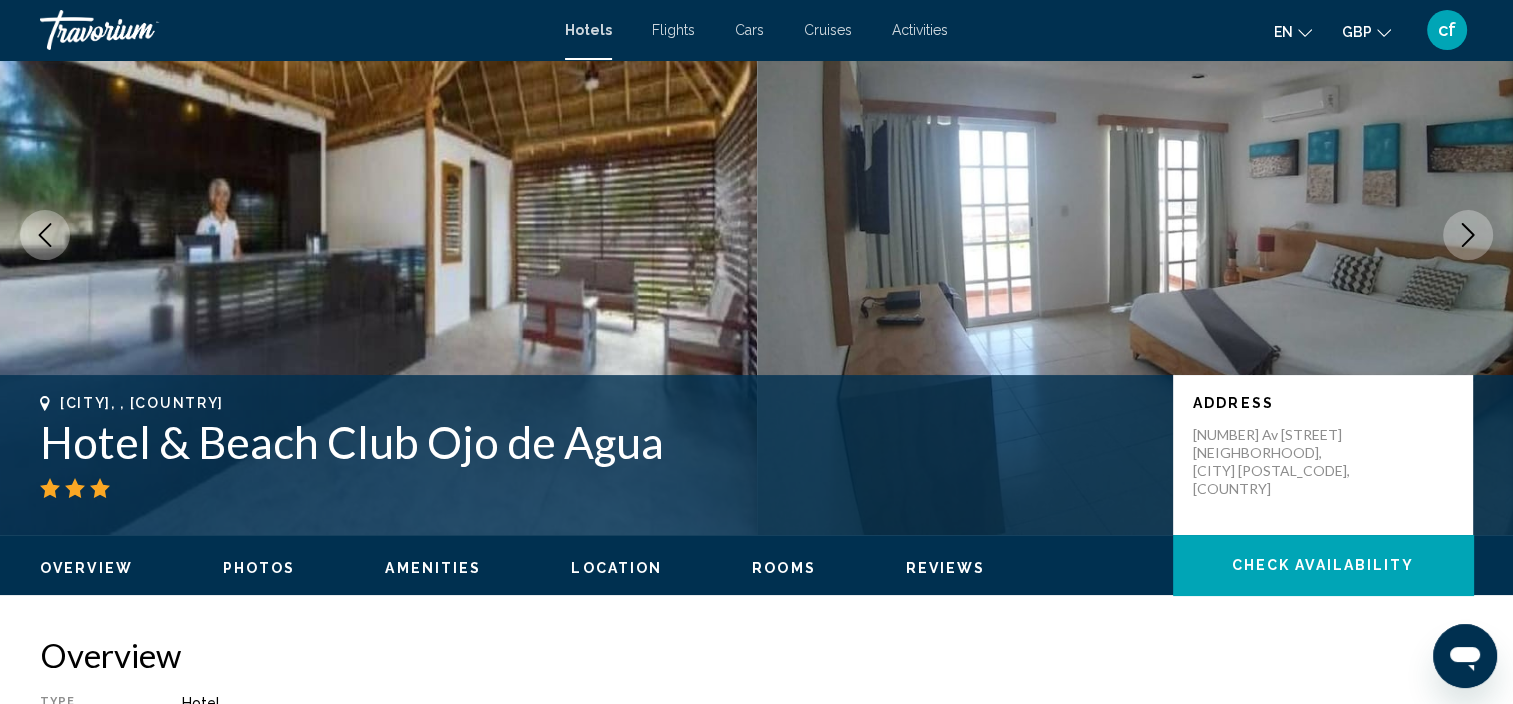 scroll, scrollTop: 8, scrollLeft: 0, axis: vertical 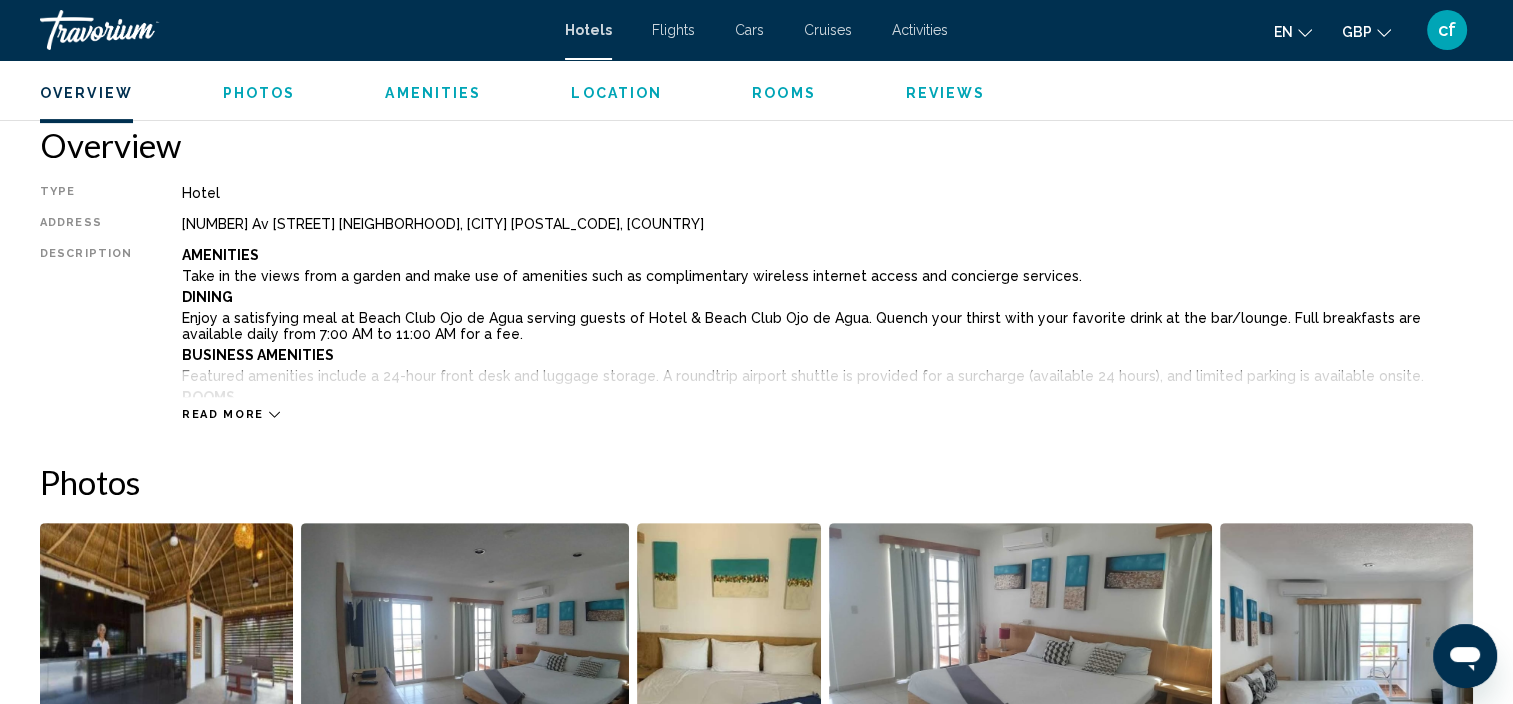 click 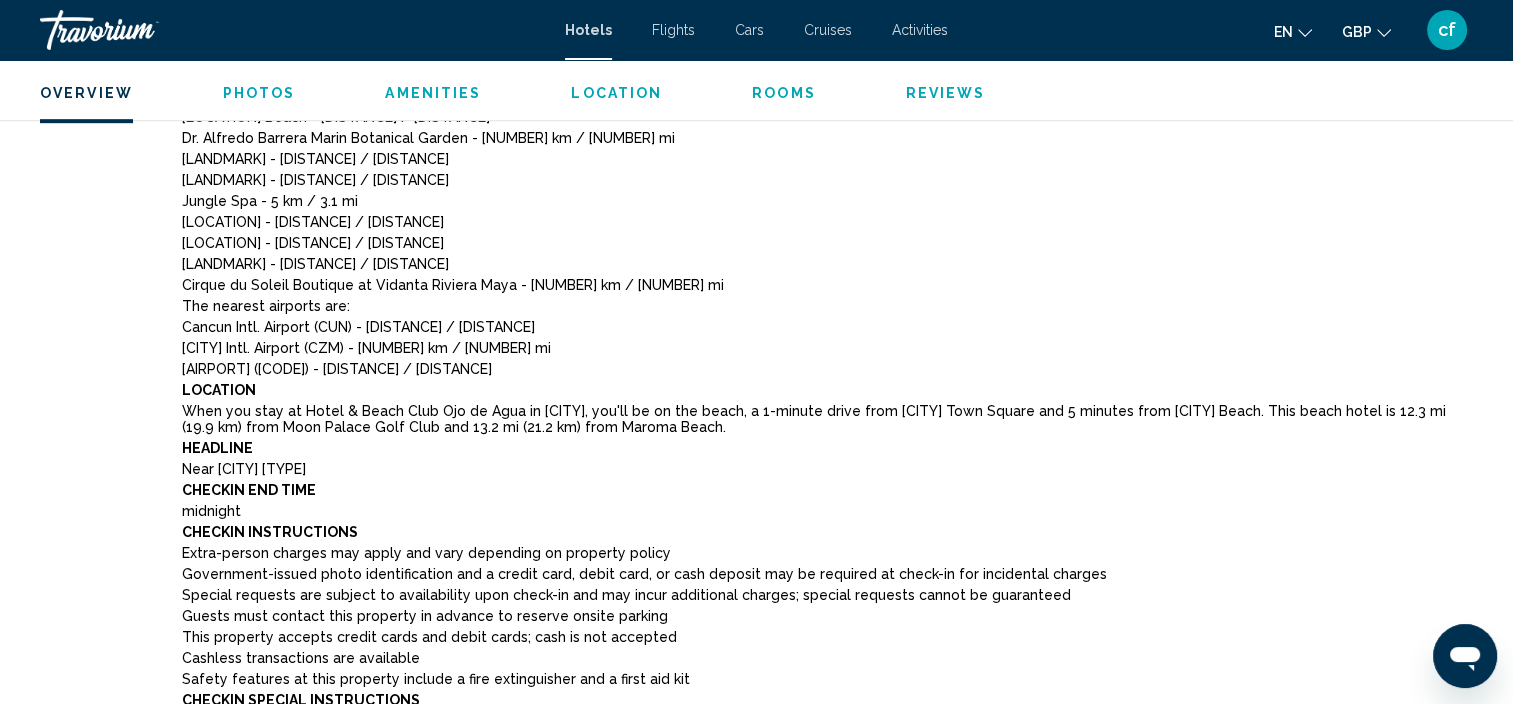 scroll, scrollTop: 1164, scrollLeft: 0, axis: vertical 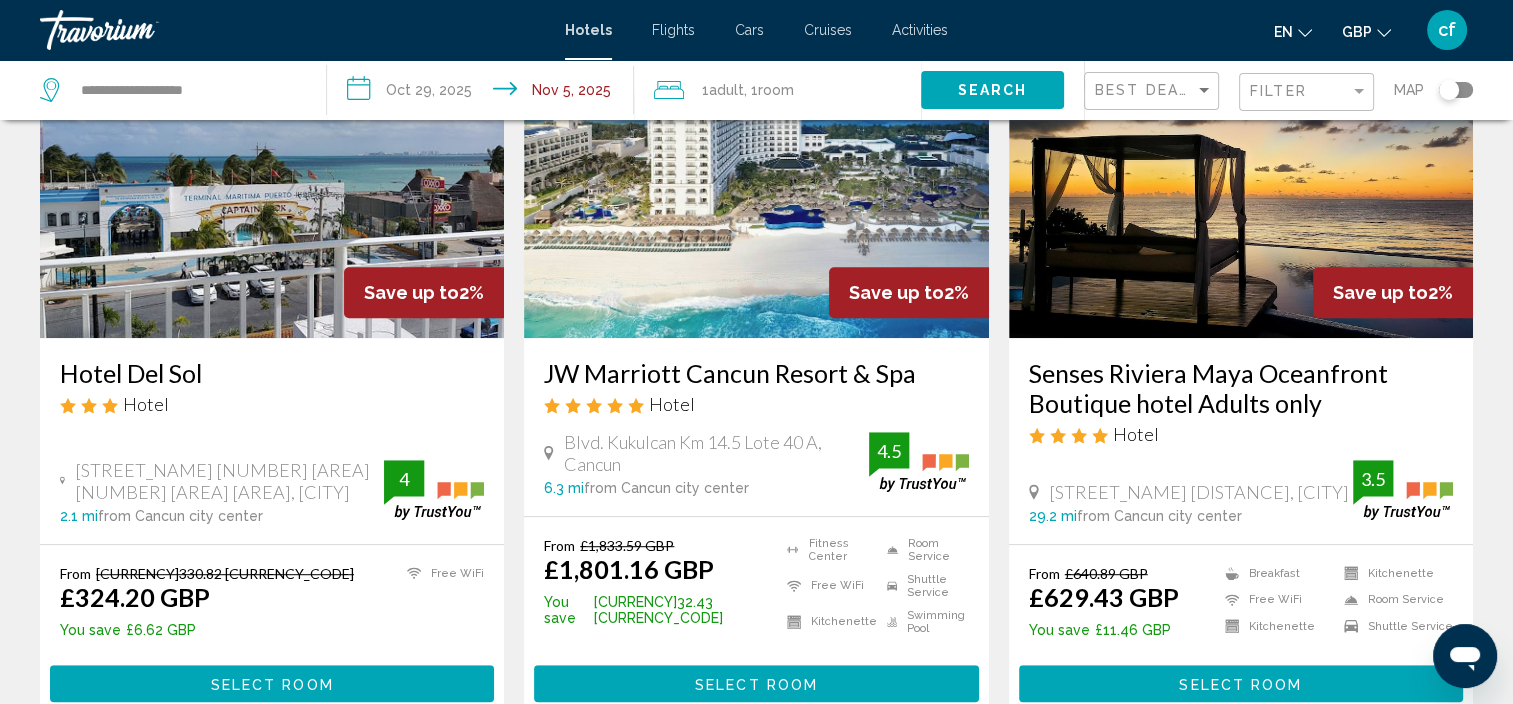 click at bounding box center [272, 178] 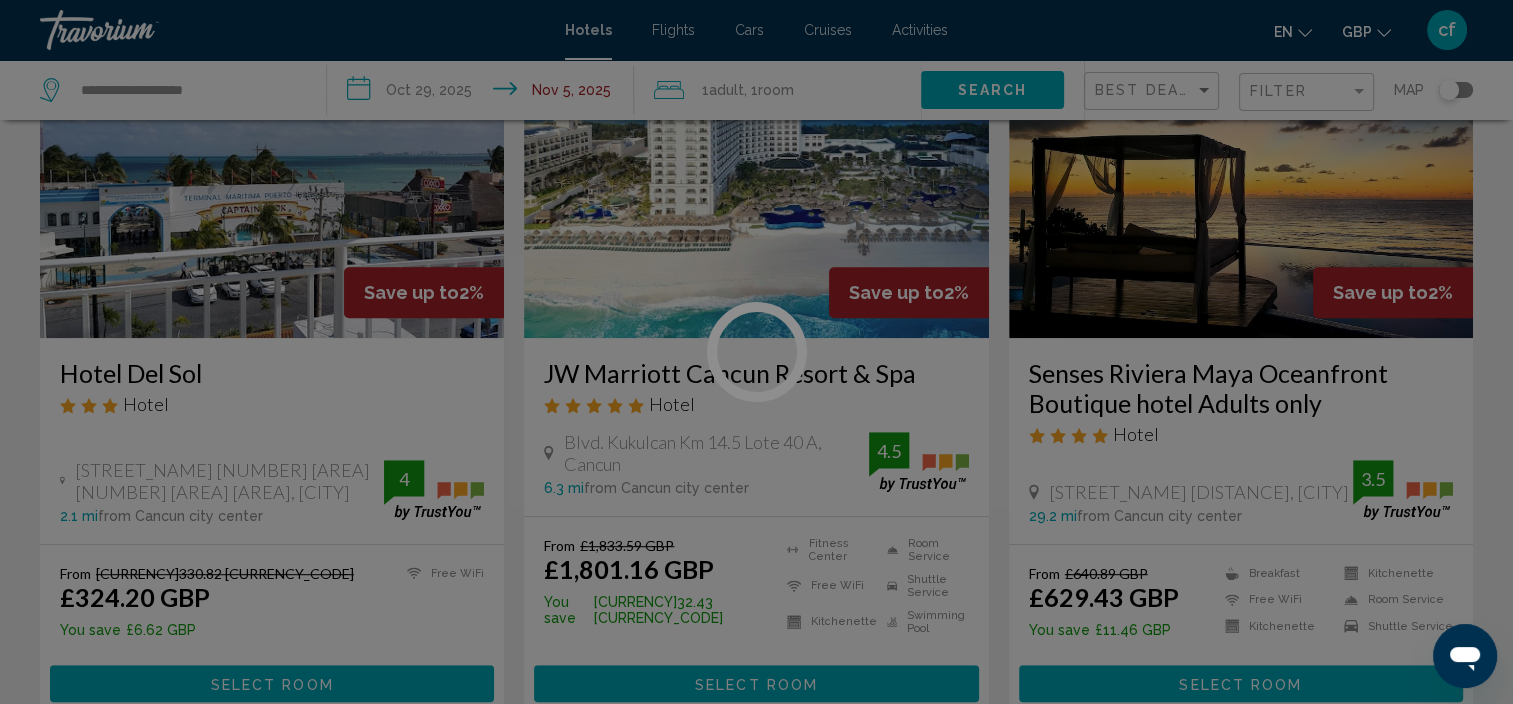 scroll, scrollTop: 8, scrollLeft: 0, axis: vertical 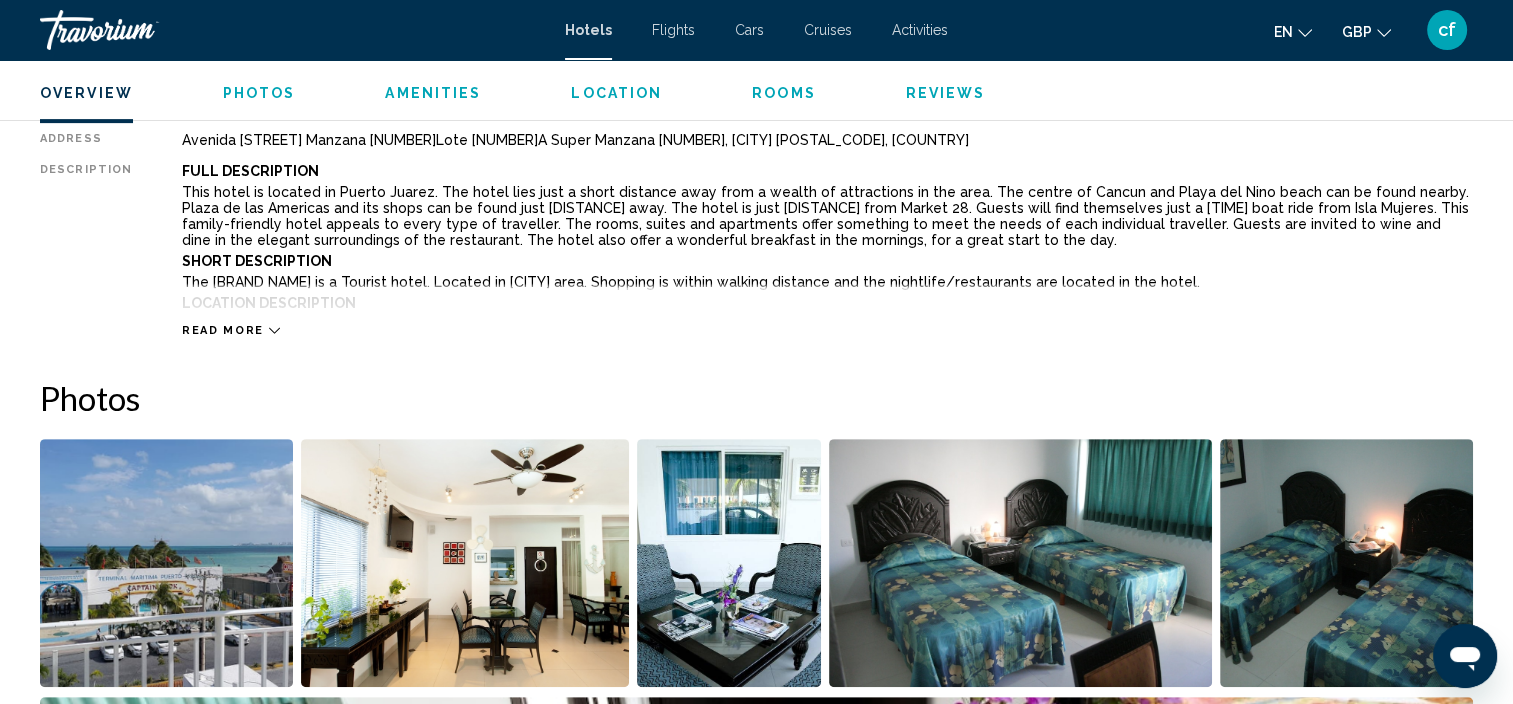 click on "Read more" at bounding box center (827, 310) 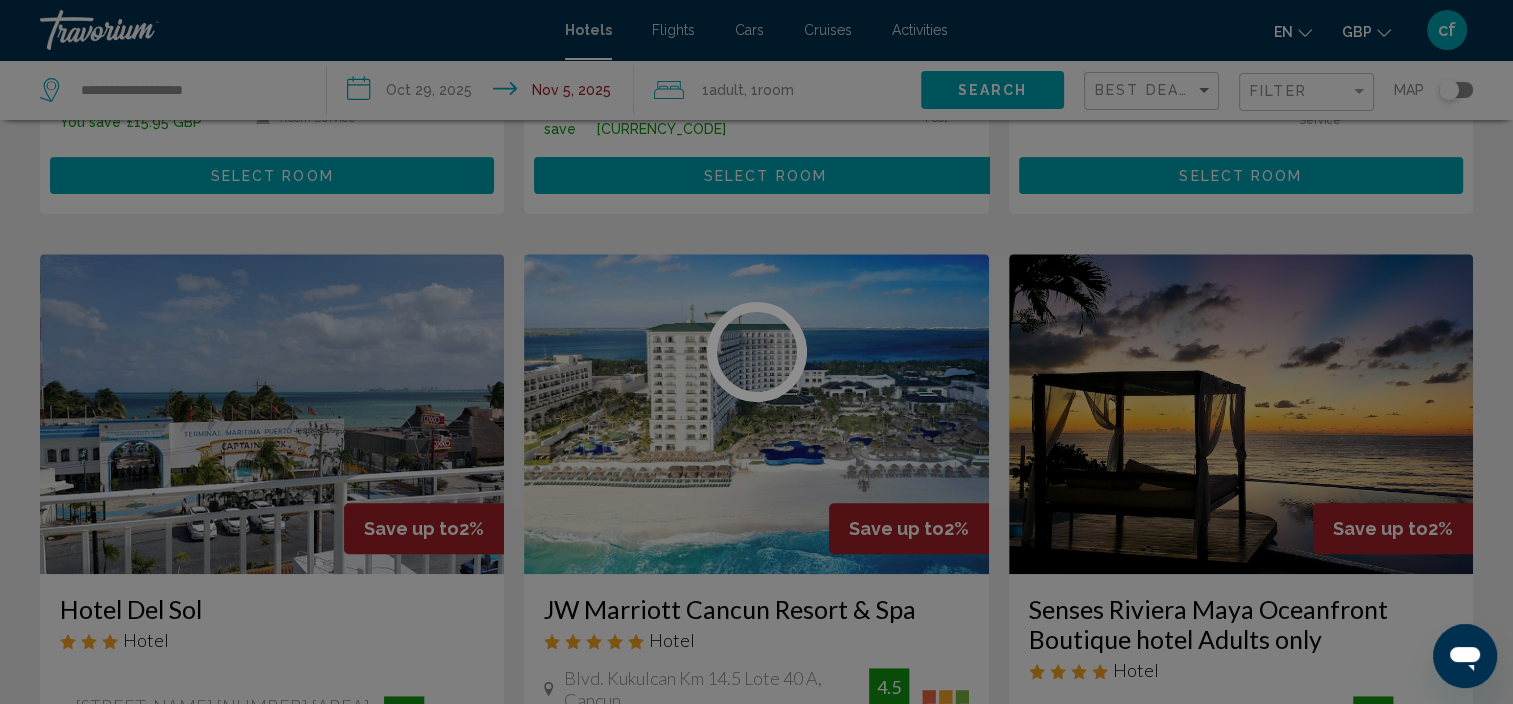 scroll, scrollTop: 0, scrollLeft: 0, axis: both 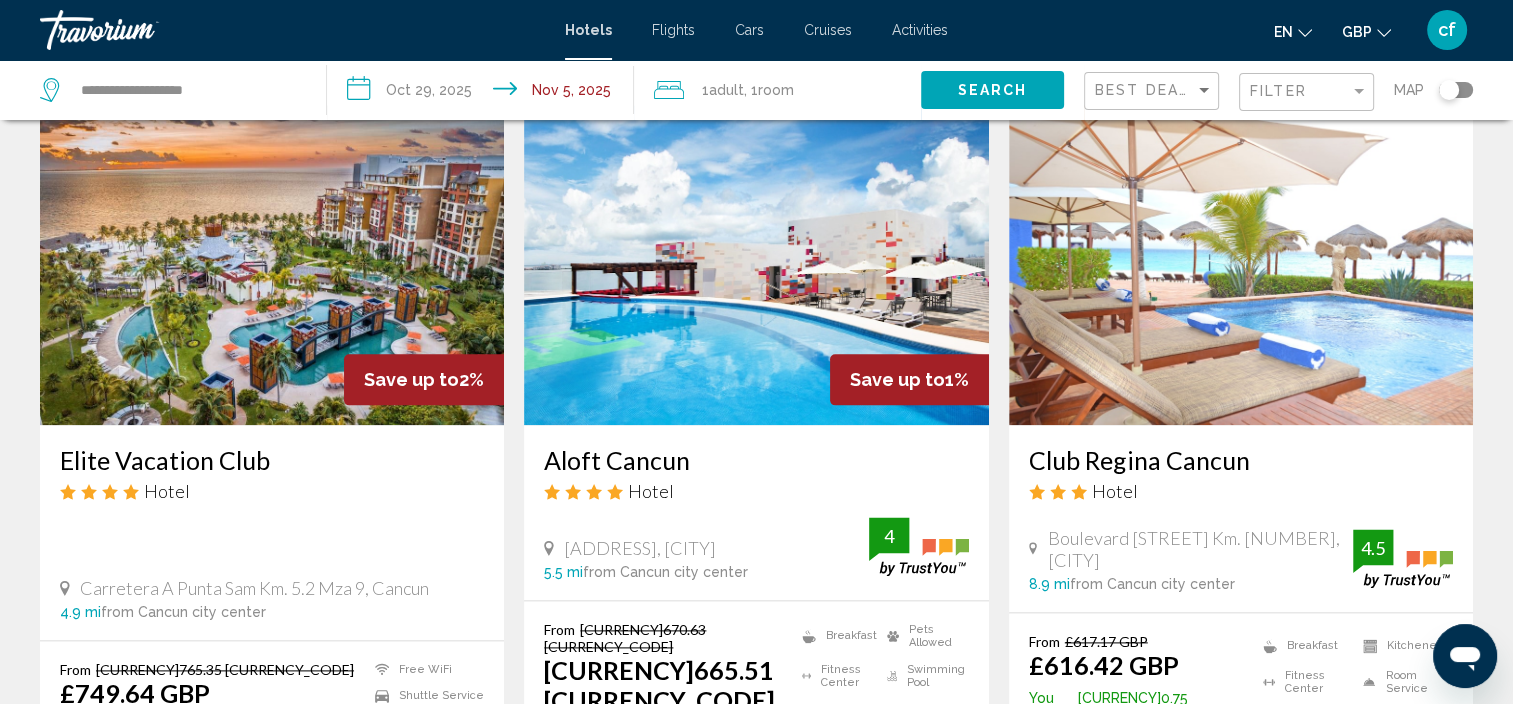 click at bounding box center [1241, 265] 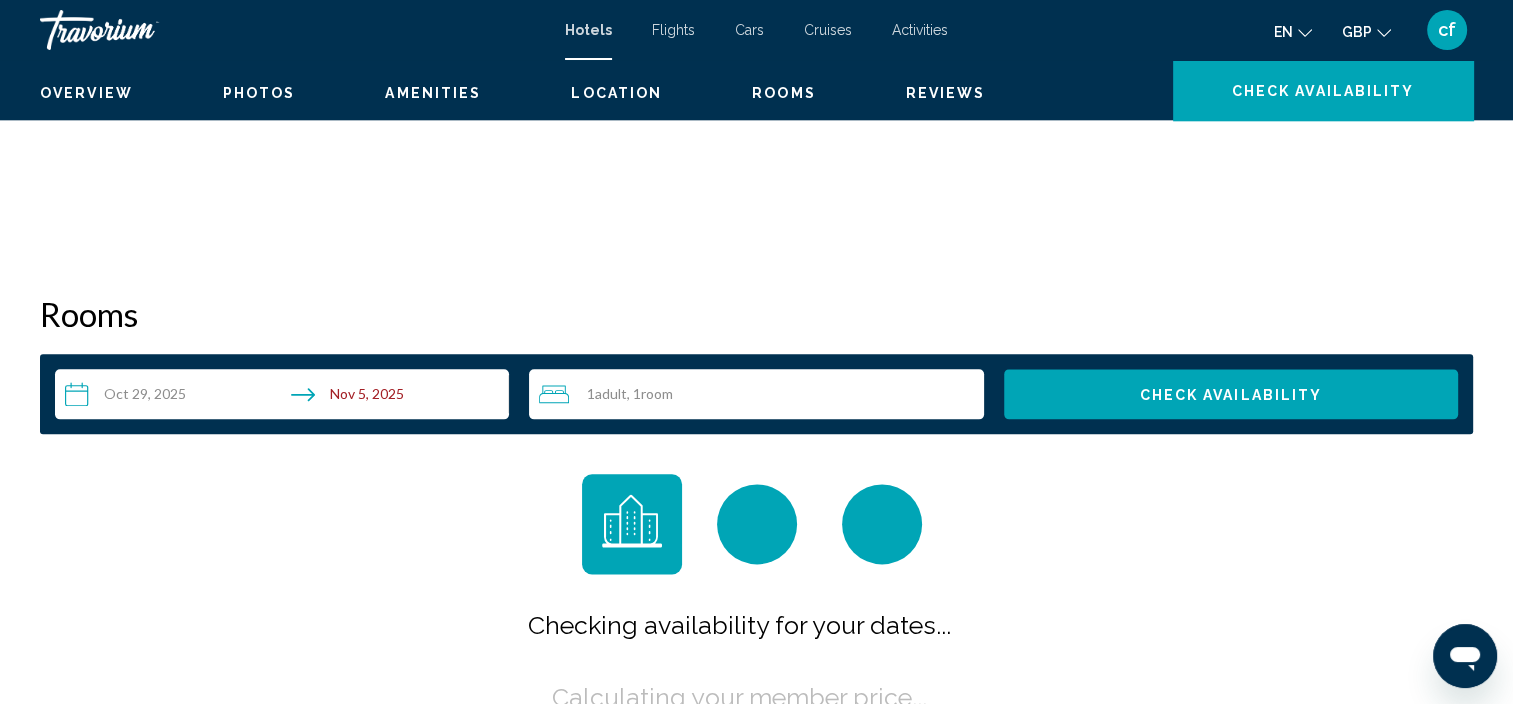 scroll, scrollTop: 8, scrollLeft: 0, axis: vertical 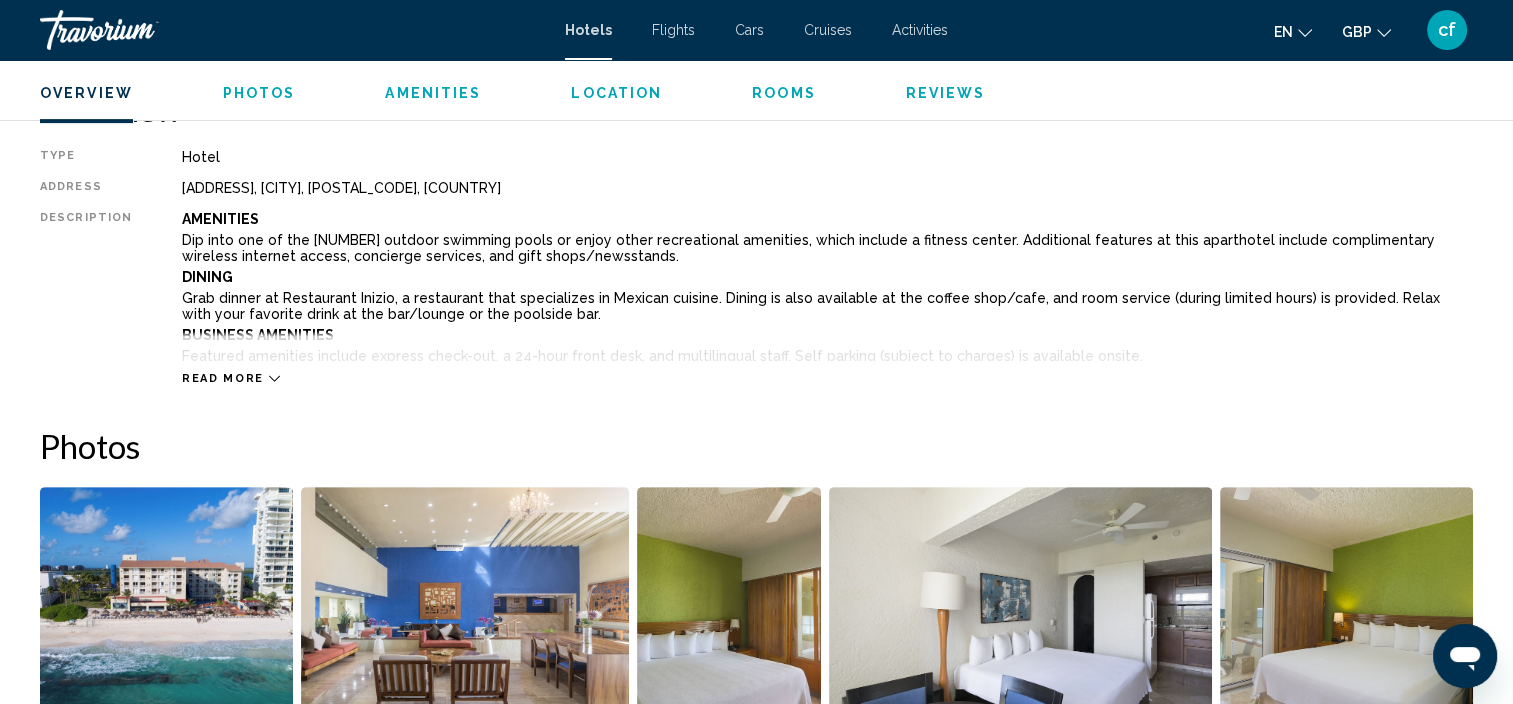 click 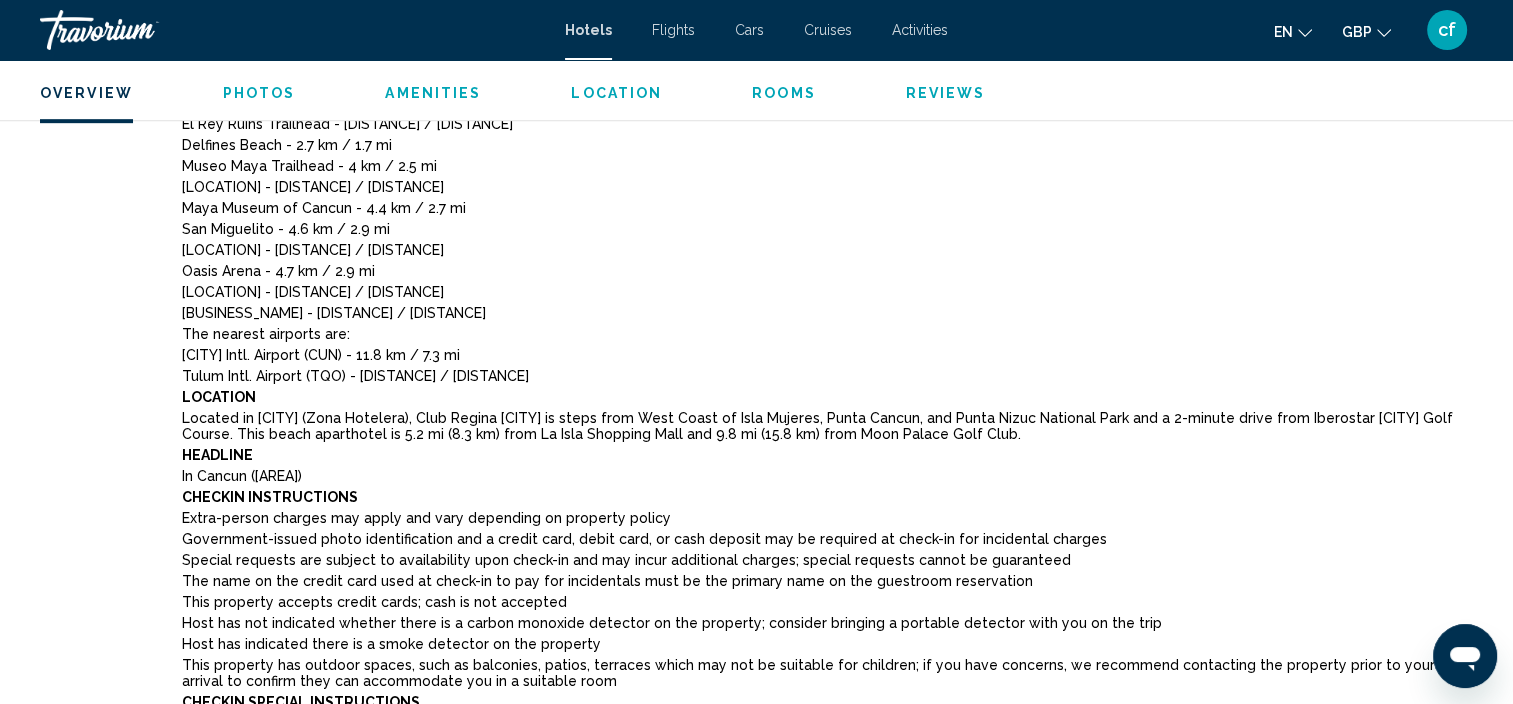 scroll, scrollTop: 1174, scrollLeft: 0, axis: vertical 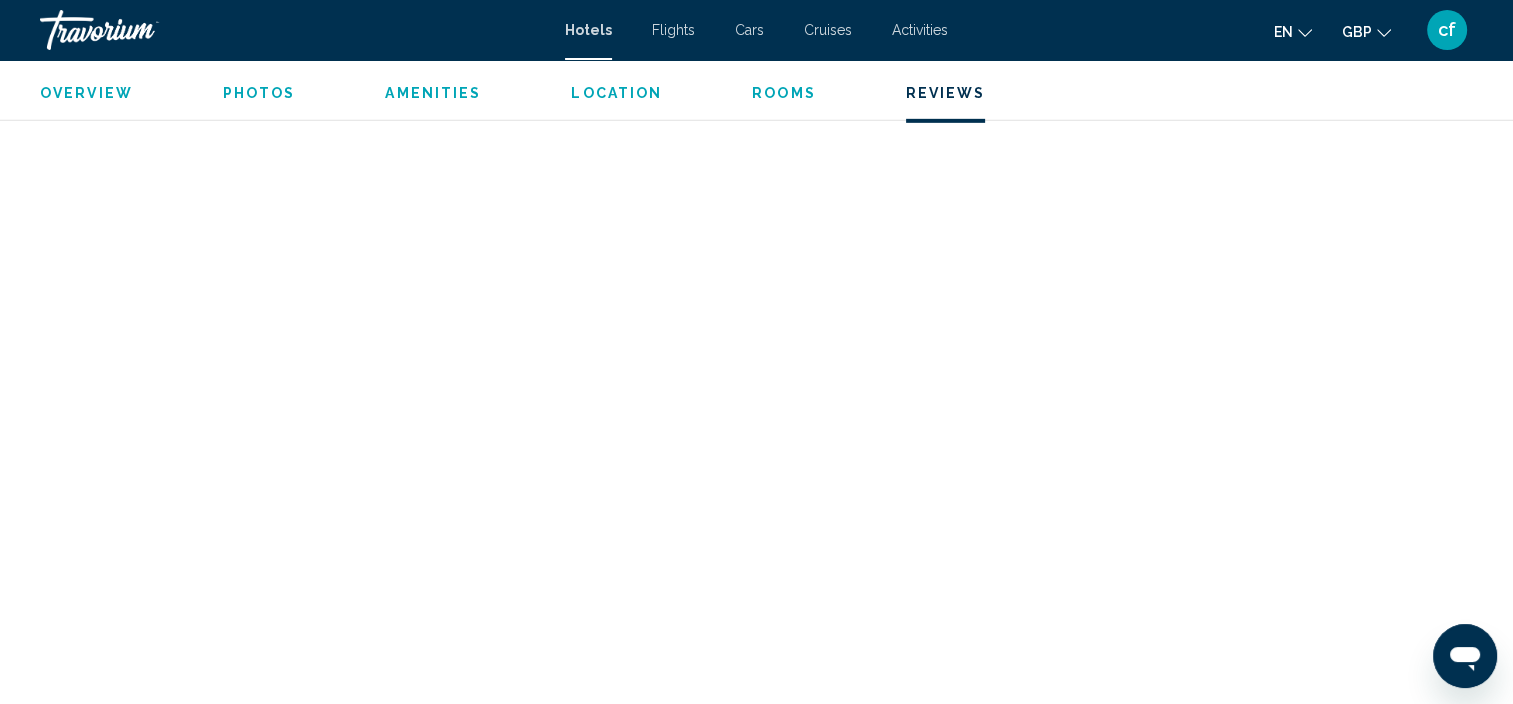 click on "Location" at bounding box center [616, 93] 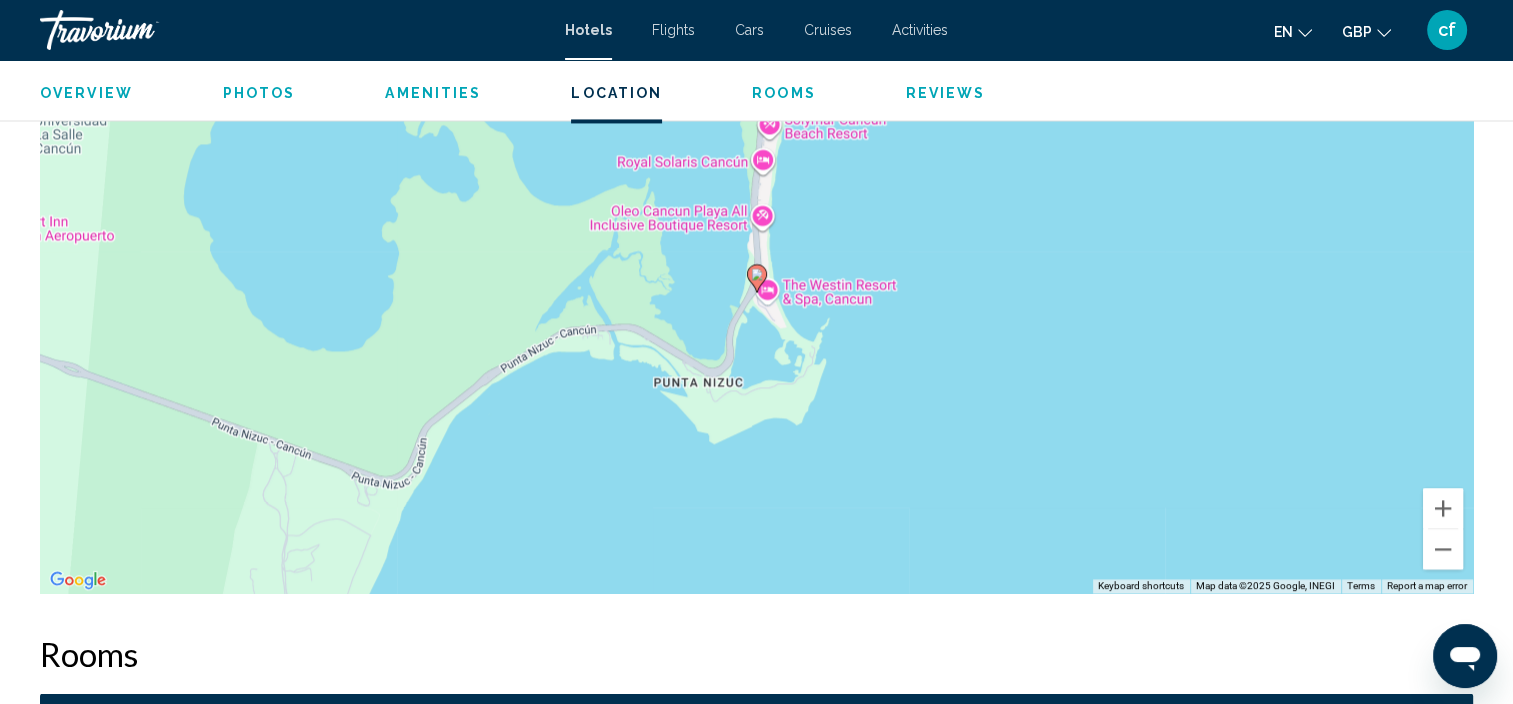 scroll, scrollTop: 2937, scrollLeft: 0, axis: vertical 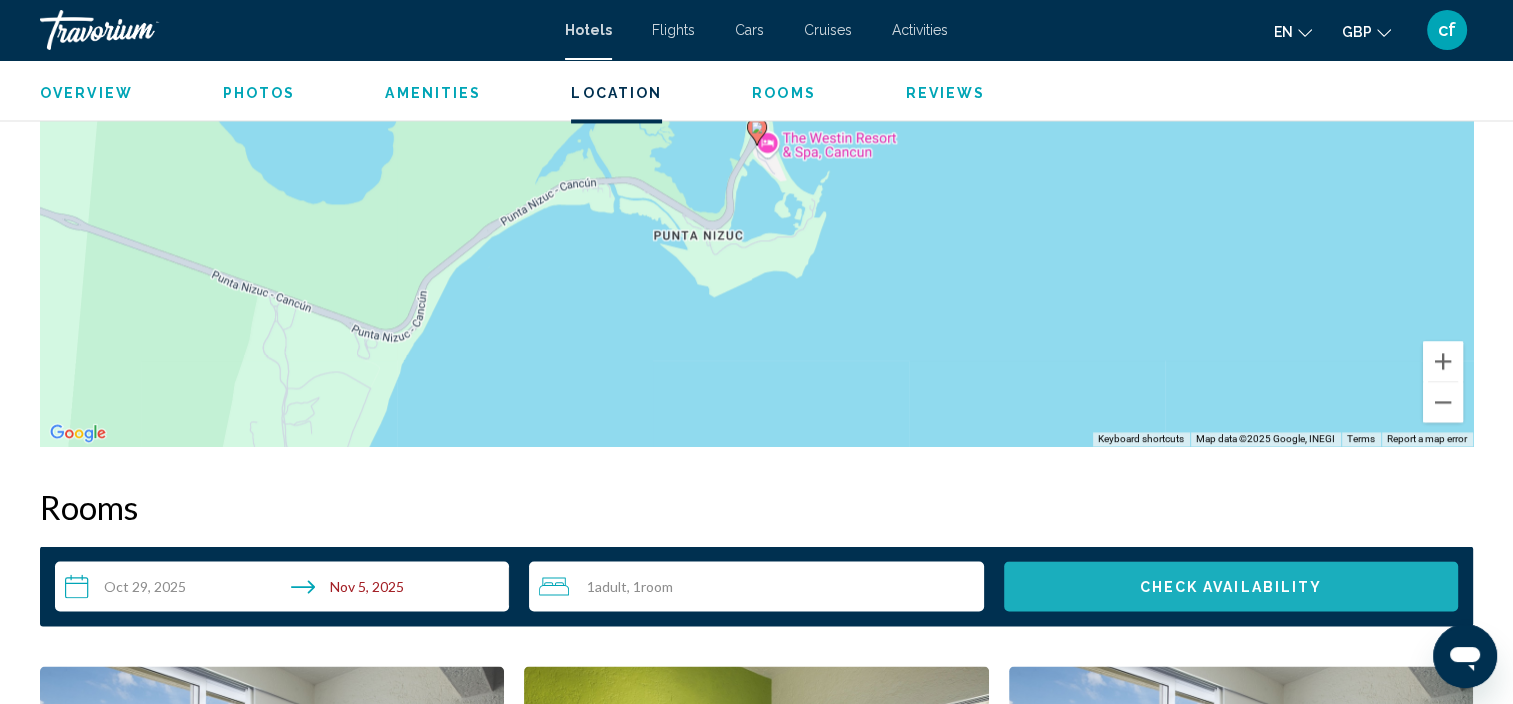 click on "Check Availability" at bounding box center (1230, 587) 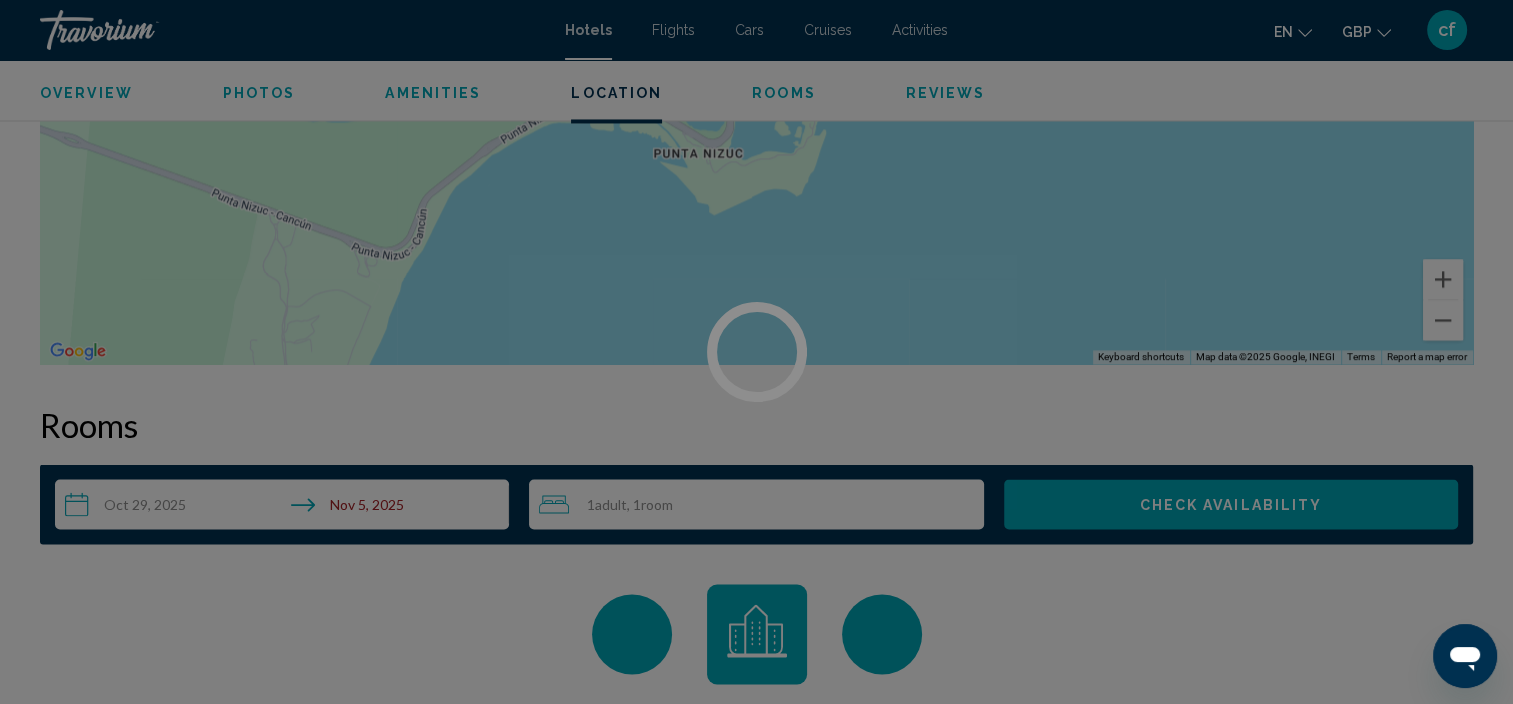 scroll, scrollTop: 3637, scrollLeft: 0, axis: vertical 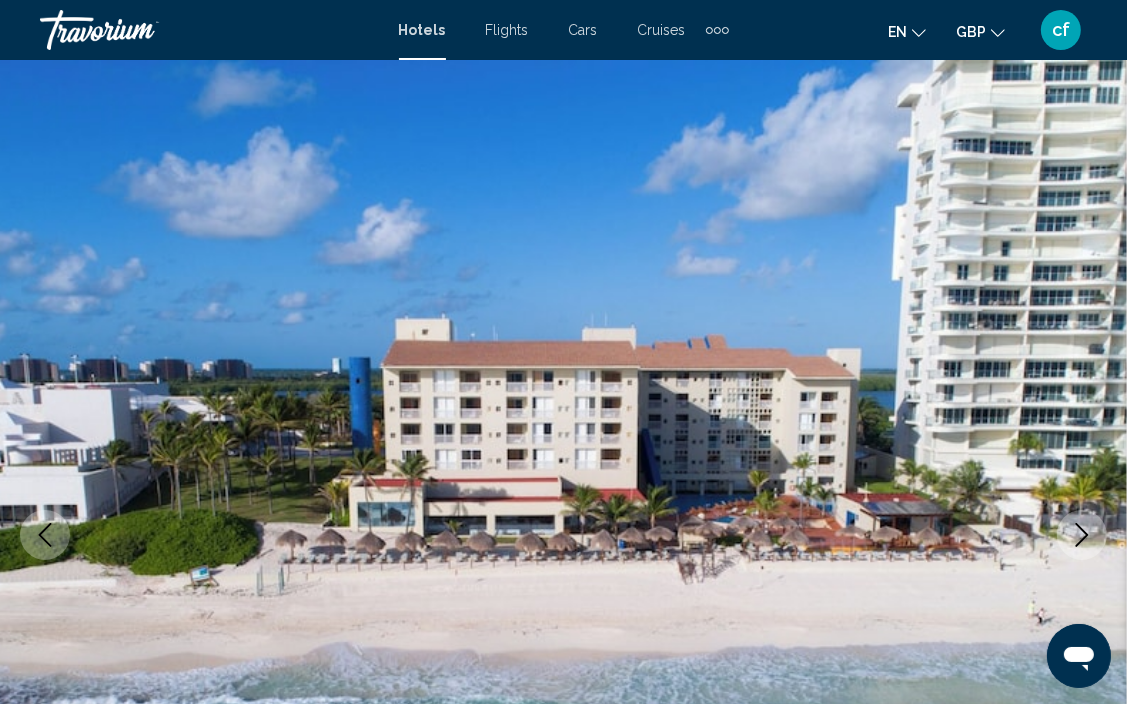 click on "Hotels" at bounding box center [422, 30] 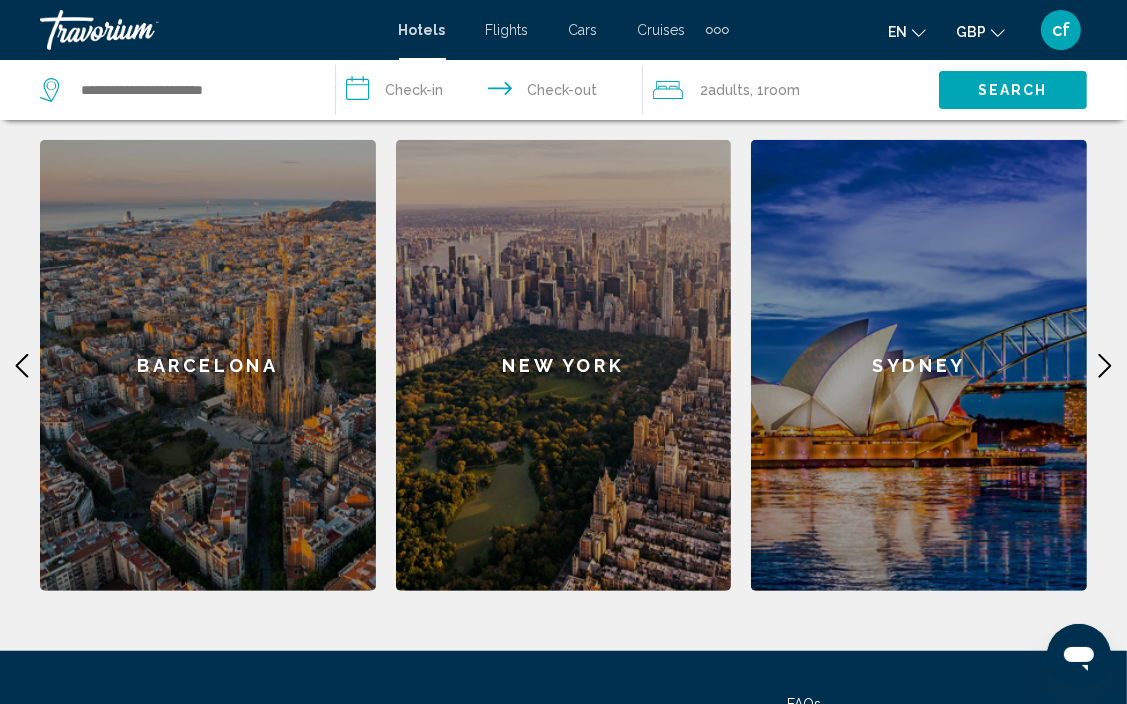scroll, scrollTop: 864, scrollLeft: 0, axis: vertical 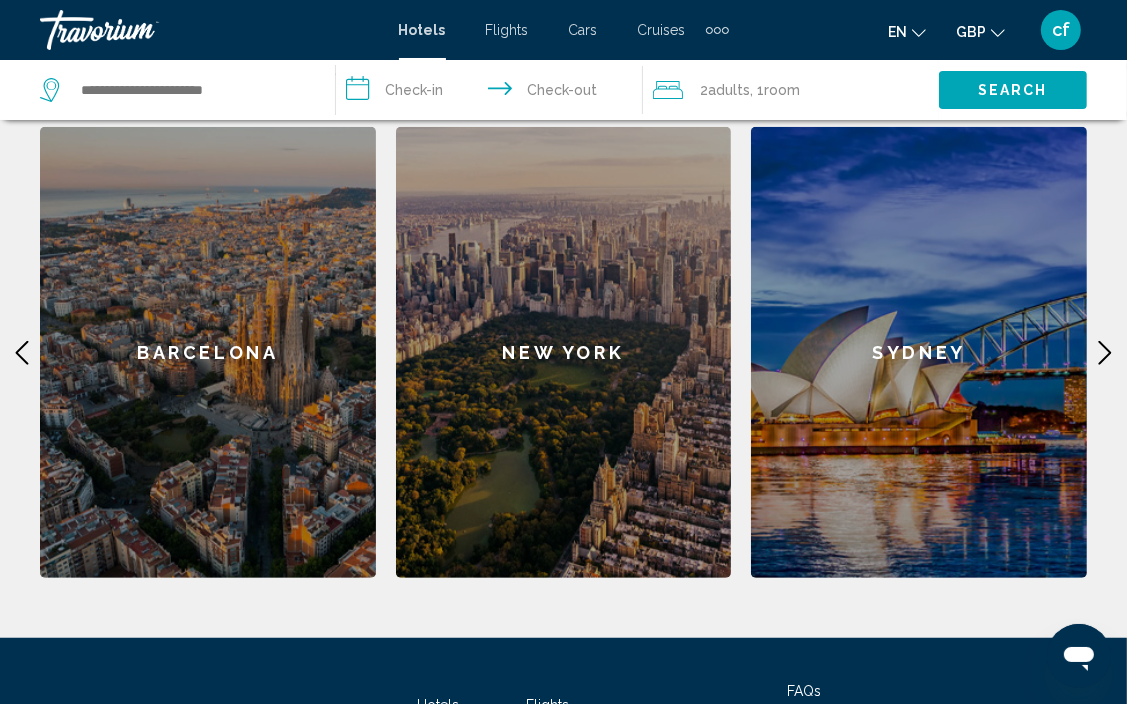 click 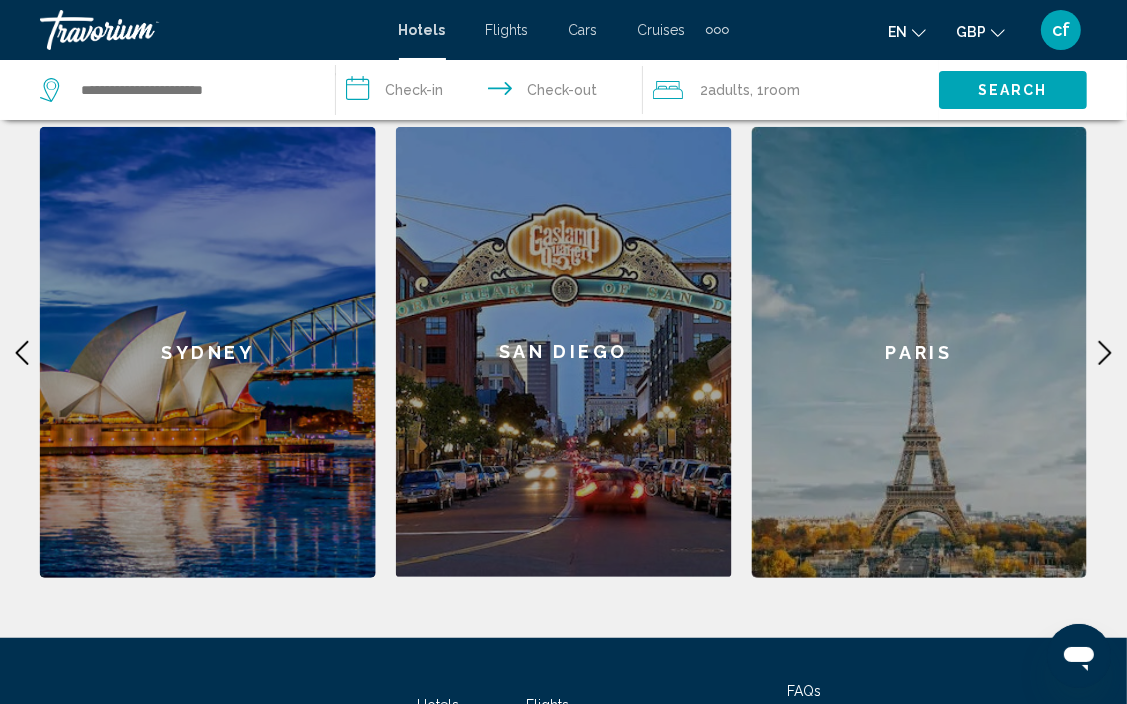 click 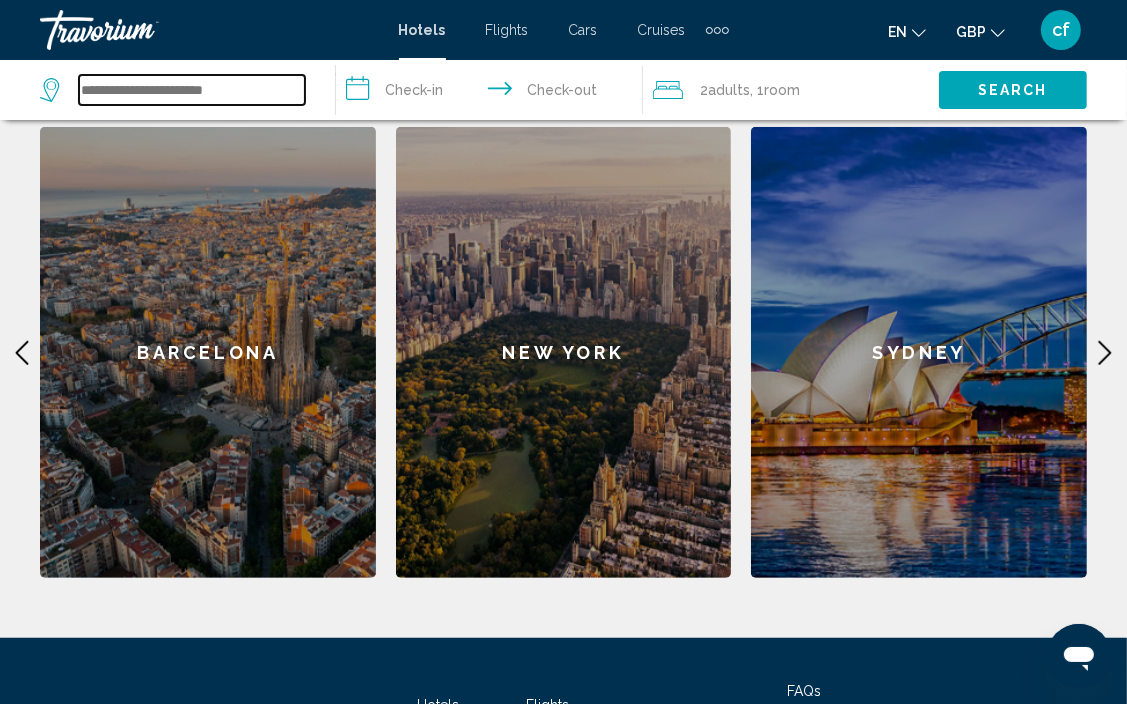 click at bounding box center [192, 90] 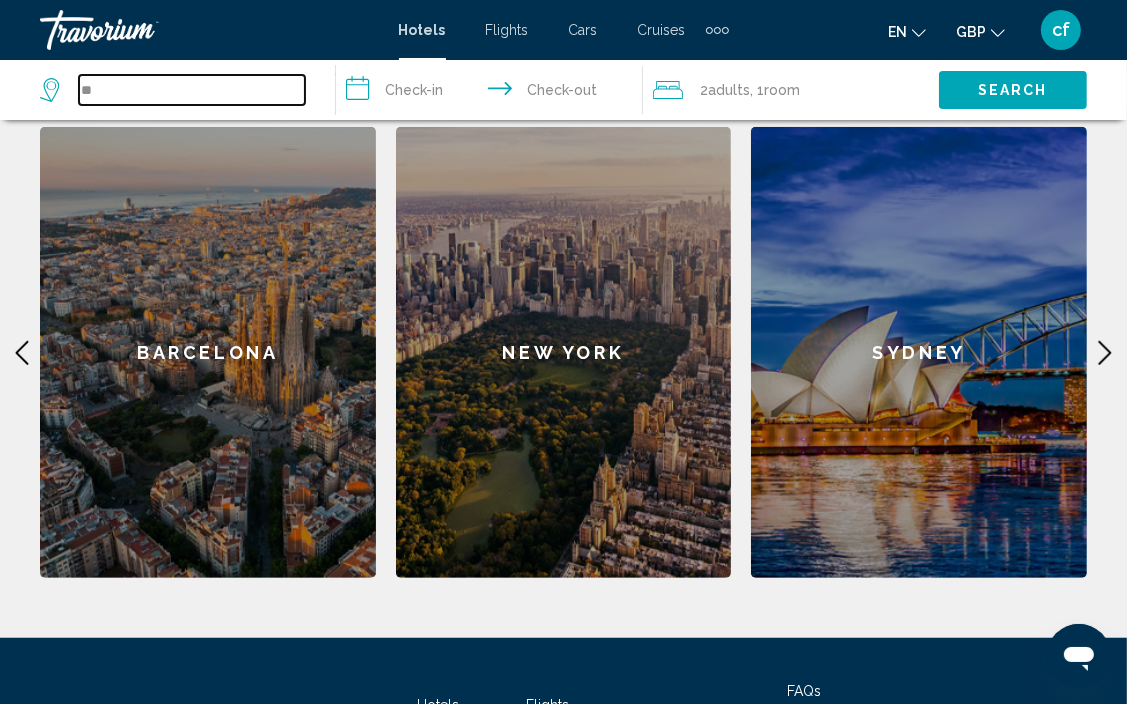 type on "*" 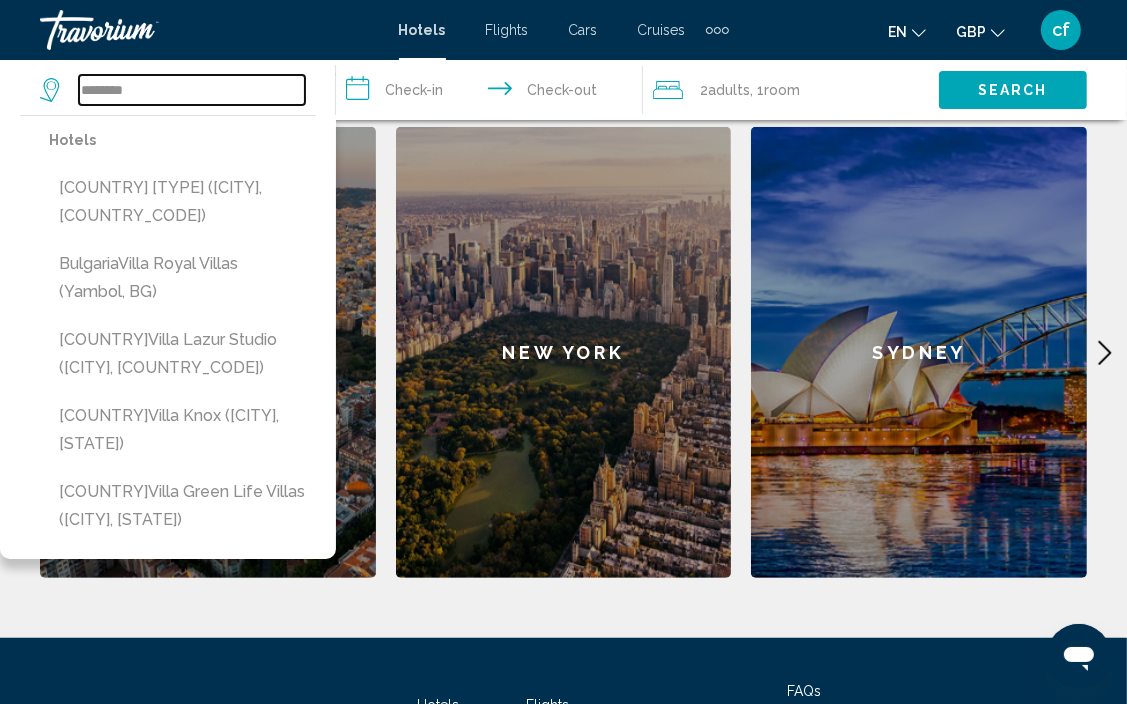 type on "********" 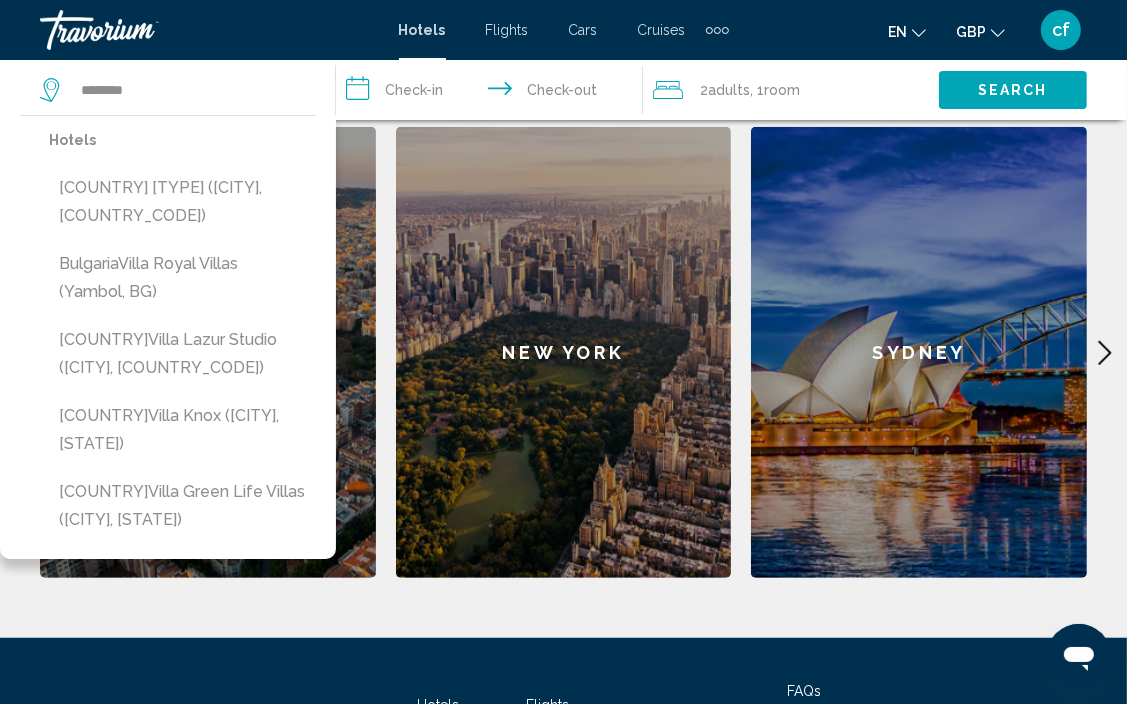 click on "**********" at bounding box center [493, 93] 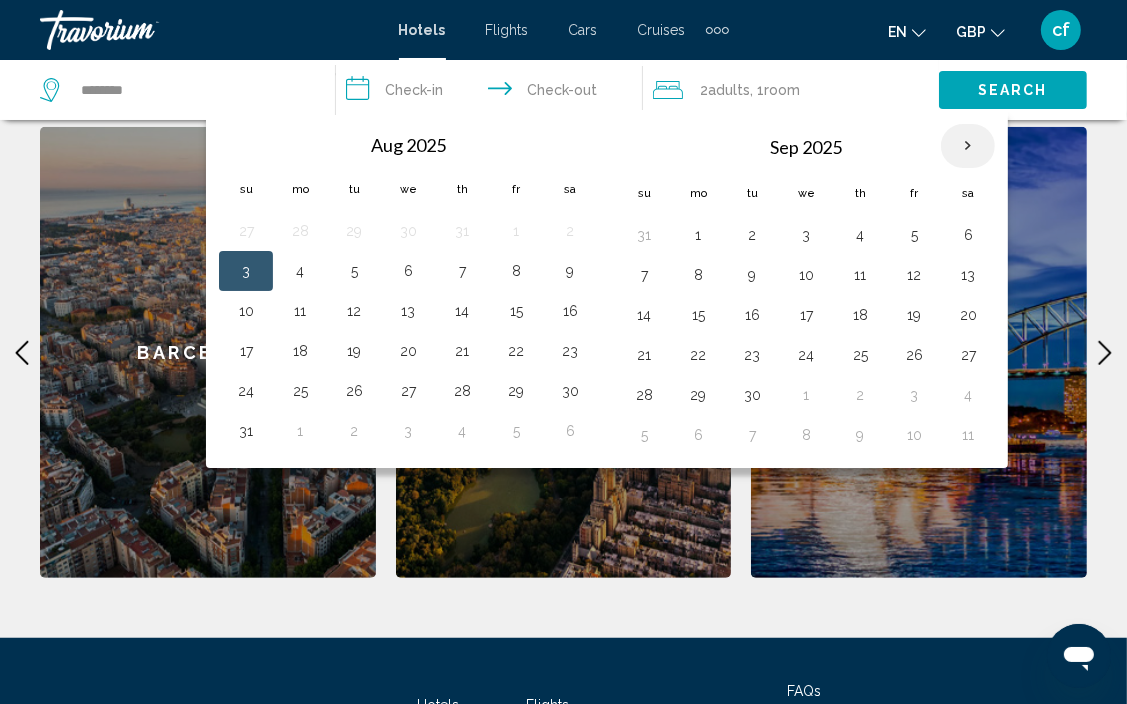 click at bounding box center (968, 146) 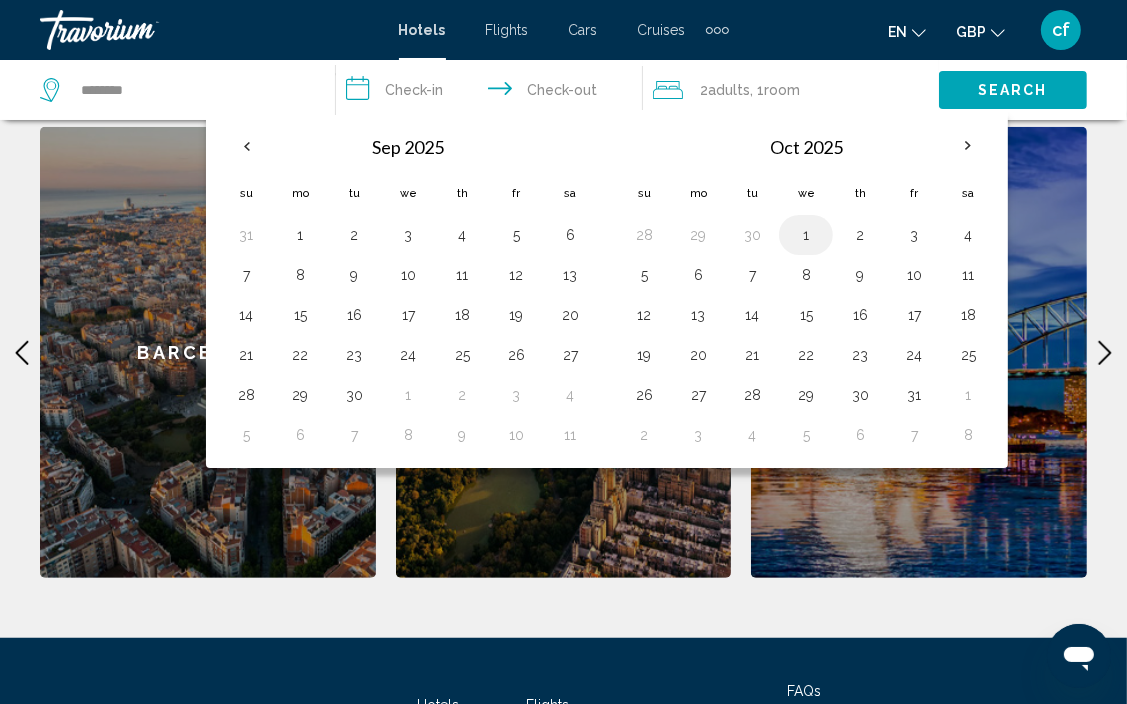 click on "1" at bounding box center (806, 235) 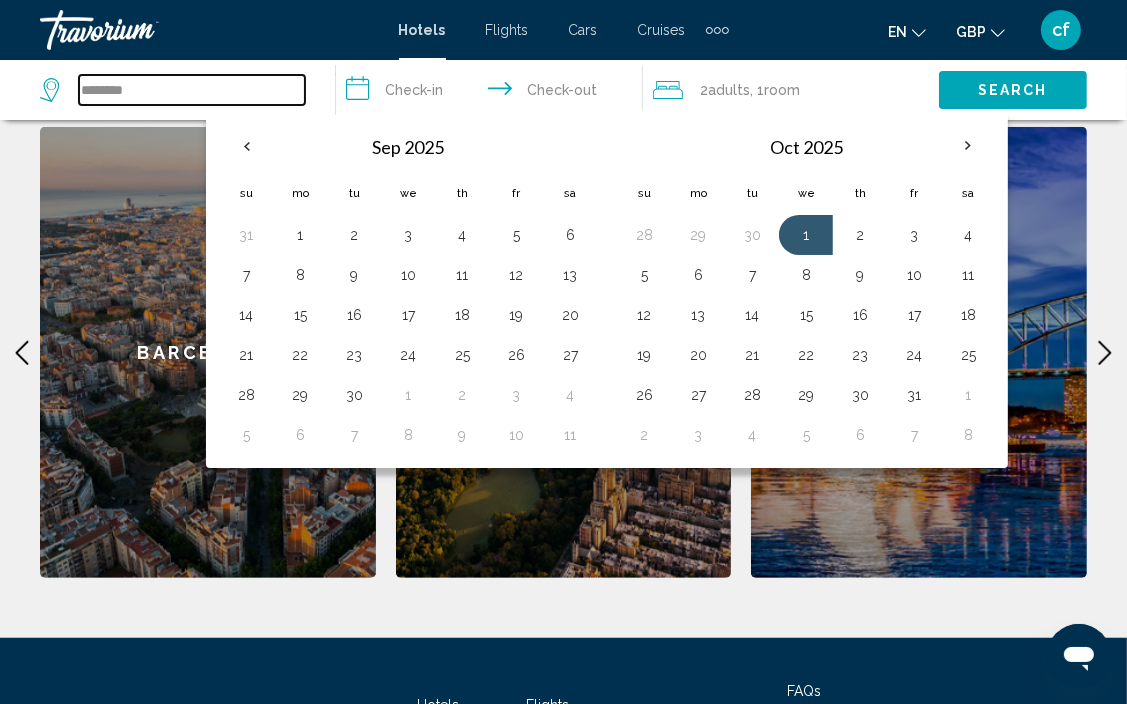 click on "********" at bounding box center [192, 90] 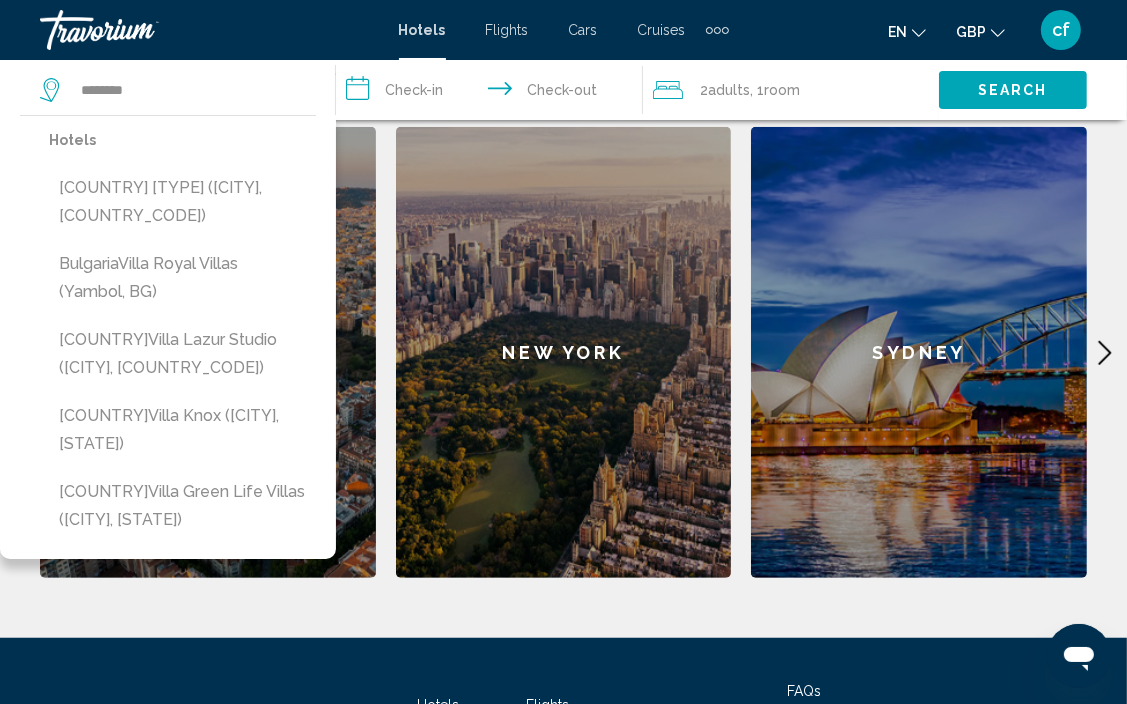 type 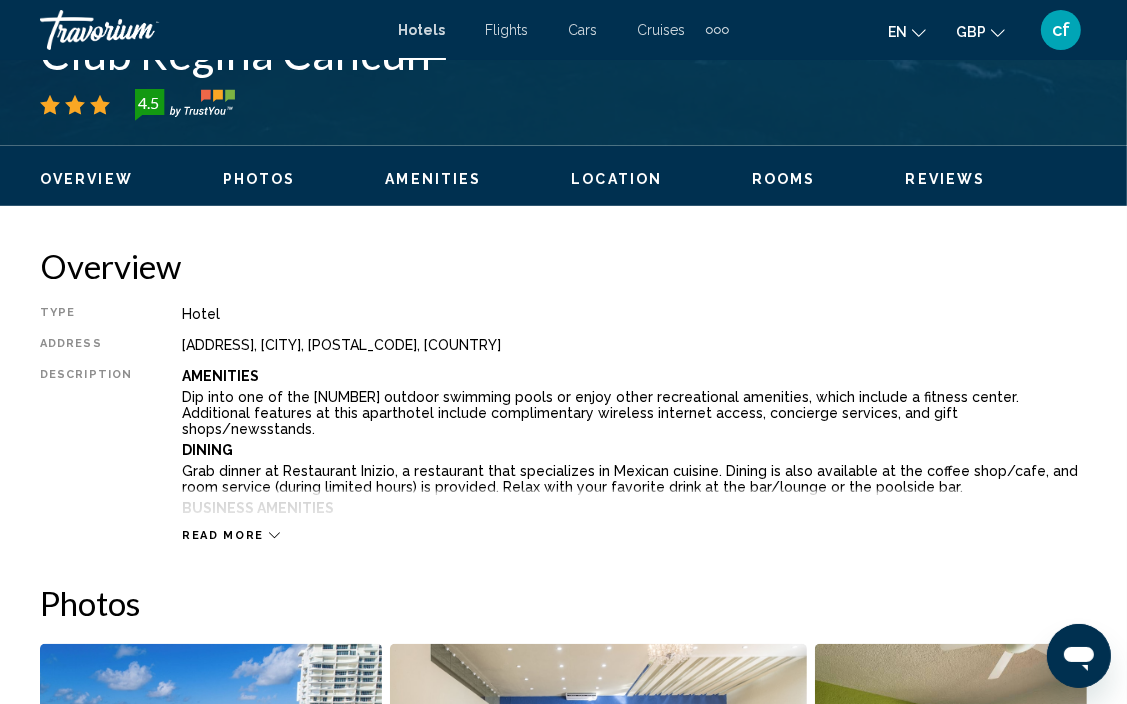 scroll, scrollTop: 183, scrollLeft: 0, axis: vertical 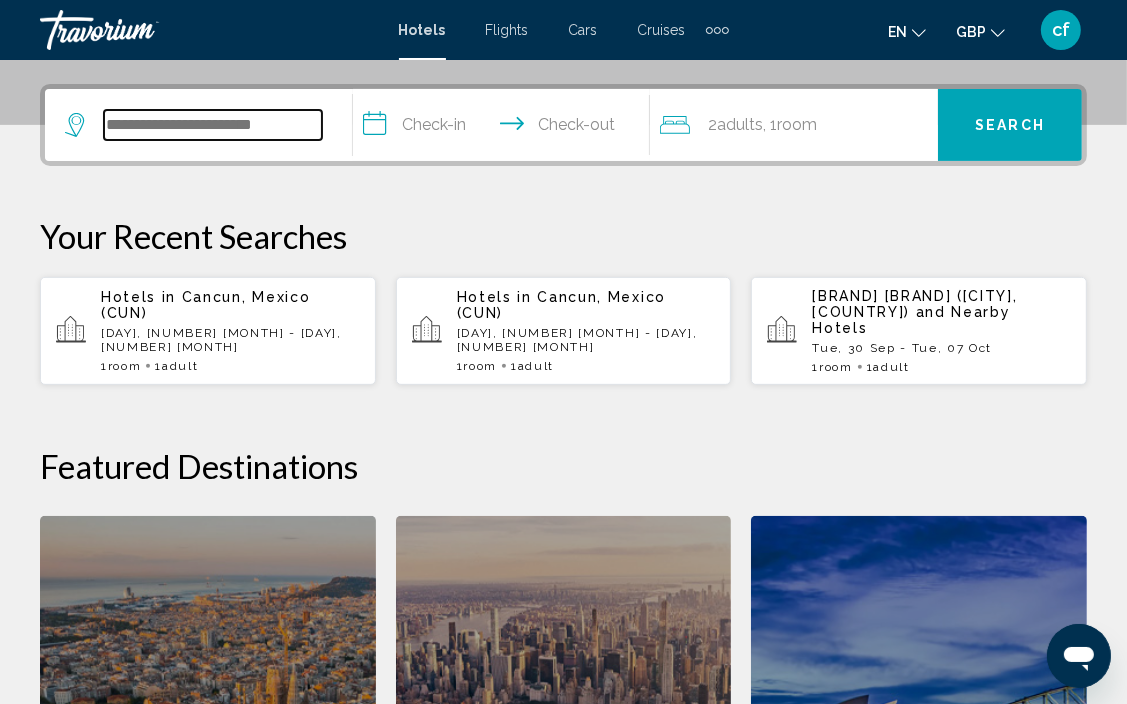 click at bounding box center (213, 125) 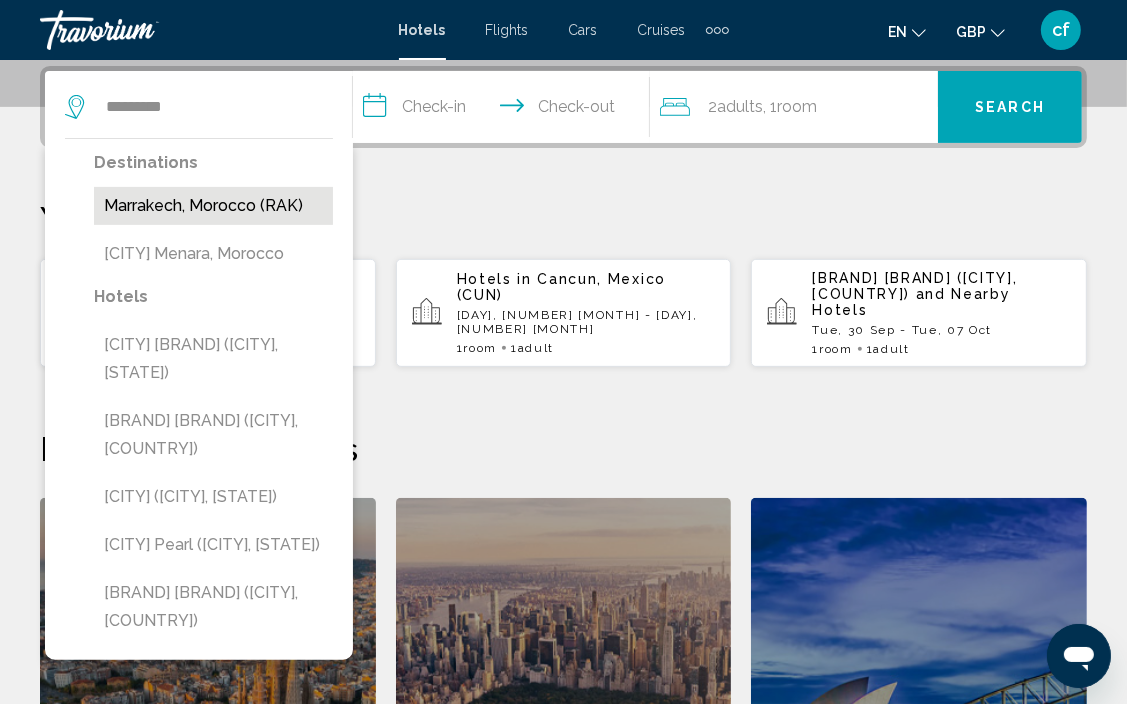 click on "Marrakech, Morocco (RAK)" at bounding box center [213, 206] 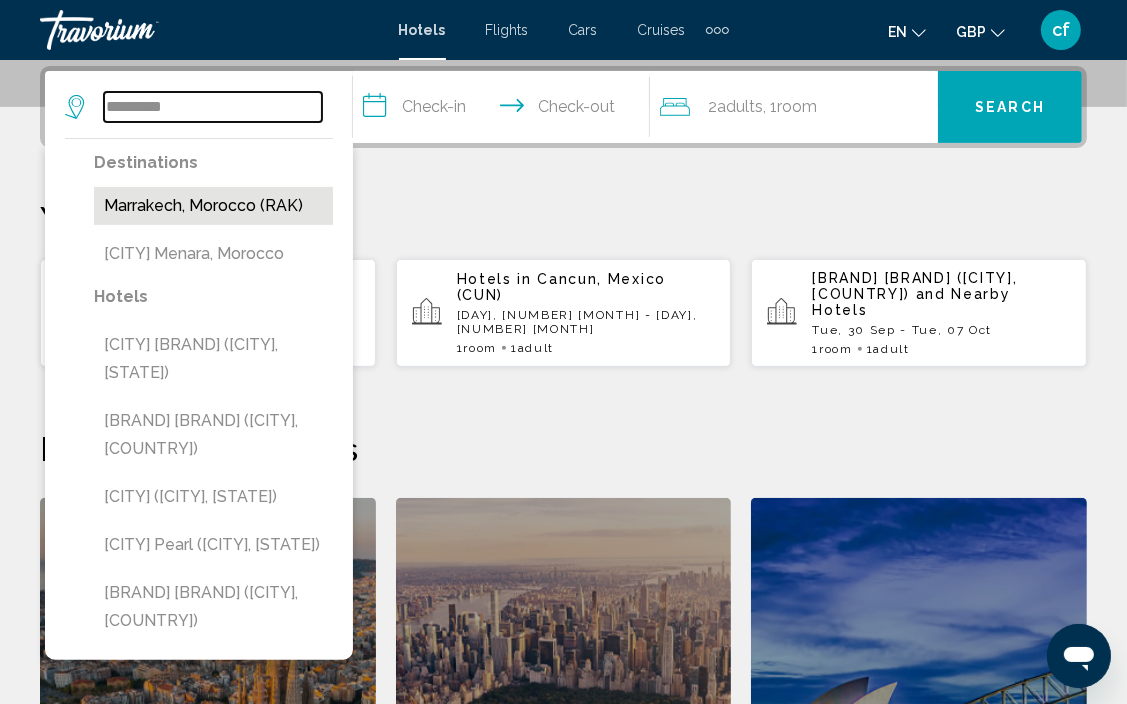 type on "**********" 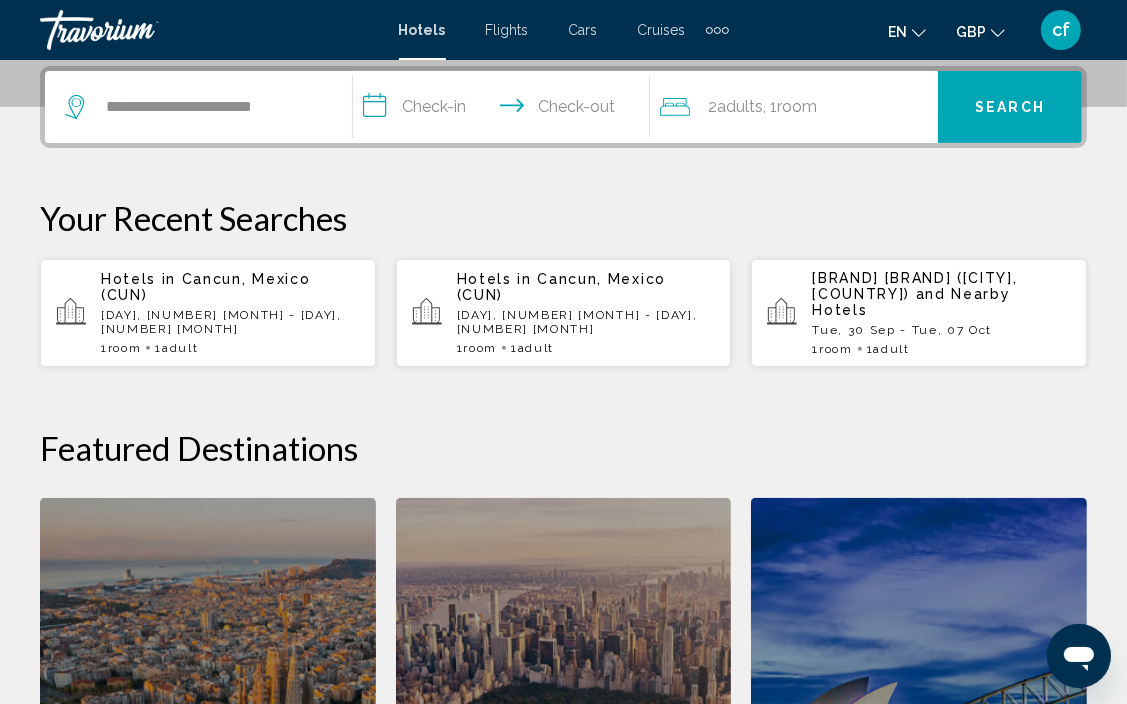 click on "**********" at bounding box center (506, 110) 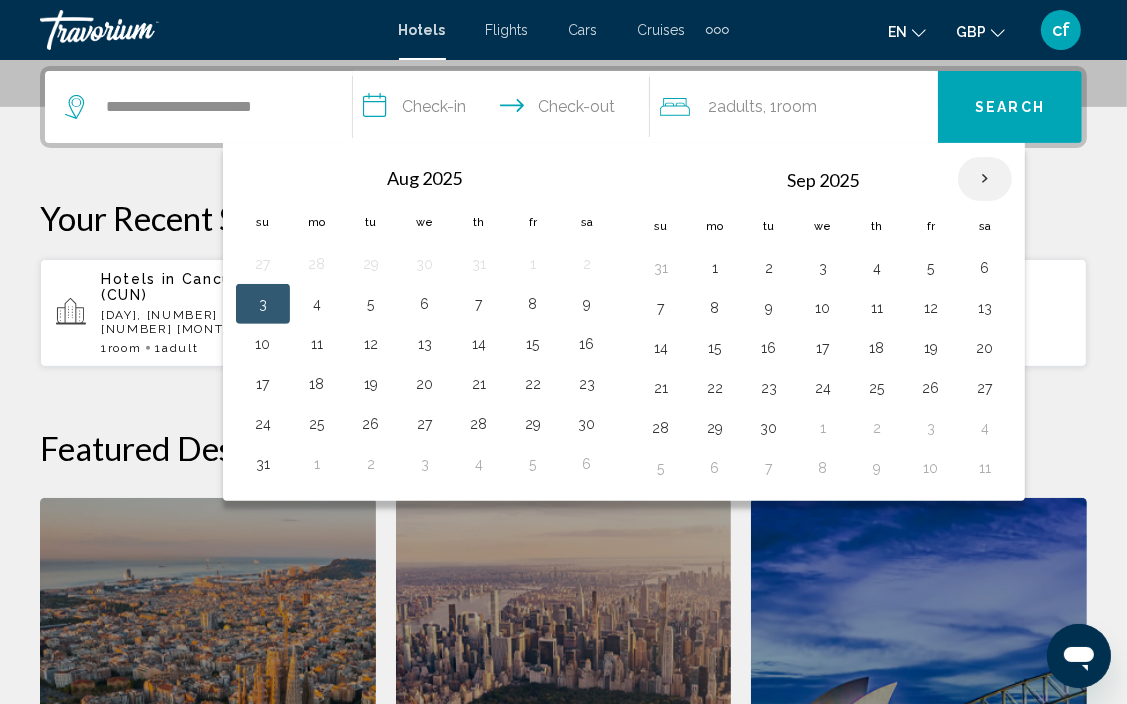 click at bounding box center (985, 179) 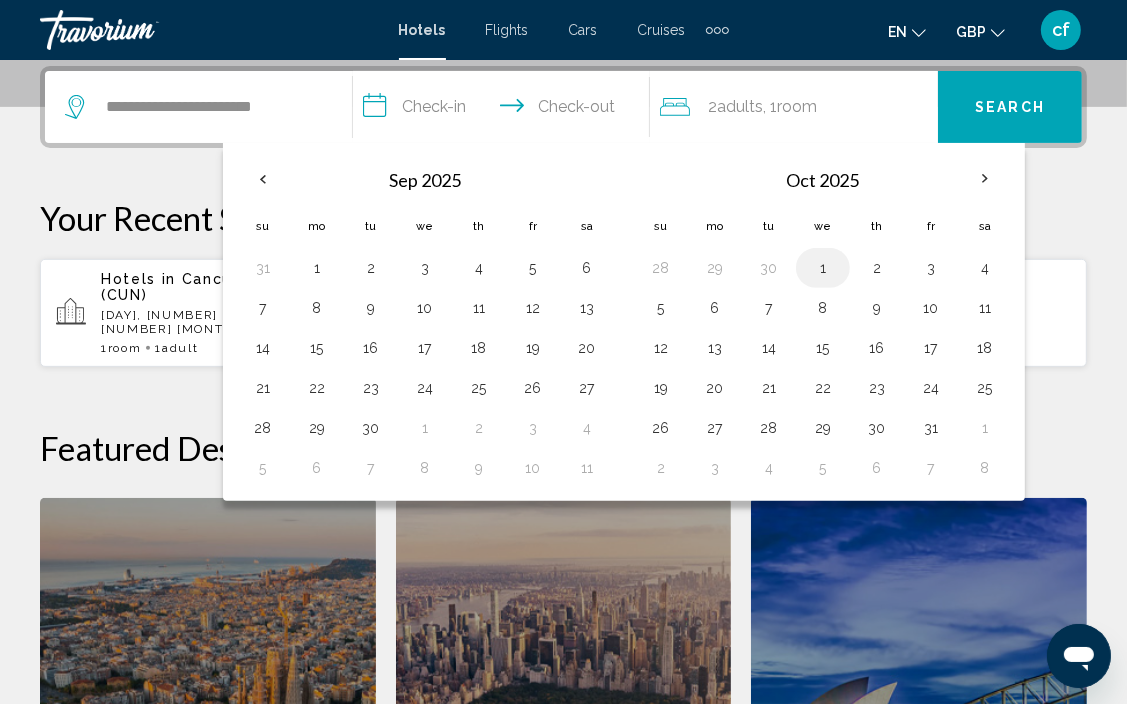 click on "1" at bounding box center (823, 268) 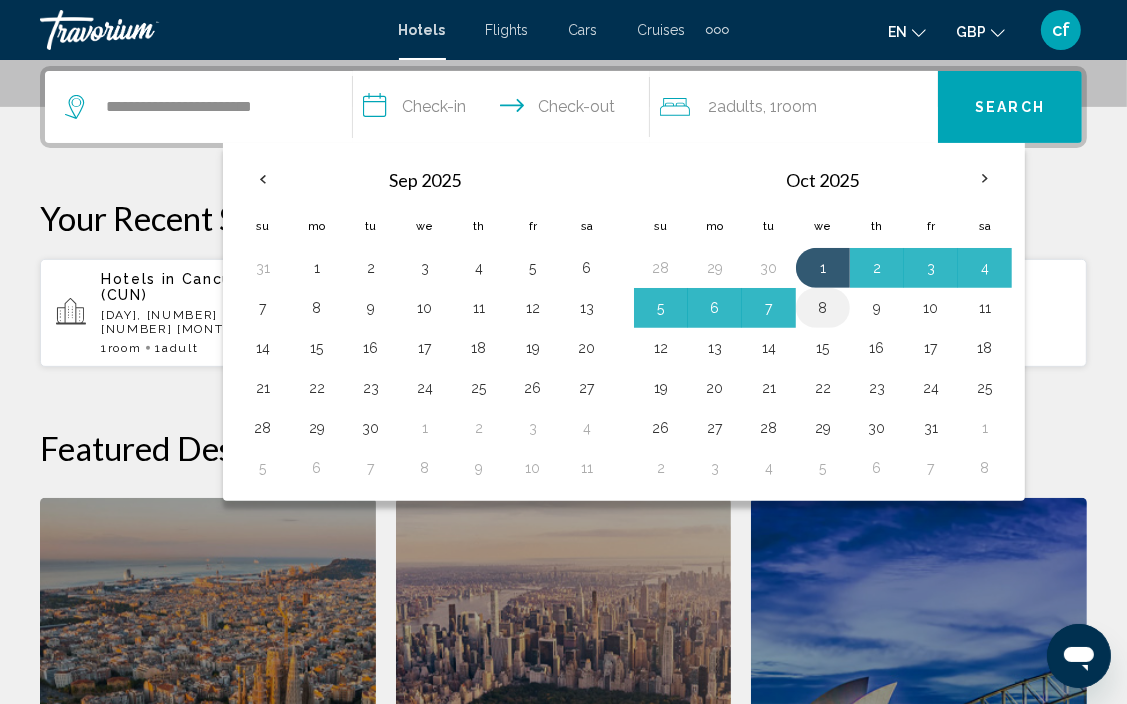 click on "8" at bounding box center (823, 308) 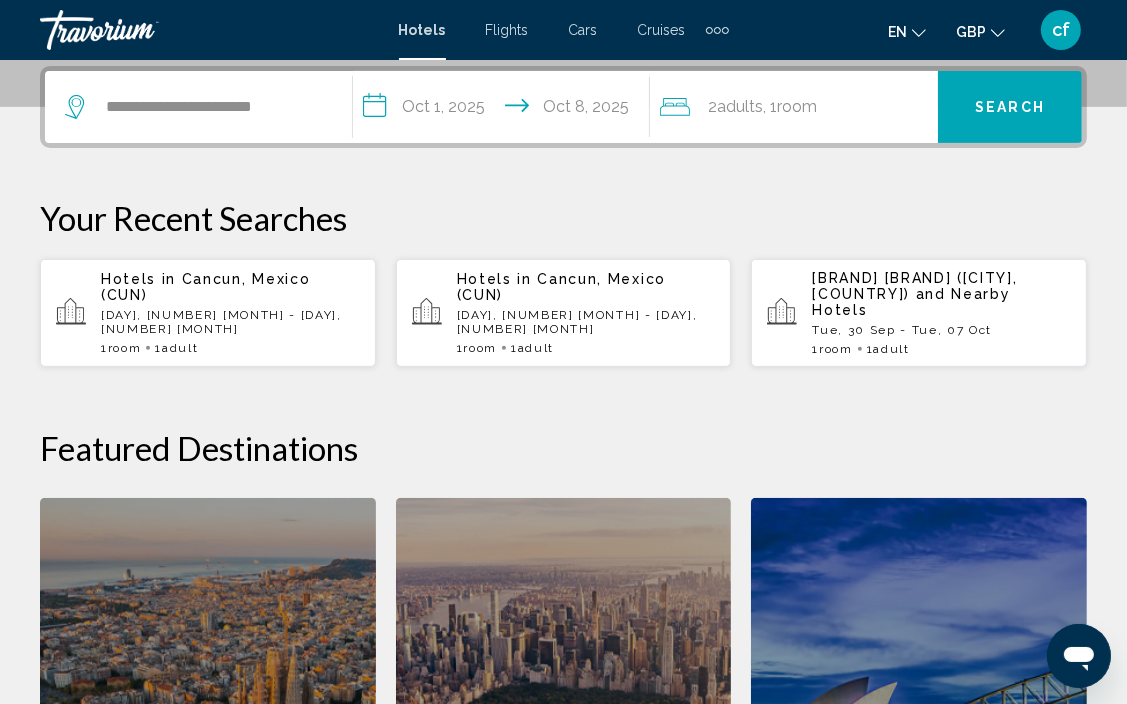 click on "Adults" 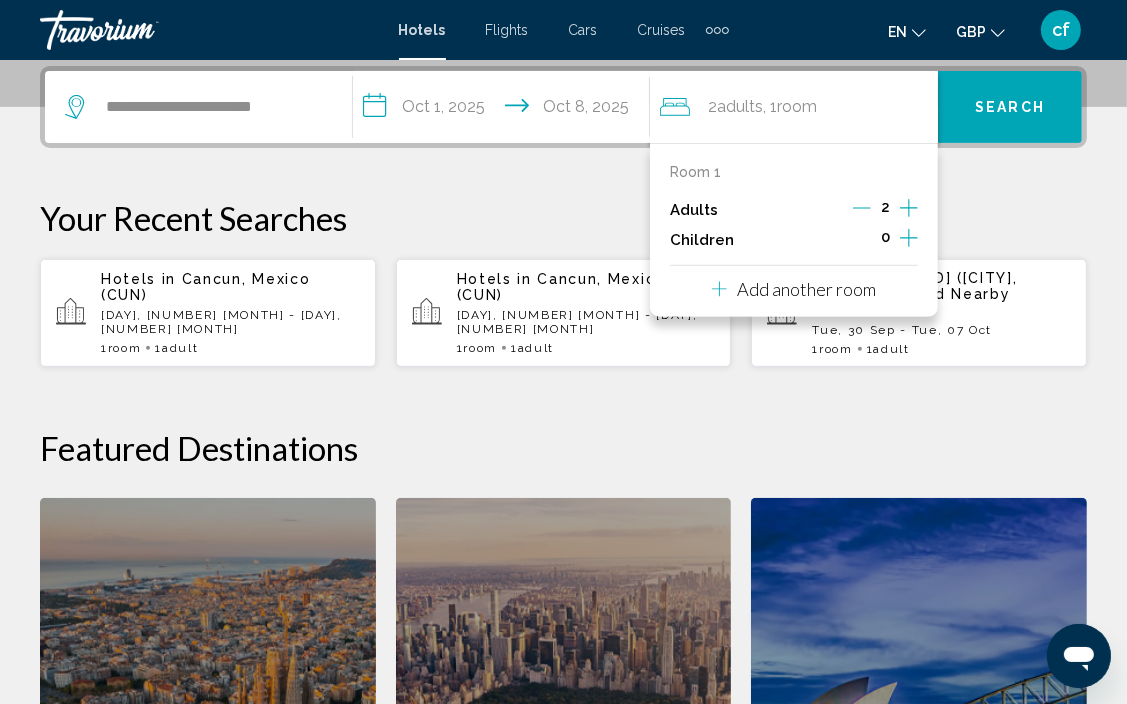 click 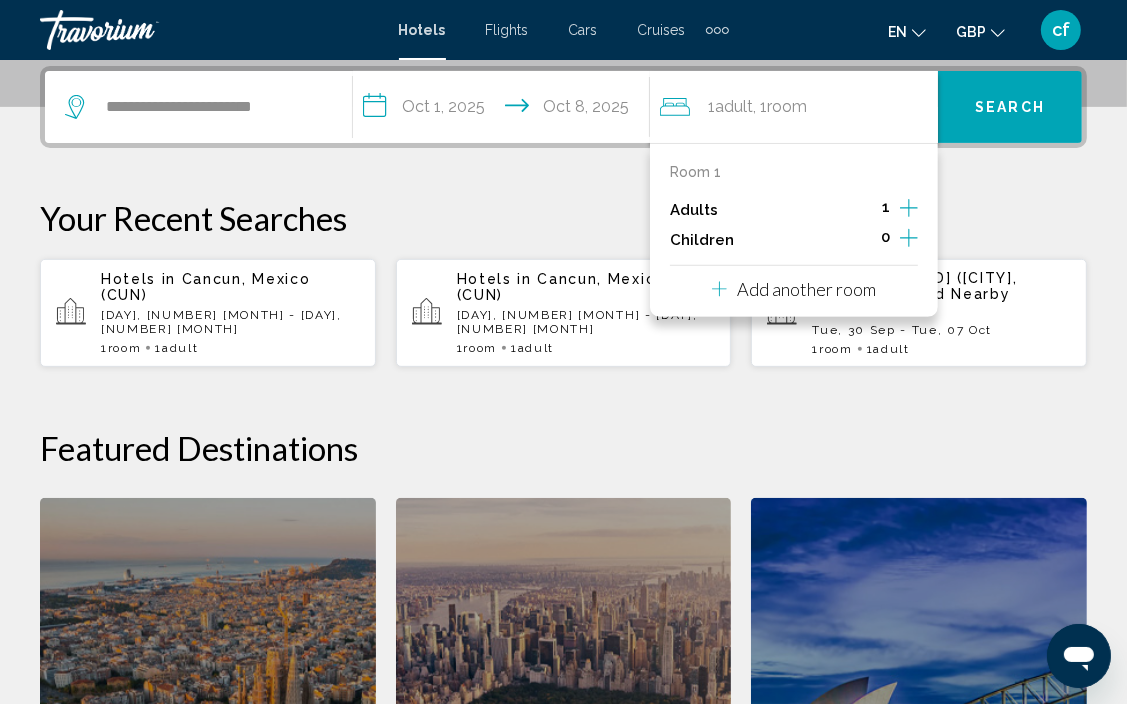 click on "Search" at bounding box center [1010, 108] 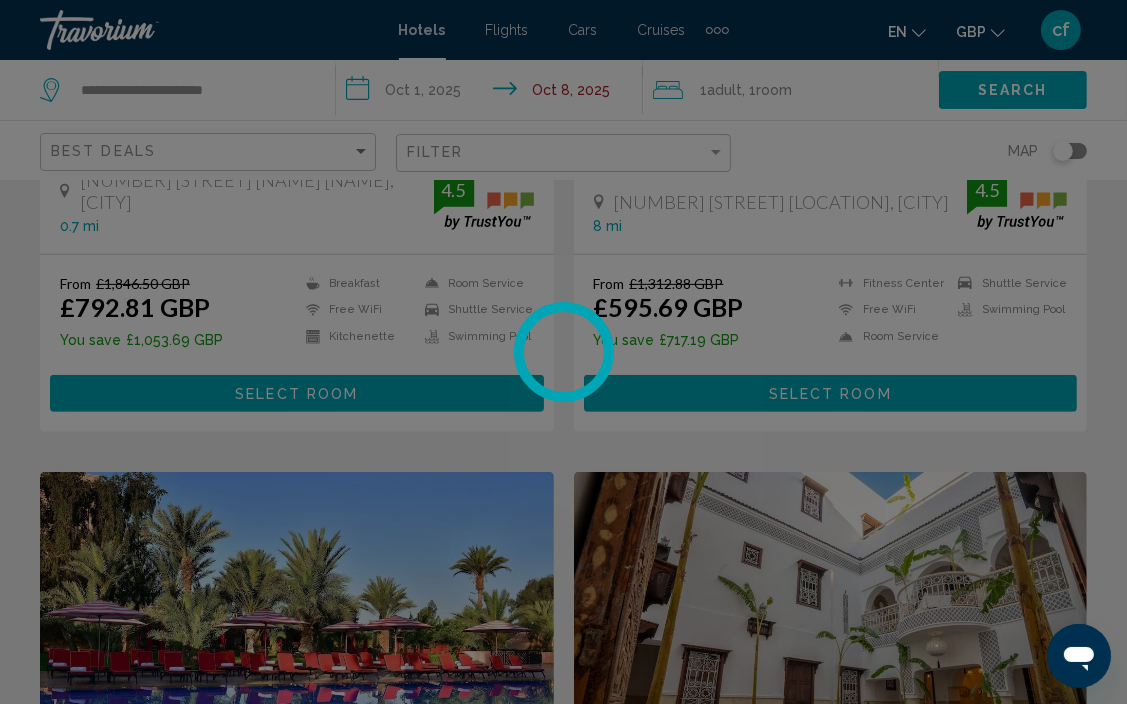 scroll, scrollTop: 0, scrollLeft: 0, axis: both 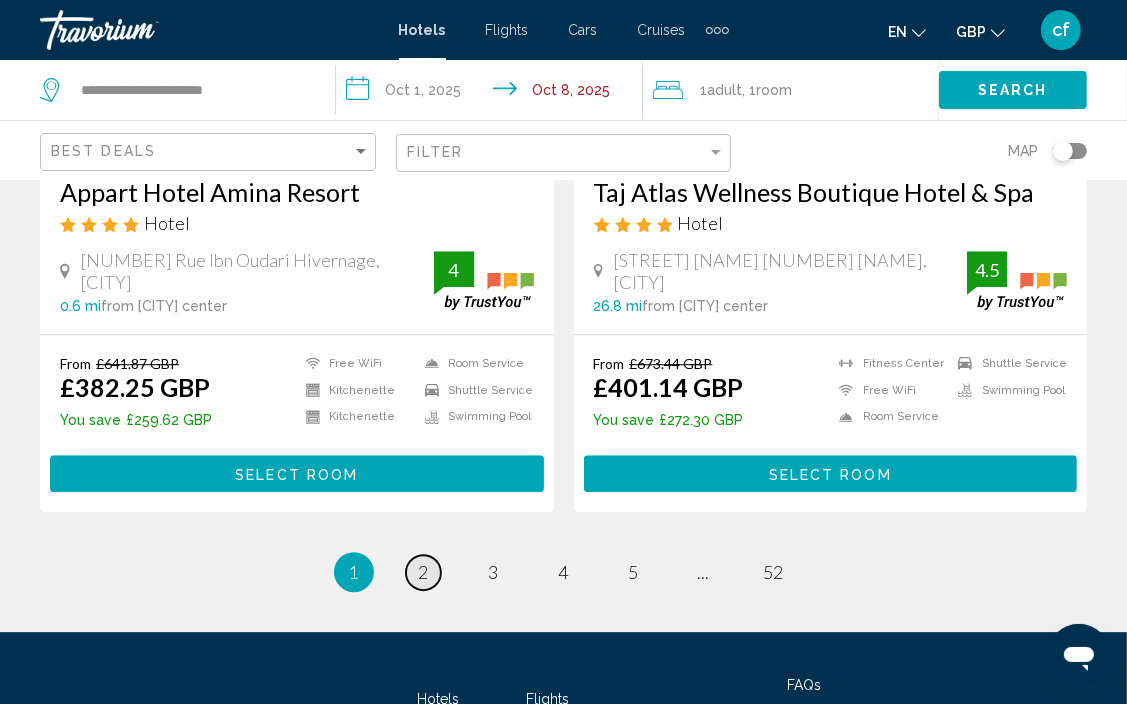 click on "2" at bounding box center [424, 572] 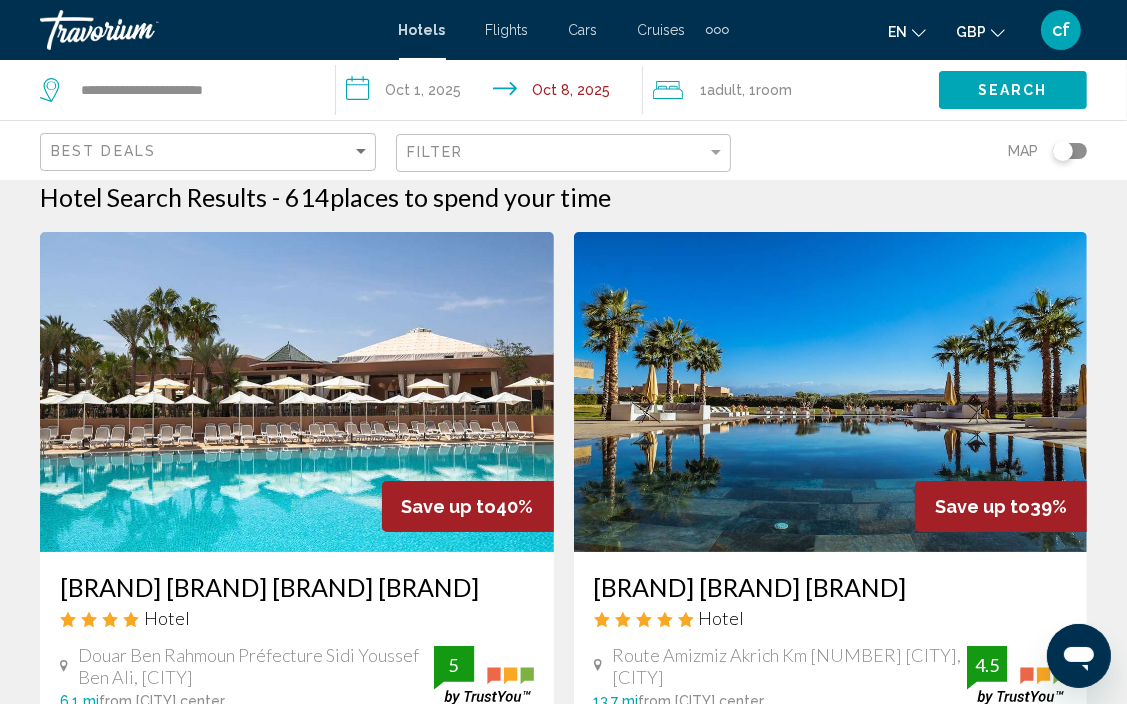 scroll, scrollTop: 0, scrollLeft: 0, axis: both 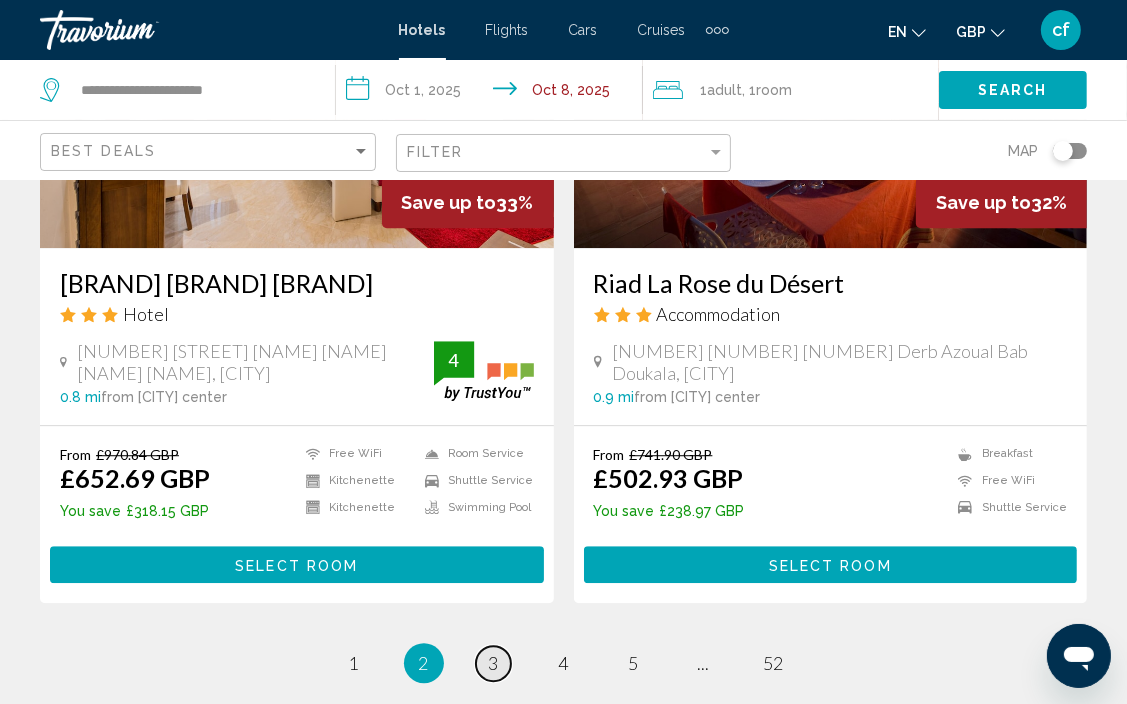 click on "3" at bounding box center (494, 663) 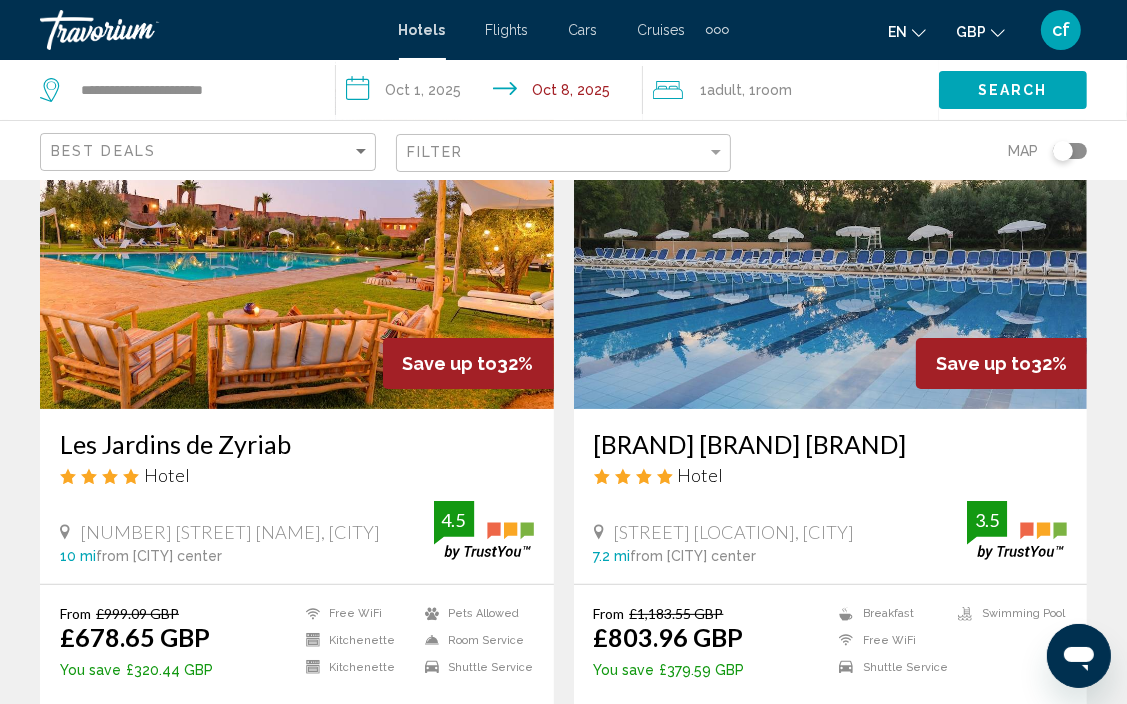 scroll, scrollTop: 0, scrollLeft: 0, axis: both 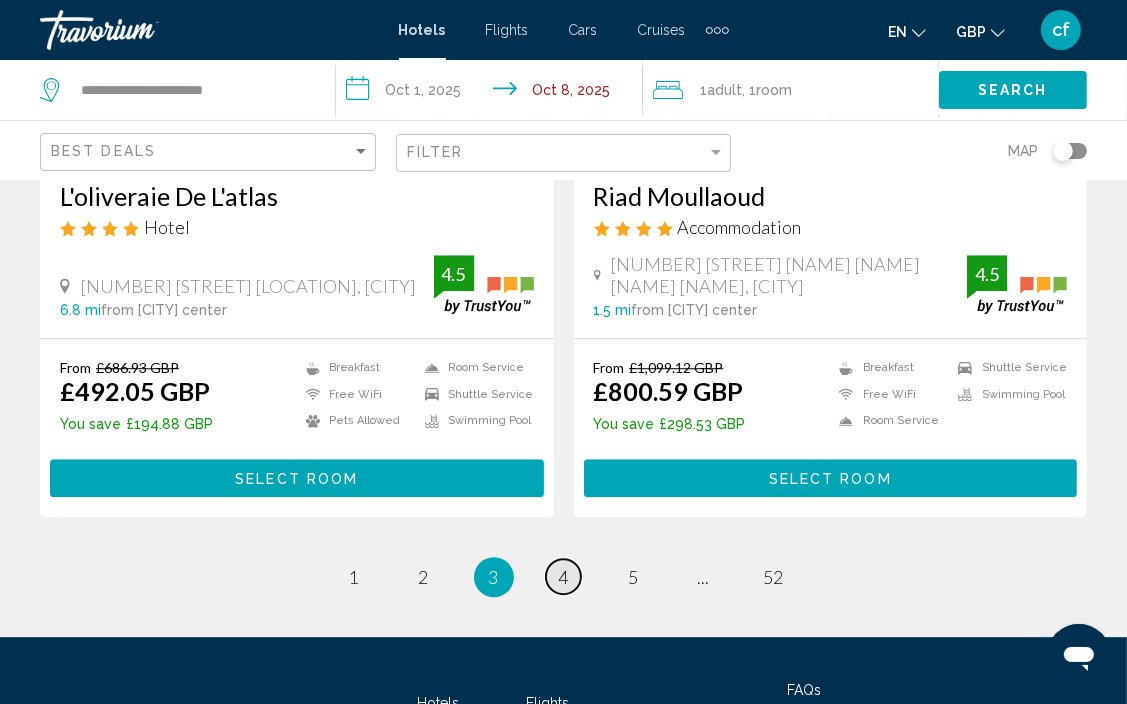 click on "4" at bounding box center (564, 577) 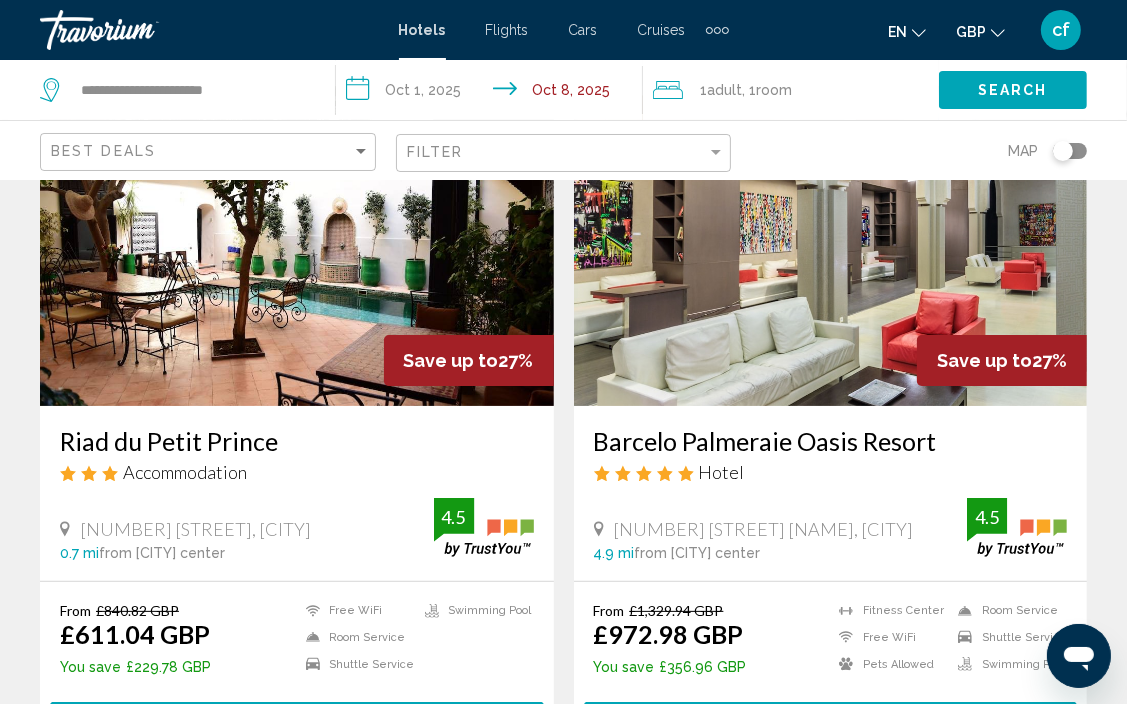 scroll, scrollTop: 0, scrollLeft: 0, axis: both 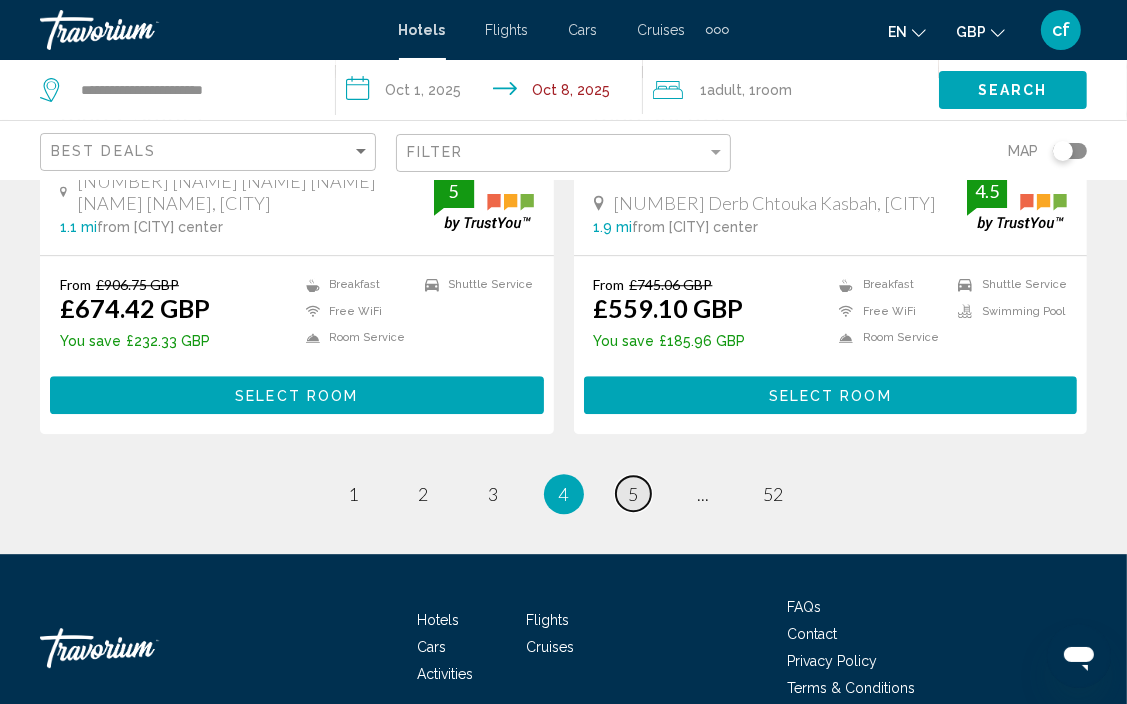click on "5" at bounding box center (634, 494) 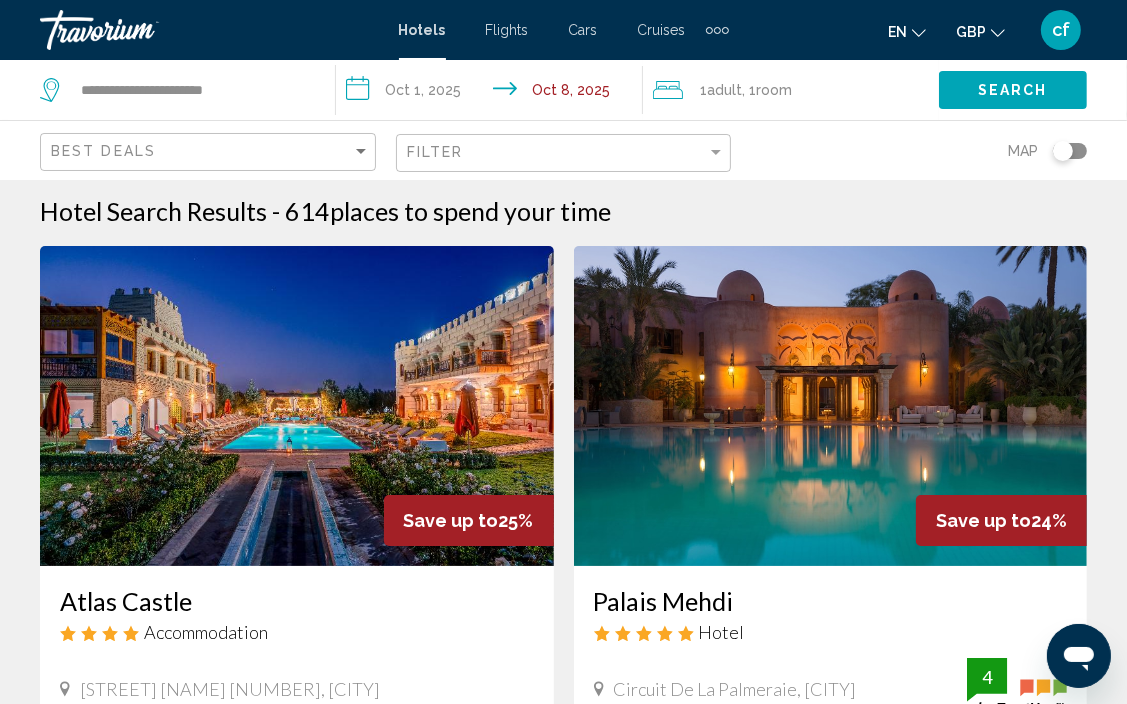 scroll, scrollTop: 0, scrollLeft: 0, axis: both 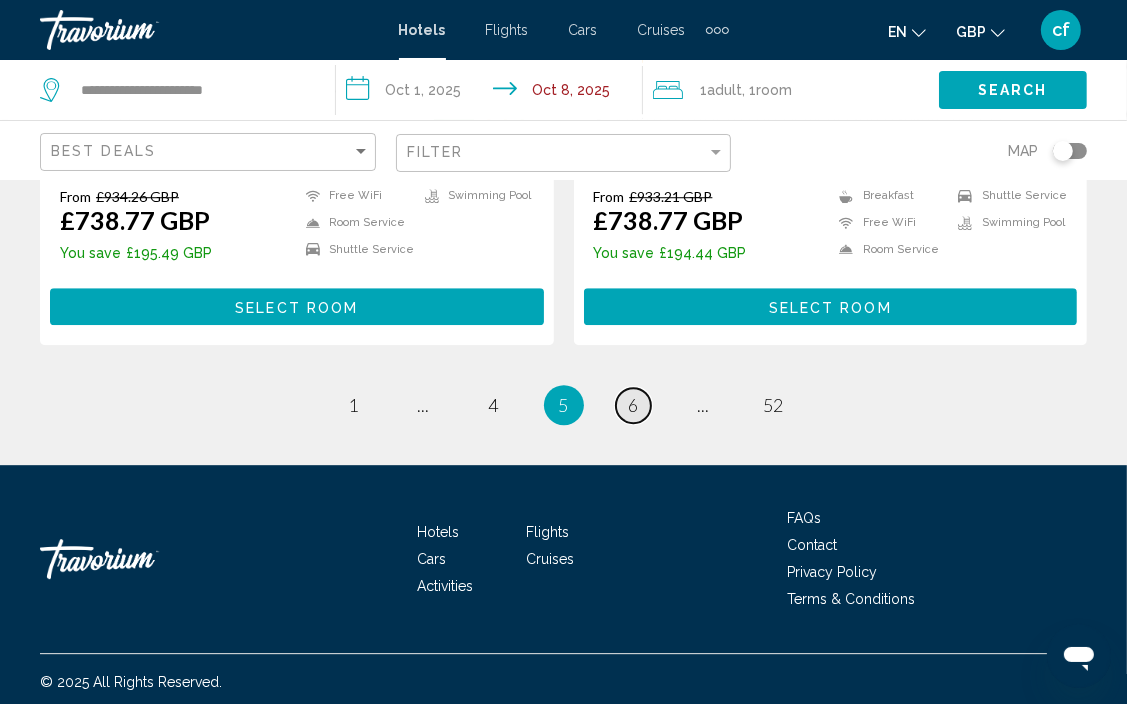 click on "6" at bounding box center [634, 405] 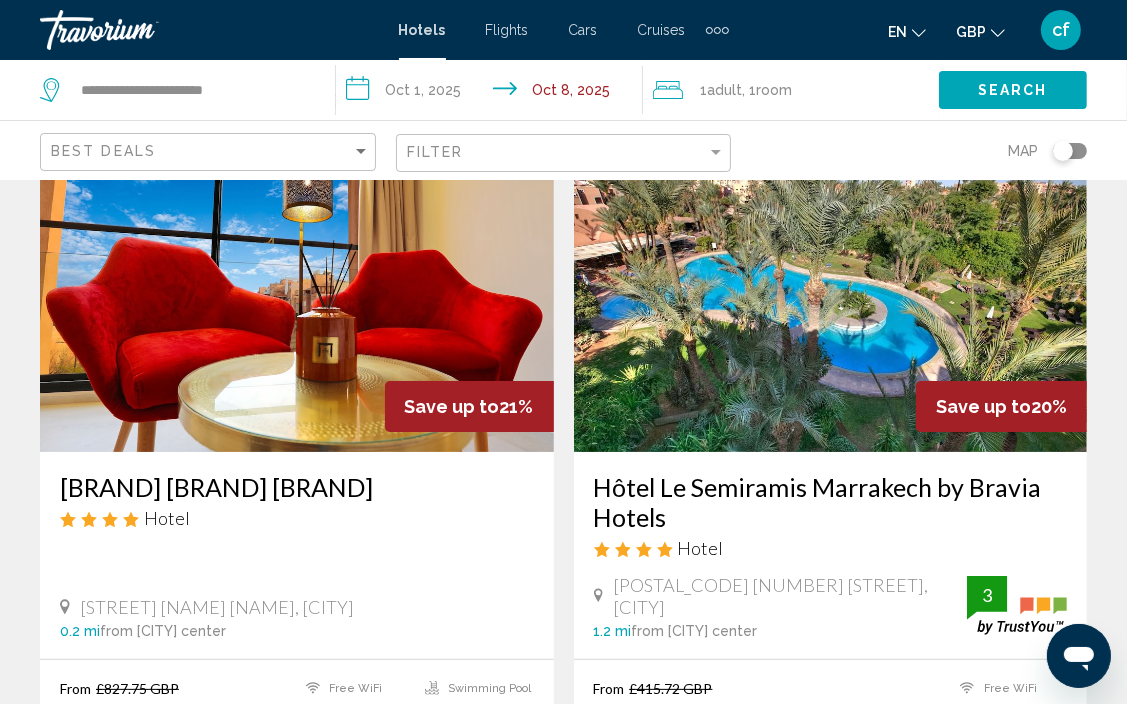 scroll, scrollTop: 0, scrollLeft: 0, axis: both 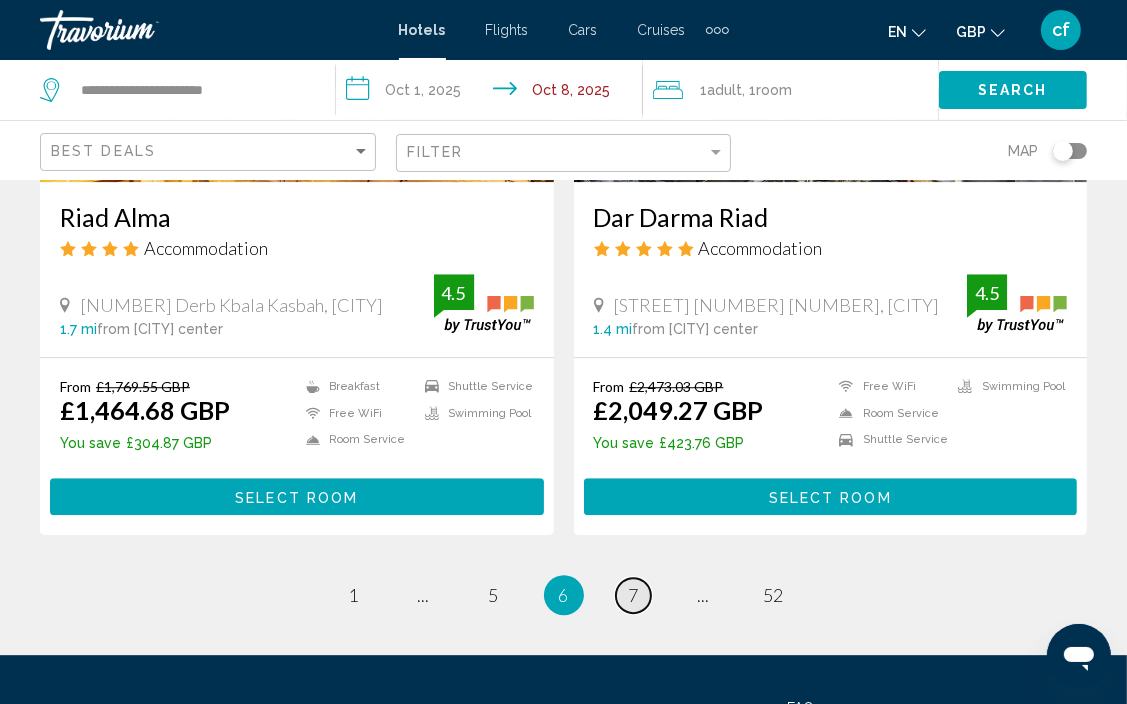 click on "page  7" at bounding box center (633, 595) 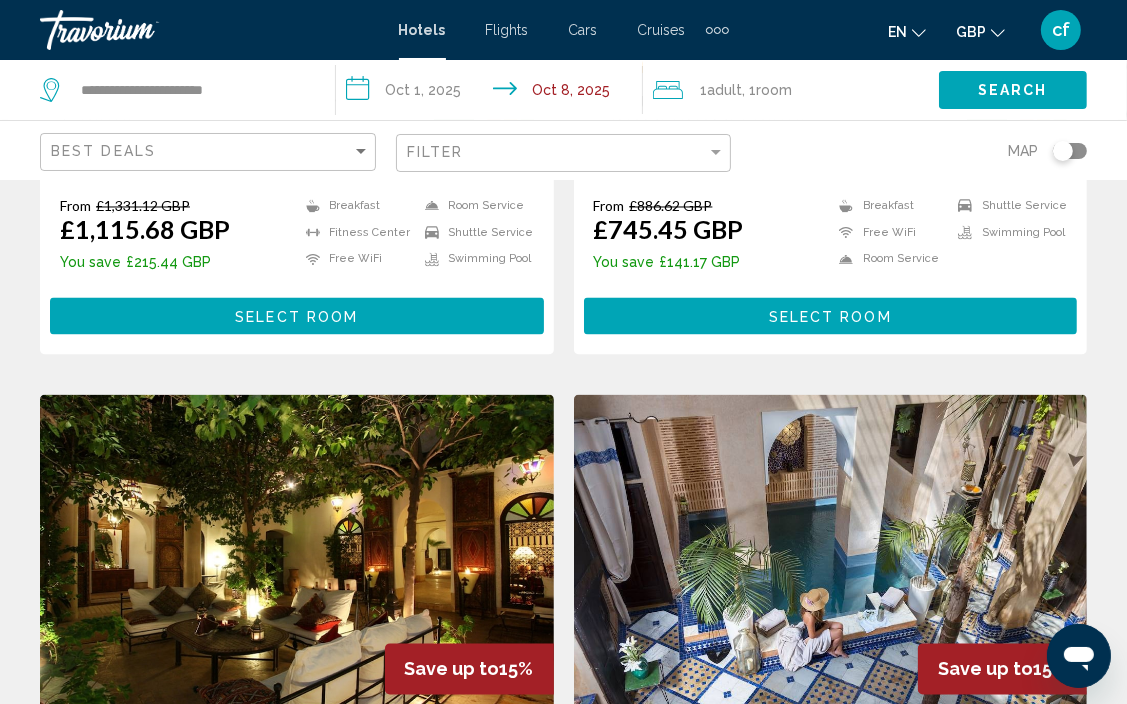 click on "Save up to  17%   Riad Swaka
Accommodation
[NUMBER] Derb Ragragui, Riad Zitoun Jdid, [CITY] [DISTANCE]  from [CITY] city center from hotel 4.5 From £692.41 GBP £576.18 GBP  You save  £116.23 GBP
Free WiFi
Room Service
Shuttle Service
Swimming Pool  4.5 Select Room Save up to  17%   Riad Persephone
Accommodation
[NUMBER] [NUMBER] Derb Zaari, [CITY] [DISTANCE]  from [CITY] city center from hotel 4.5 From £2,542.07 GBP £2,103.51 GBP  You save  £438.56 GBP
Free WiFi  4.5 Select Room Save up to  17%   Riad Sun of Kech
4.5 5" at bounding box center (563, -335) 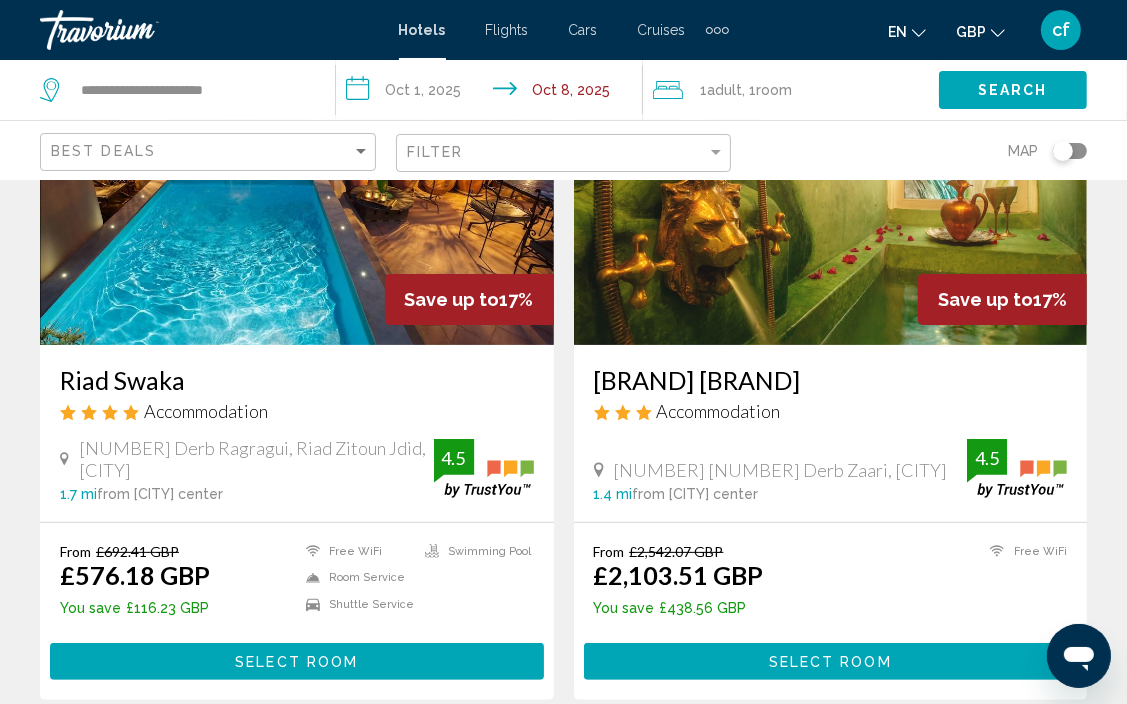 scroll, scrollTop: 0, scrollLeft: 0, axis: both 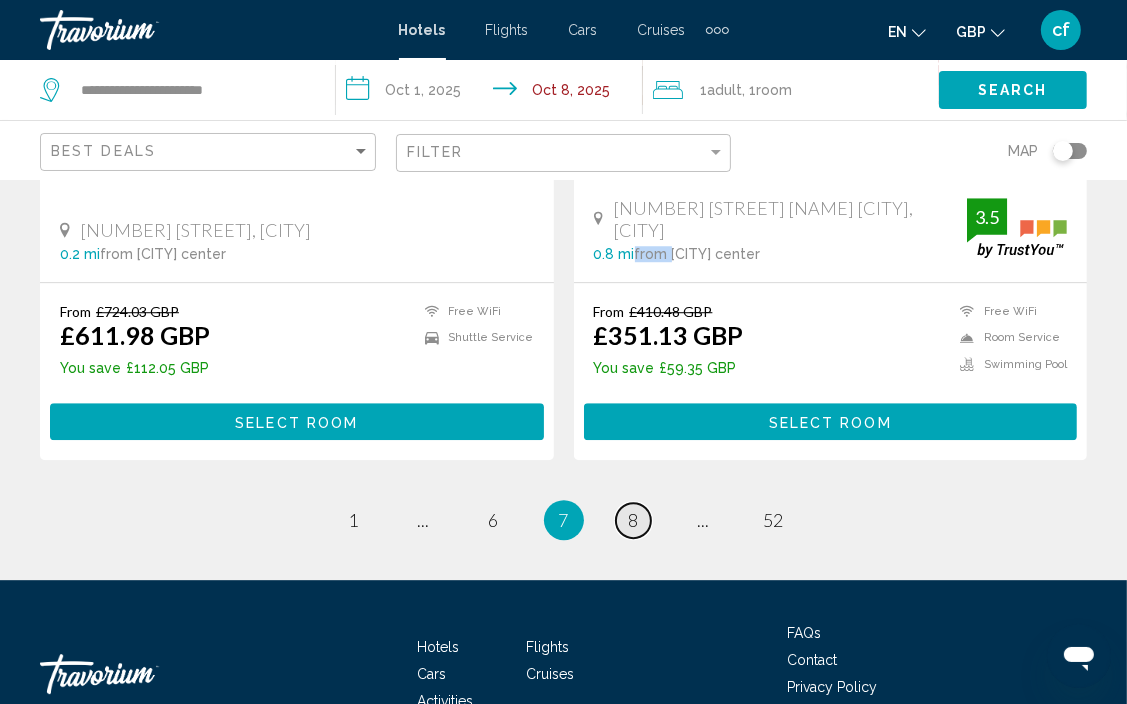 click on "8" at bounding box center [634, 520] 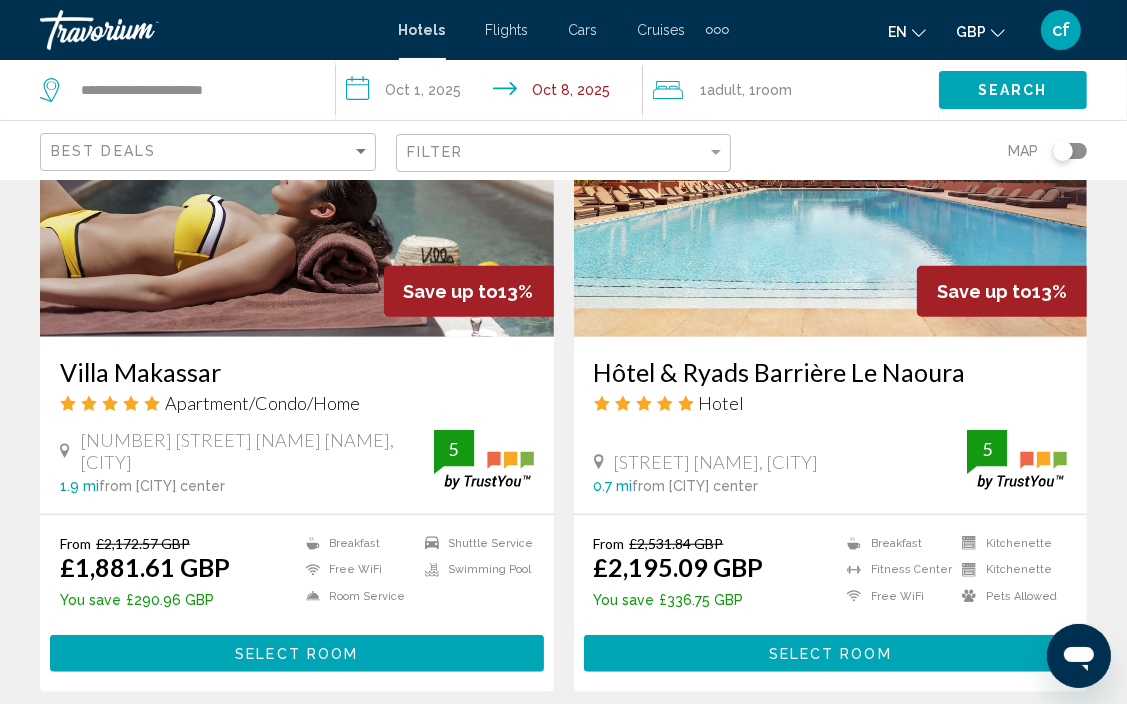 scroll, scrollTop: 0, scrollLeft: 0, axis: both 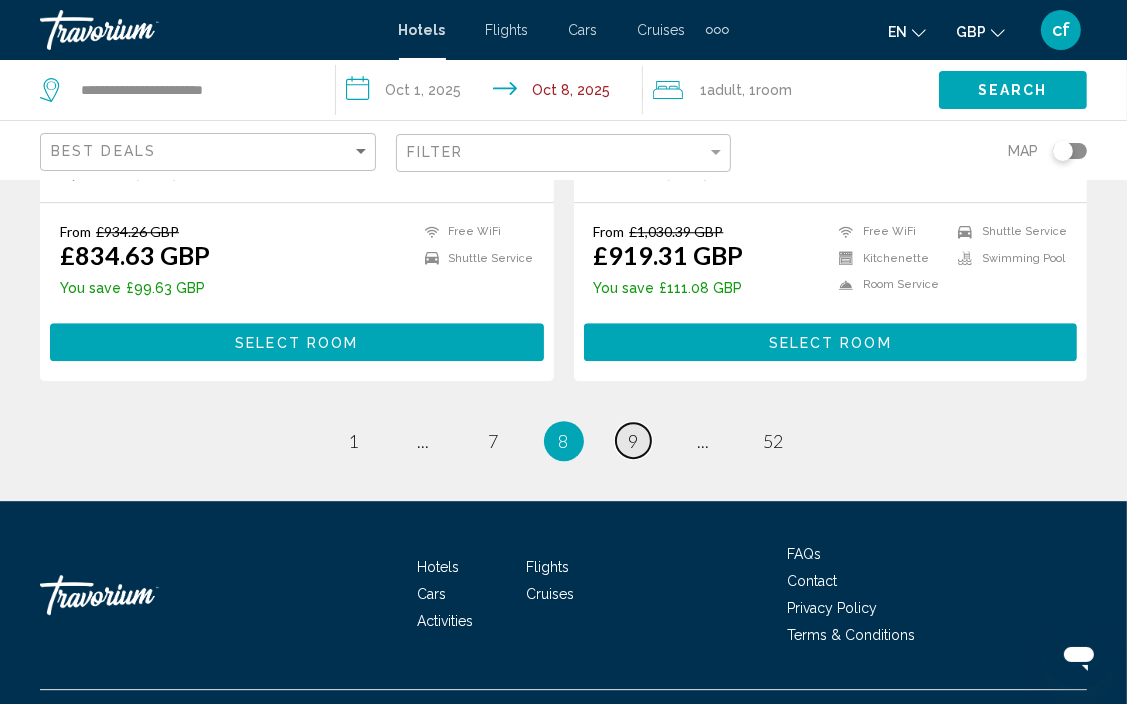 click on "9" at bounding box center [634, 441] 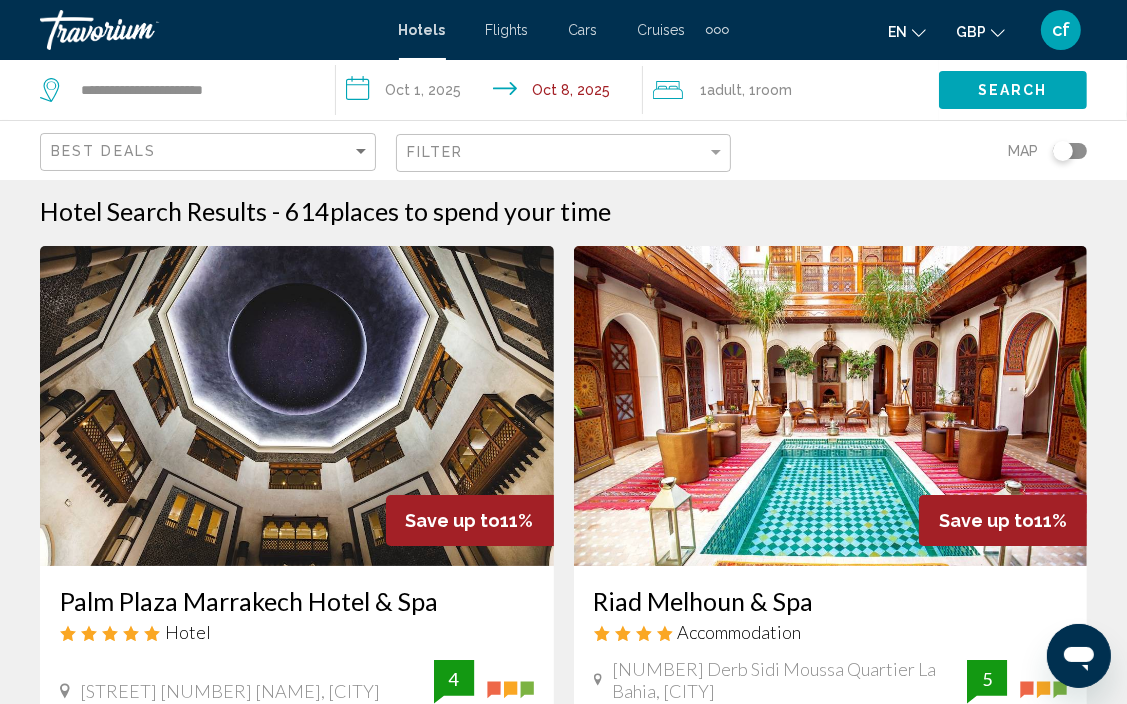scroll, scrollTop: 0, scrollLeft: 0, axis: both 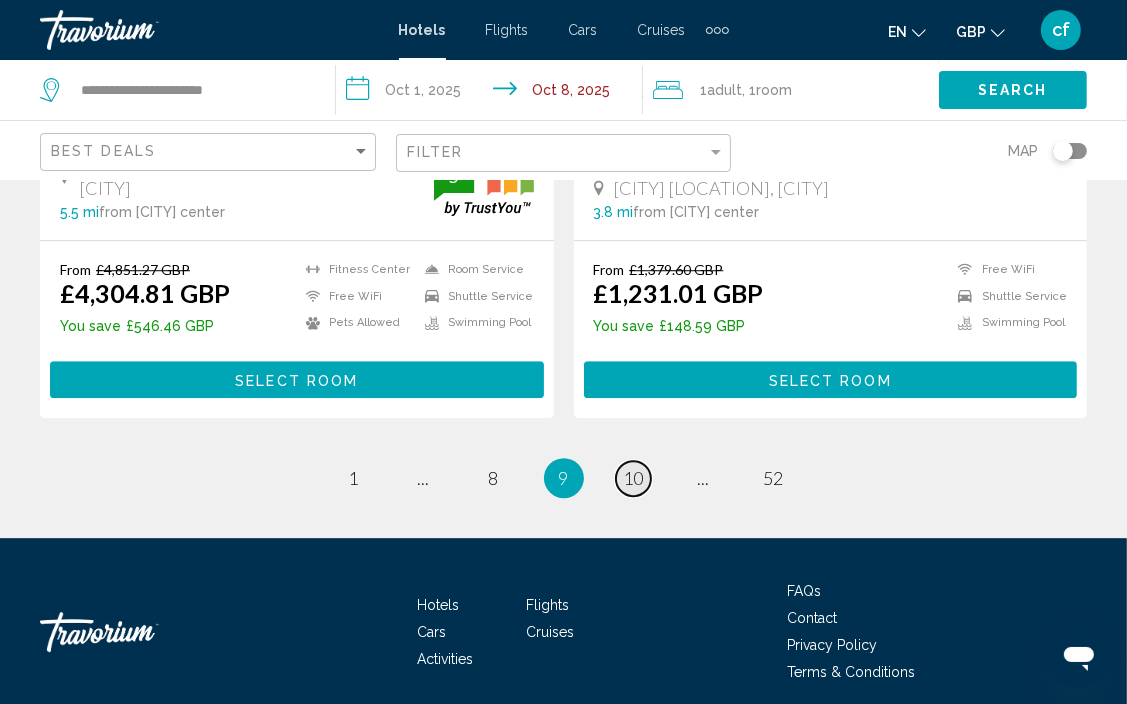 click on "10" at bounding box center [634, 478] 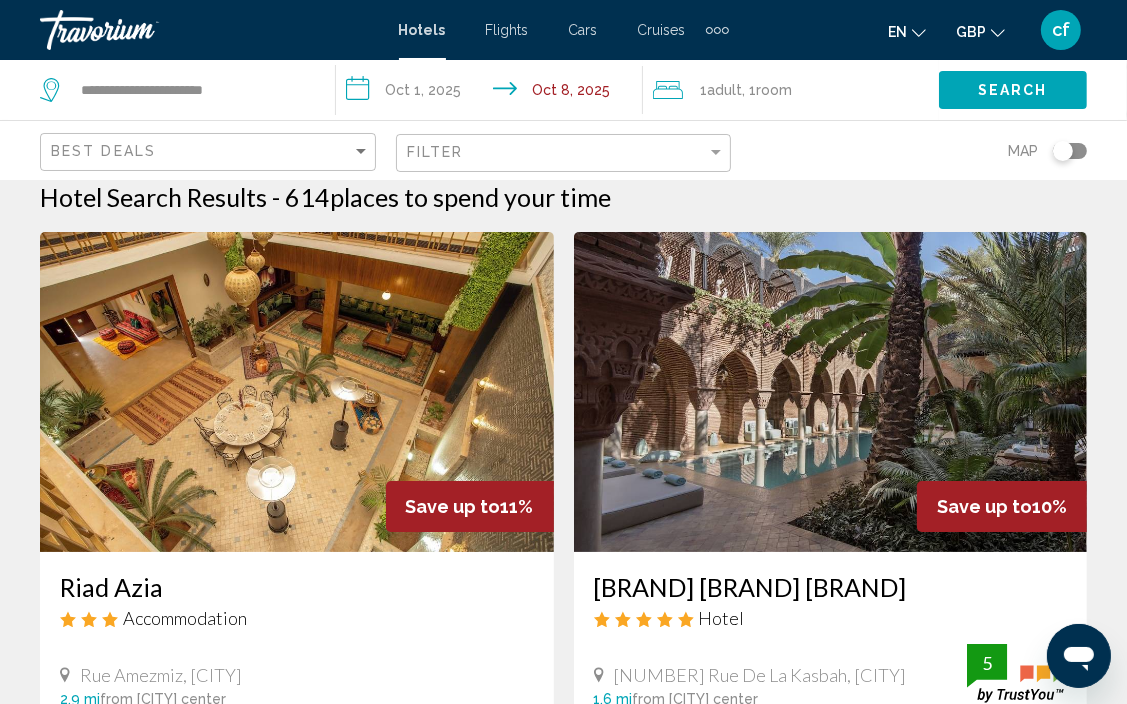 scroll, scrollTop: 0, scrollLeft: 0, axis: both 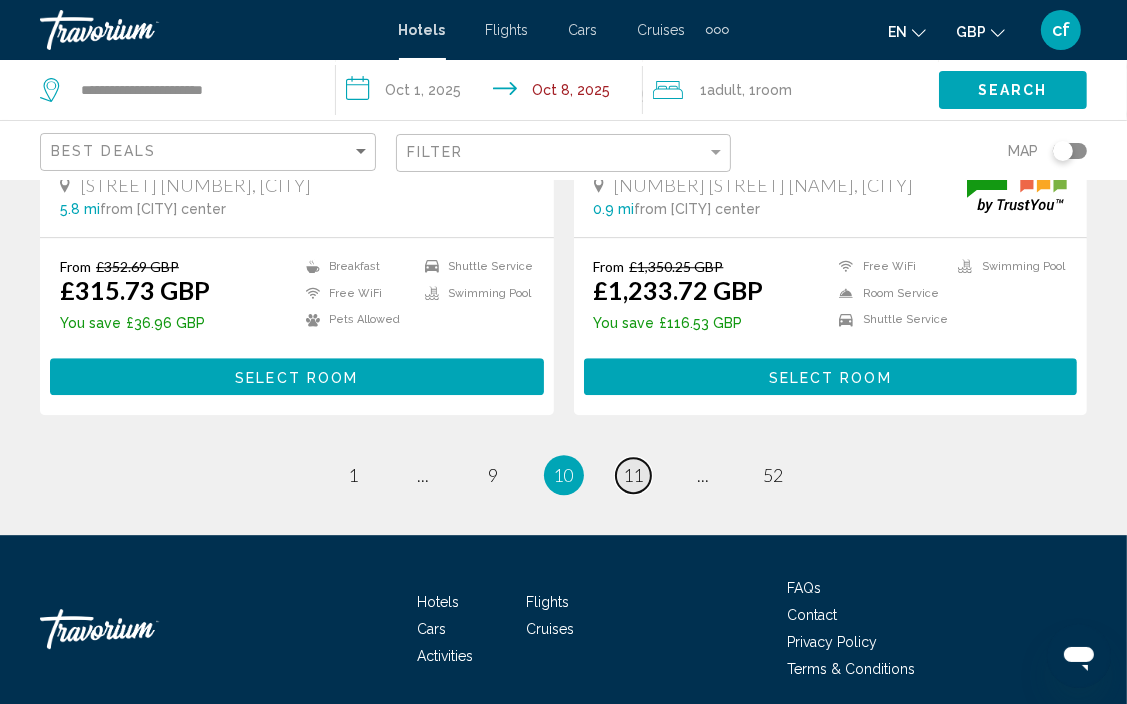 click on "page  11" at bounding box center (633, 475) 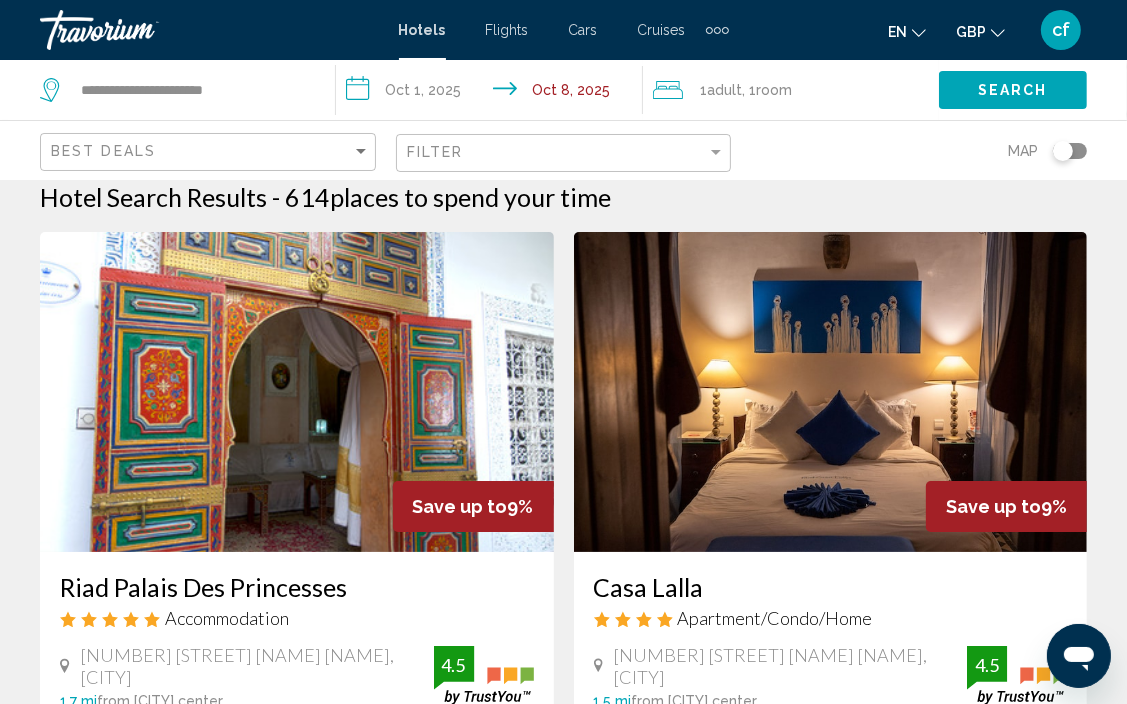 scroll, scrollTop: 0, scrollLeft: 0, axis: both 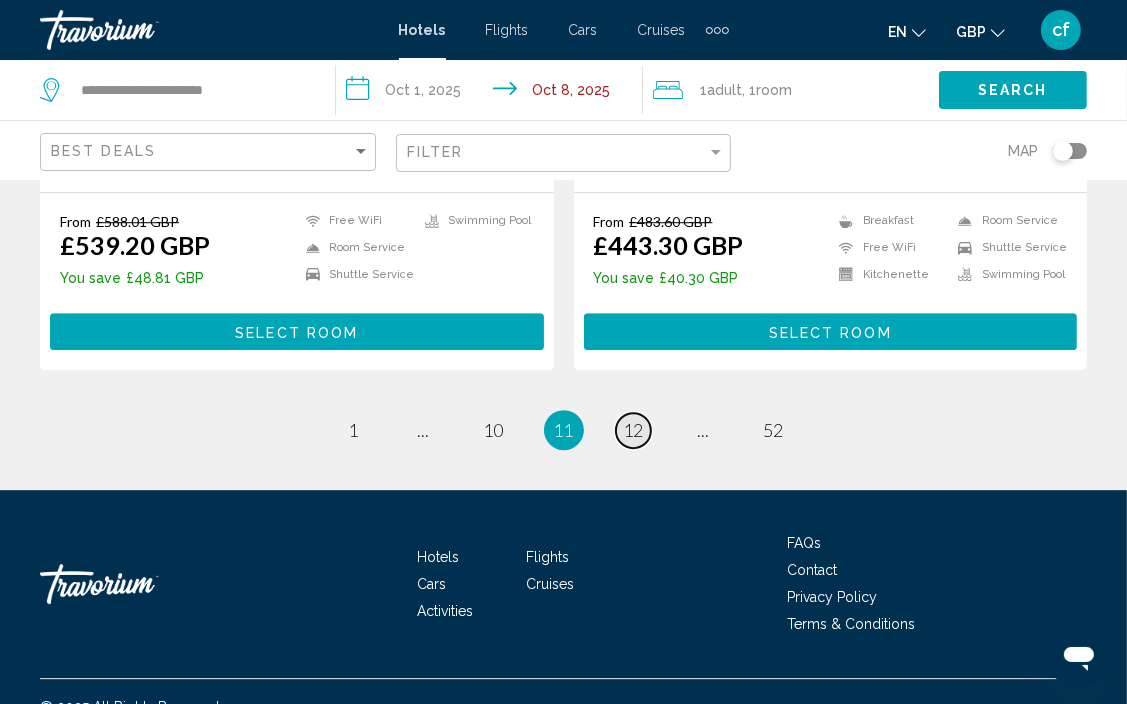 click on "12" at bounding box center (634, 430) 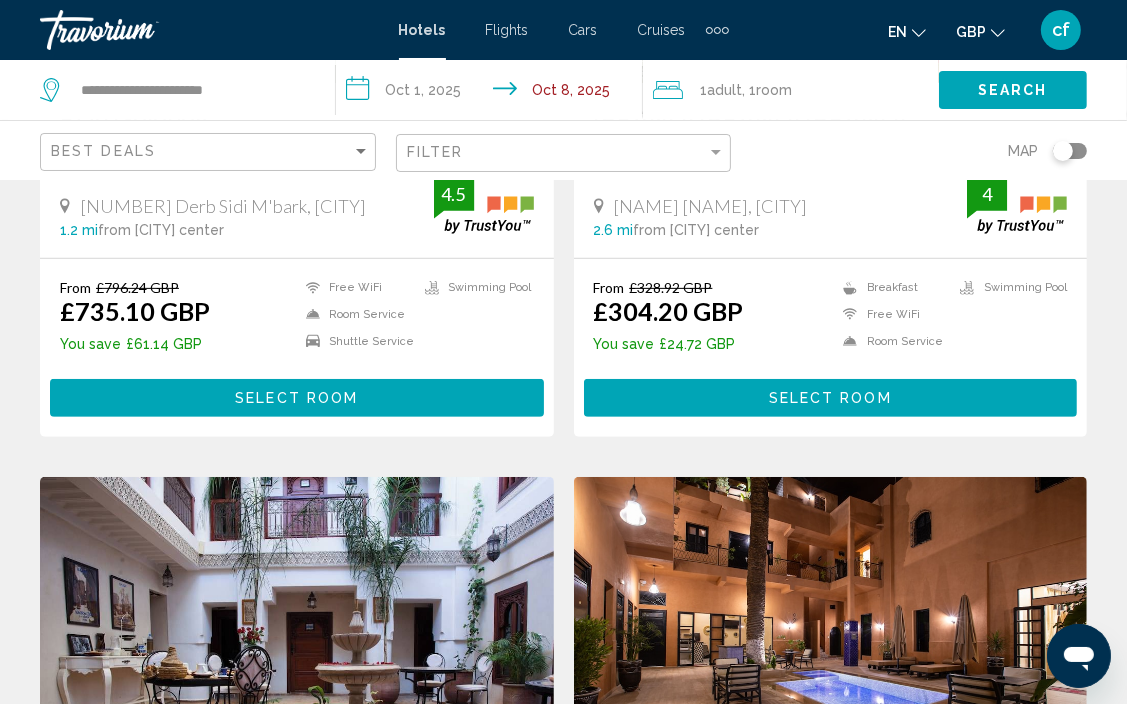 scroll, scrollTop: 0, scrollLeft: 0, axis: both 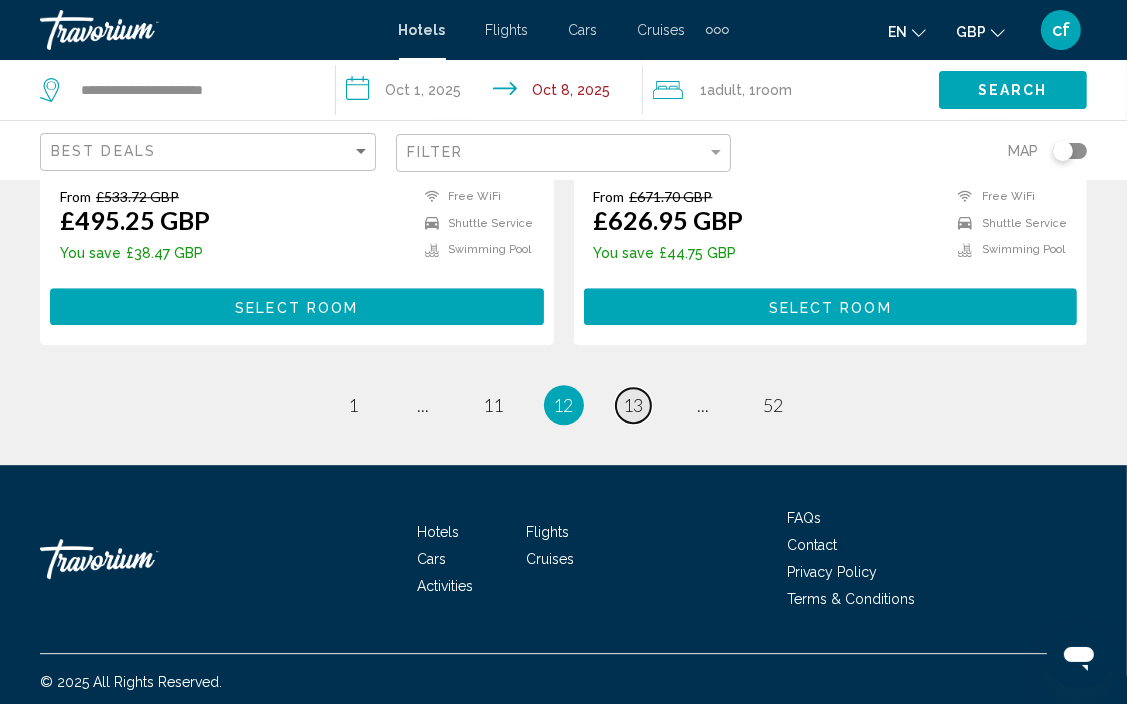 click on "13" at bounding box center [634, 405] 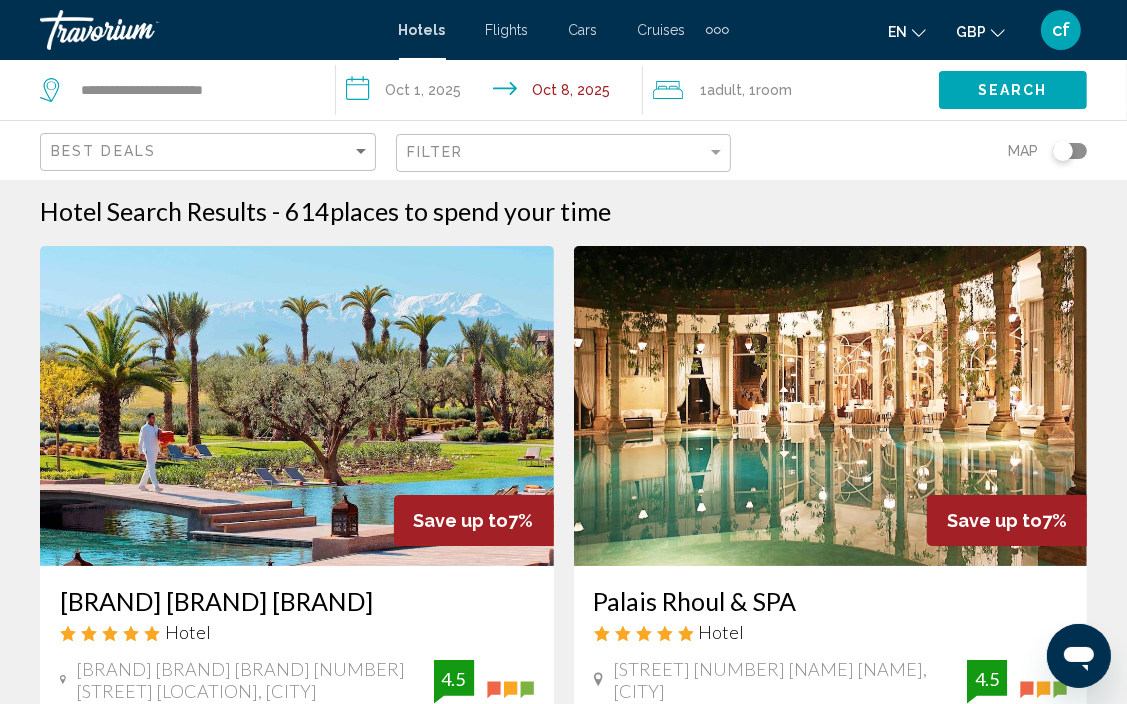 scroll, scrollTop: 0, scrollLeft: 0, axis: both 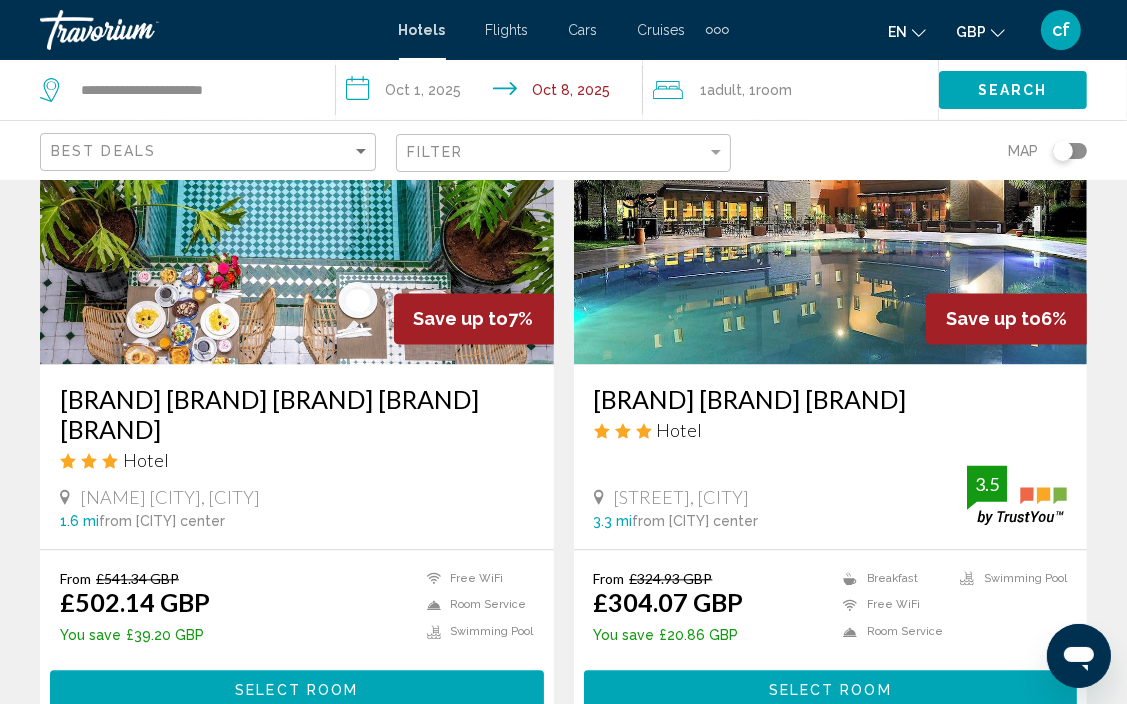 click at bounding box center (831, 204) 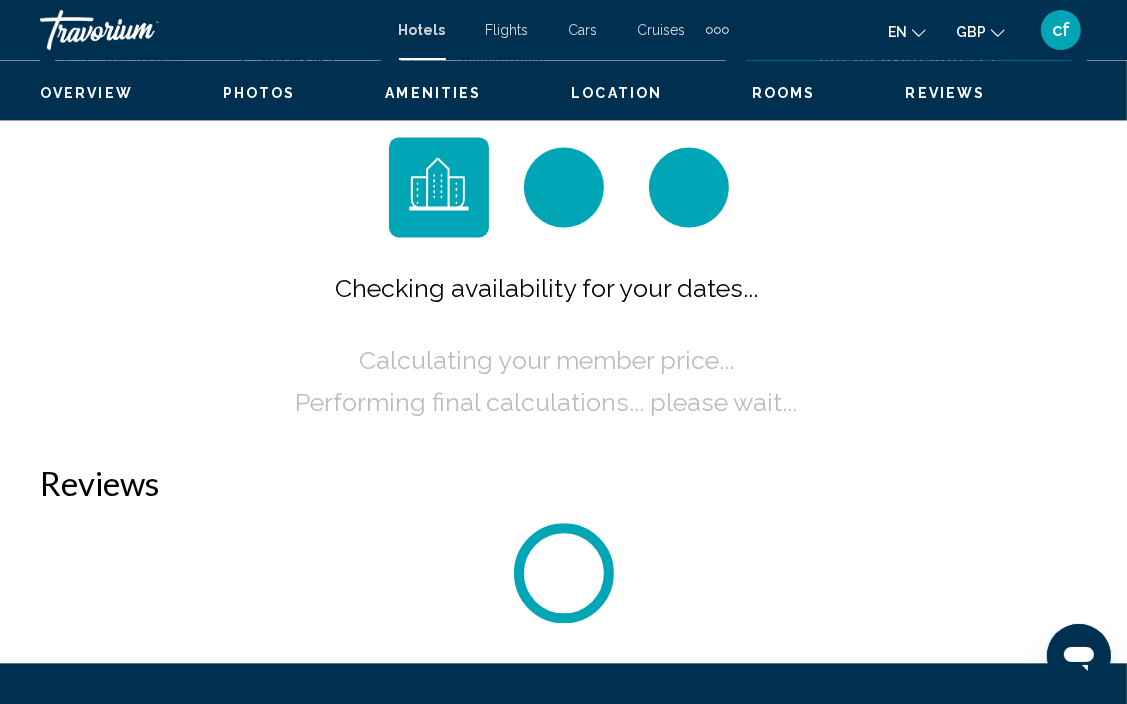 scroll, scrollTop: 182, scrollLeft: 0, axis: vertical 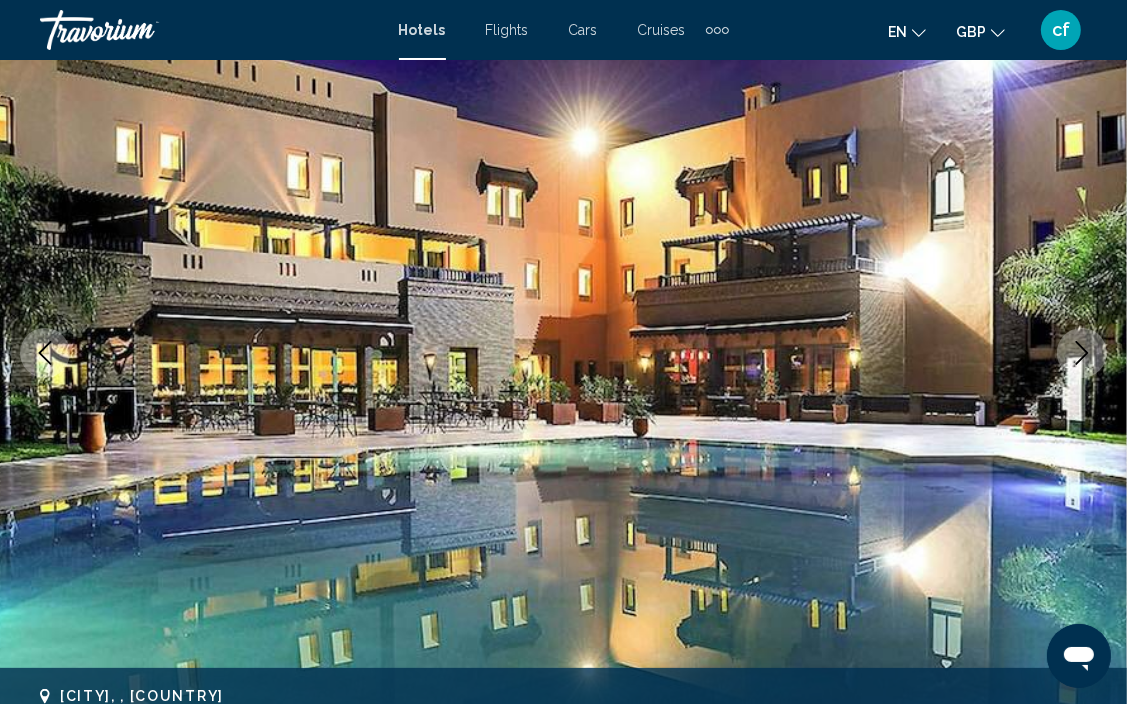 click 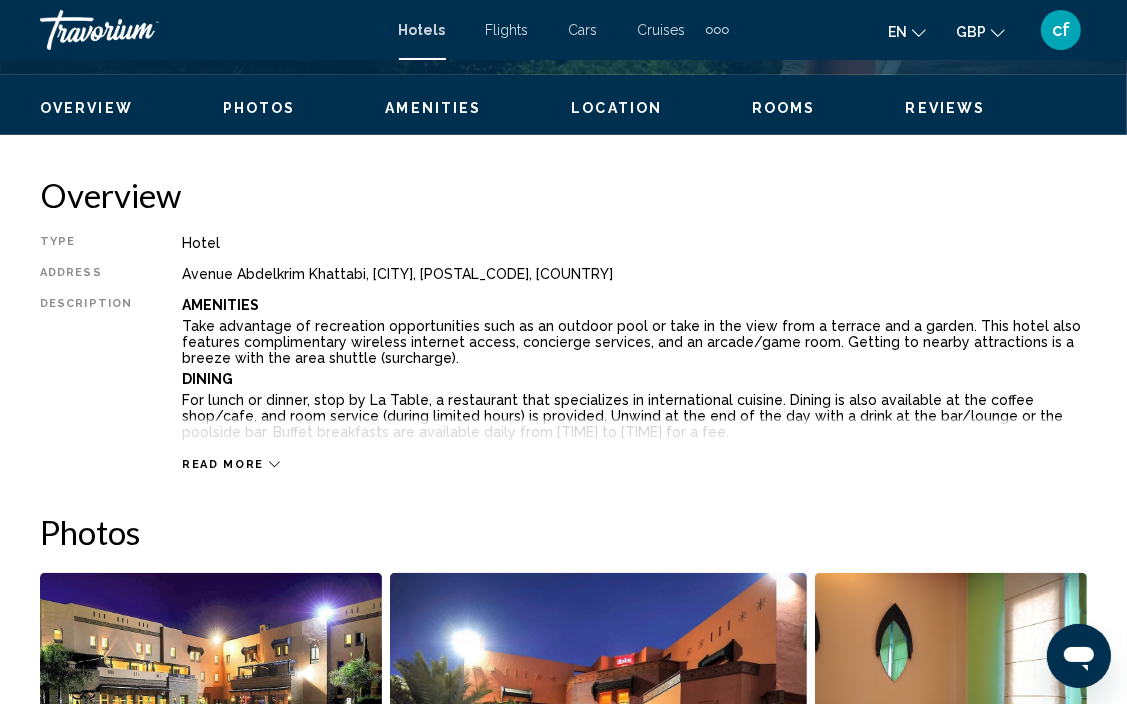 scroll, scrollTop: 943, scrollLeft: 0, axis: vertical 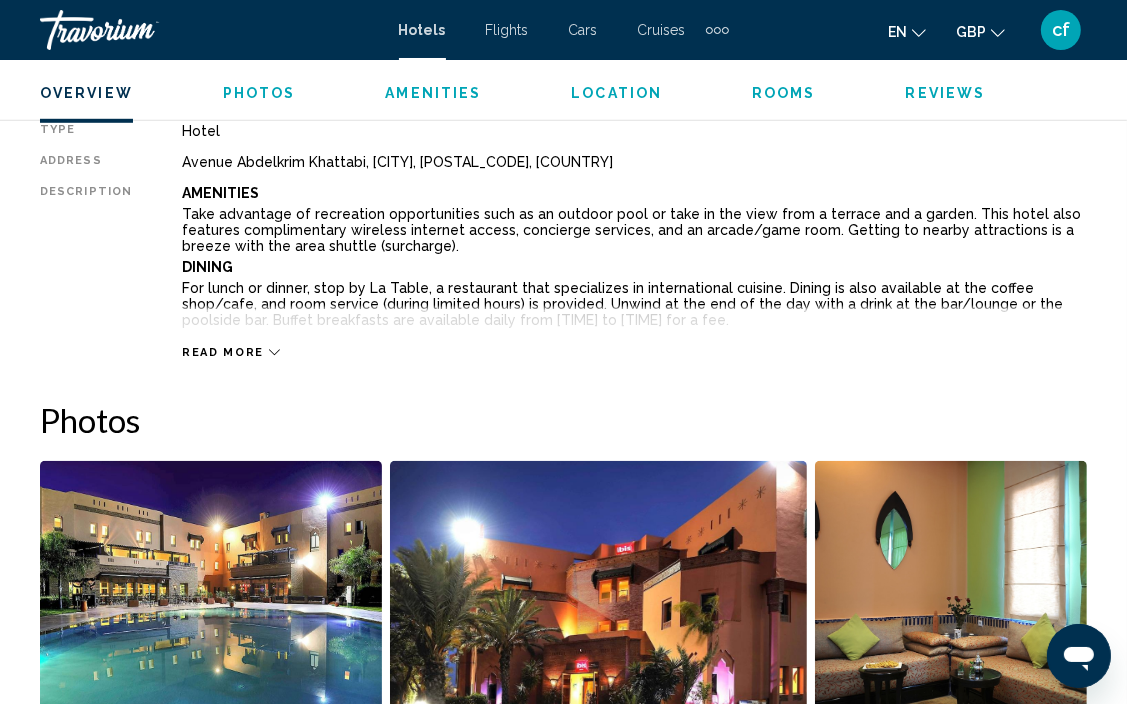 click on "Read more" at bounding box center (231, 352) 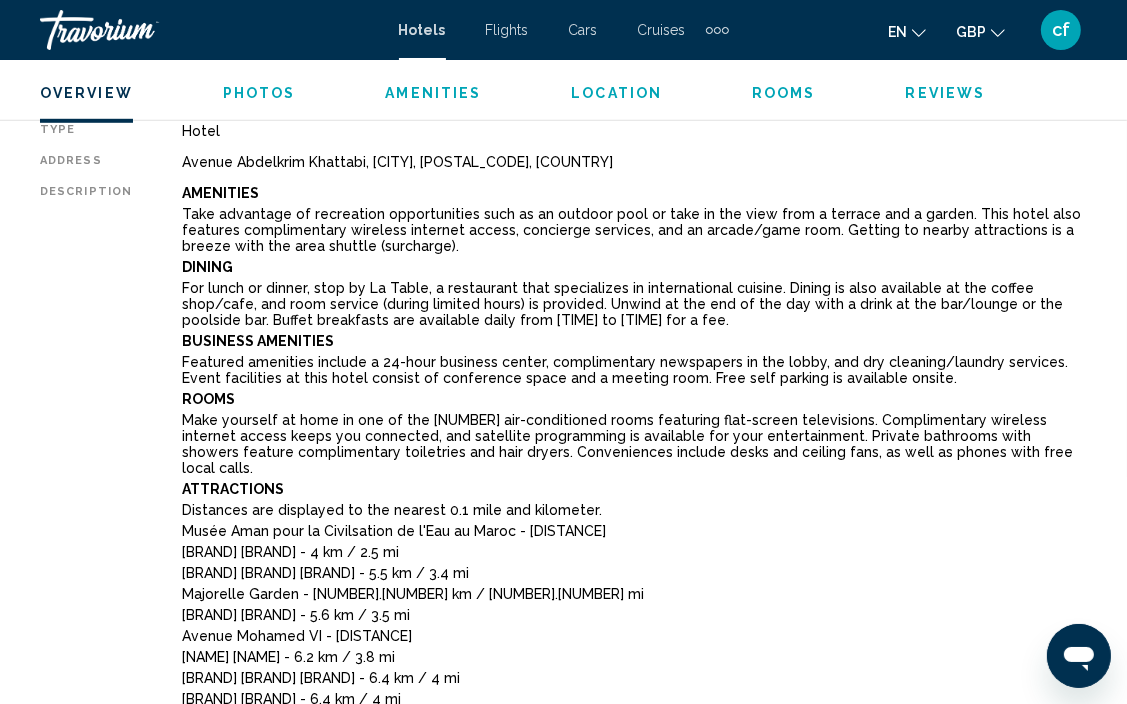 click on "Reviews" at bounding box center [946, 93] 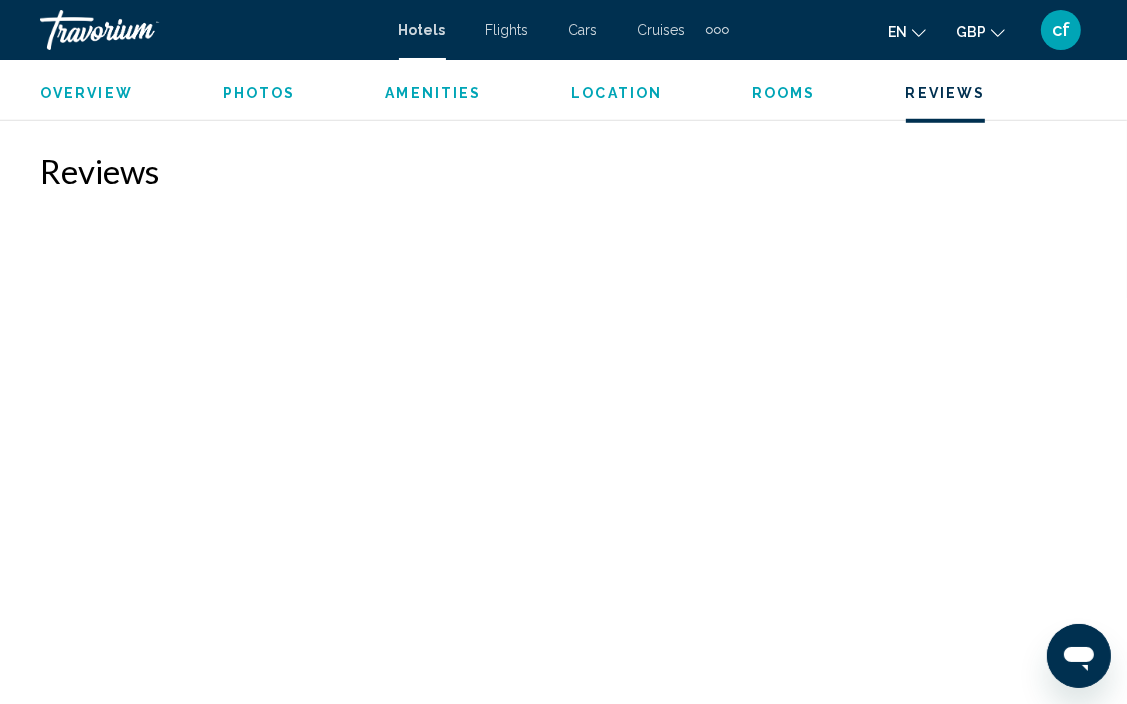 scroll, scrollTop: 6813, scrollLeft: 0, axis: vertical 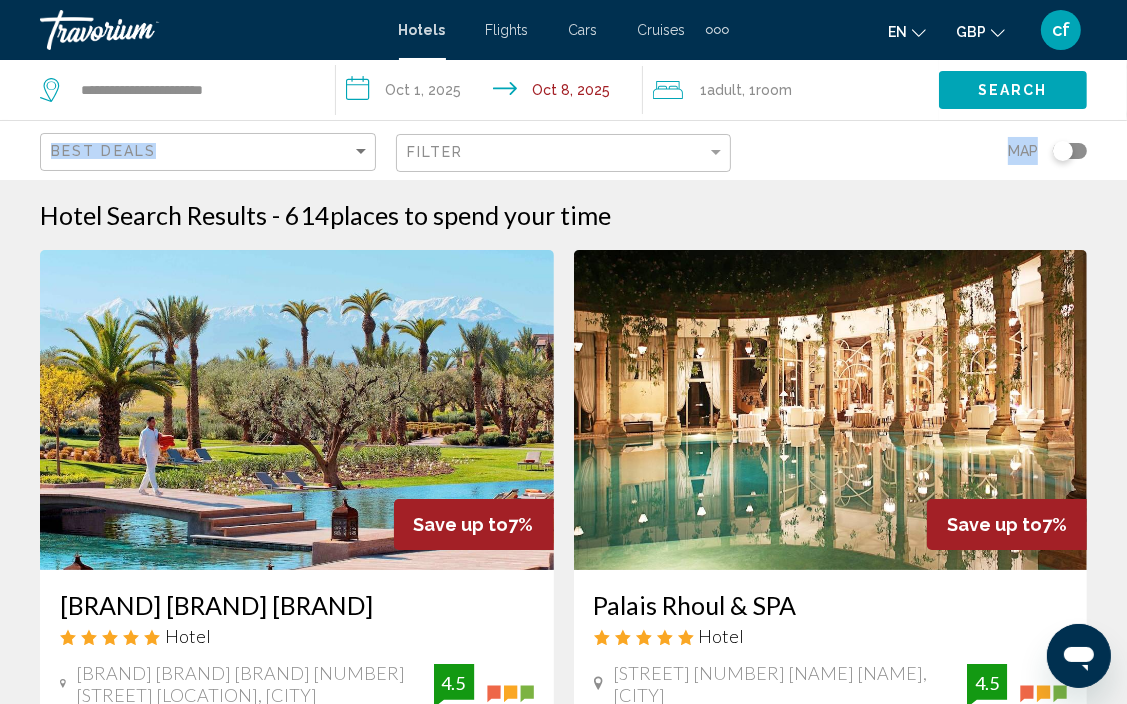 drag, startPoint x: 1124, startPoint y: 100, endPoint x: 1119, endPoint y: 153, distance: 53.235325 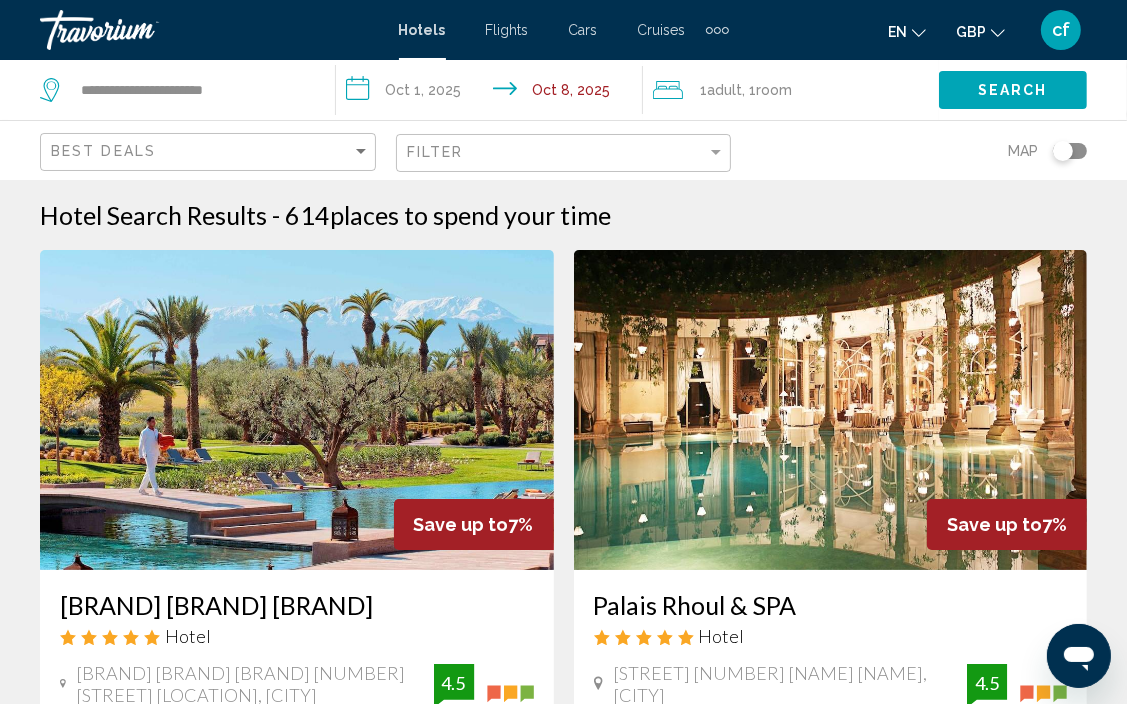 drag, startPoint x: 1119, startPoint y: 153, endPoint x: 1115, endPoint y: 97, distance: 56.142673 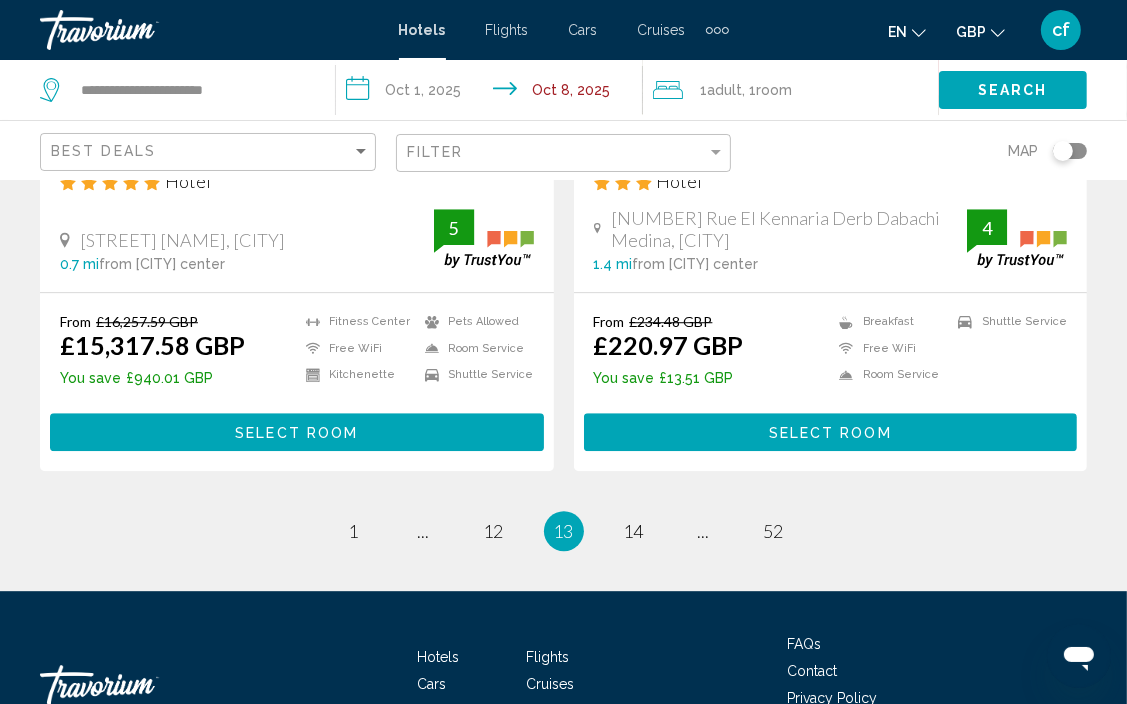 scroll, scrollTop: 4033, scrollLeft: 0, axis: vertical 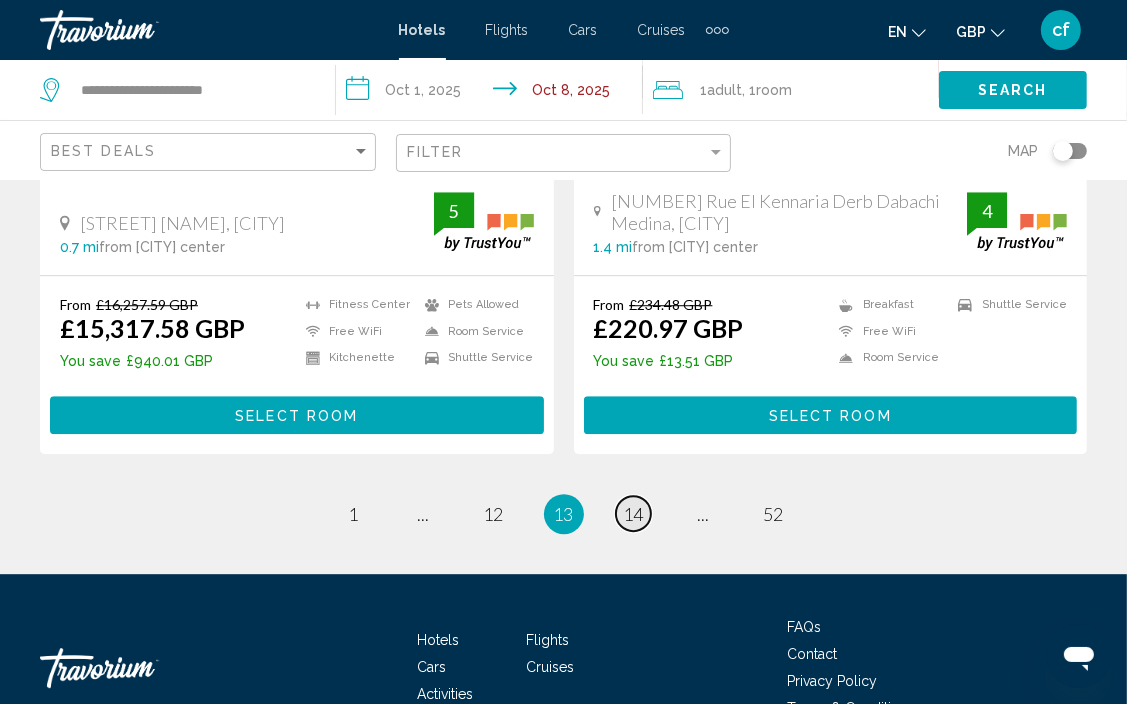 click on "14" at bounding box center (634, 514) 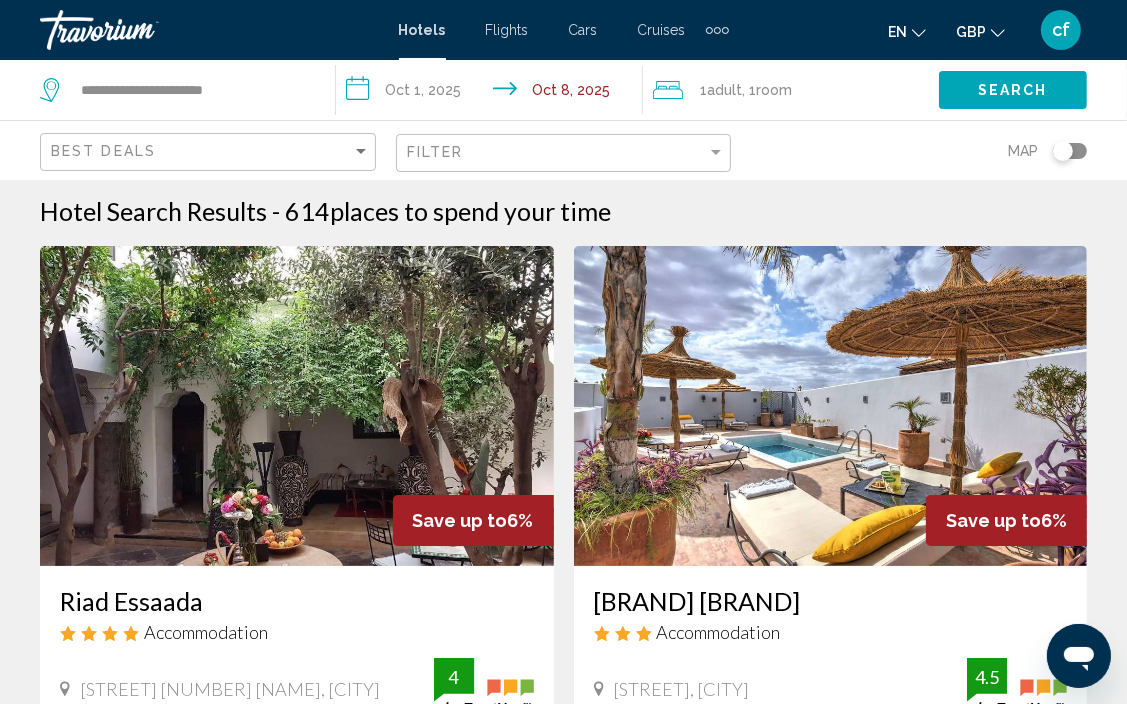 scroll, scrollTop: 0, scrollLeft: 0, axis: both 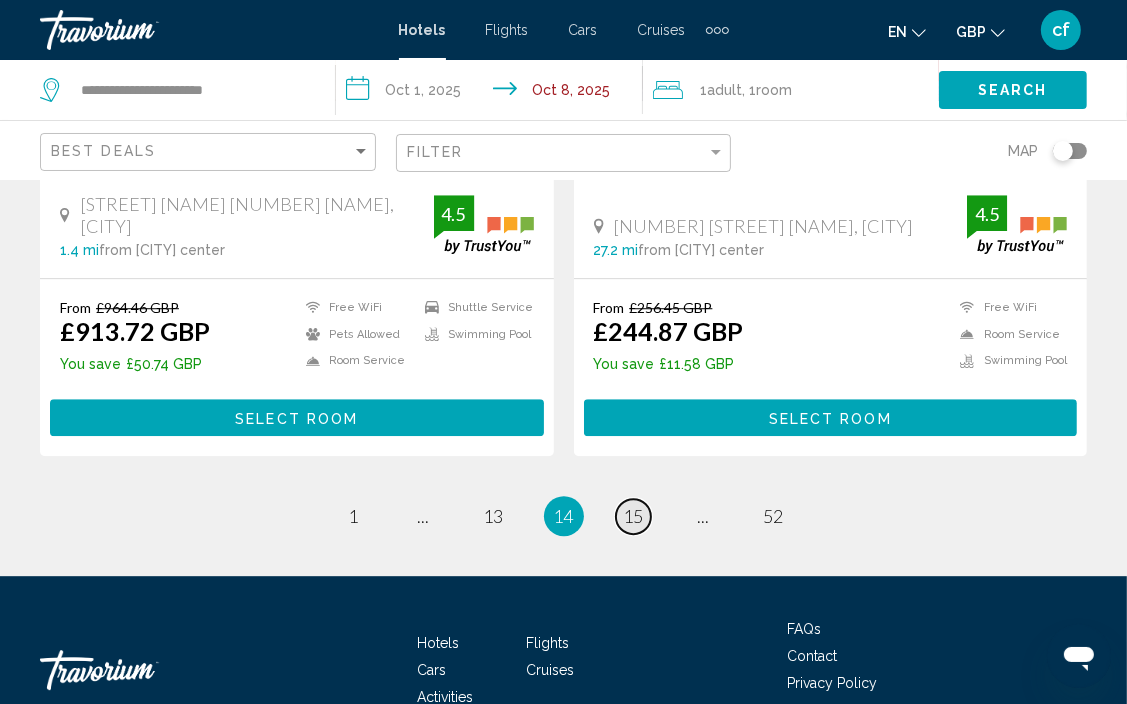 click on "15" at bounding box center [634, 516] 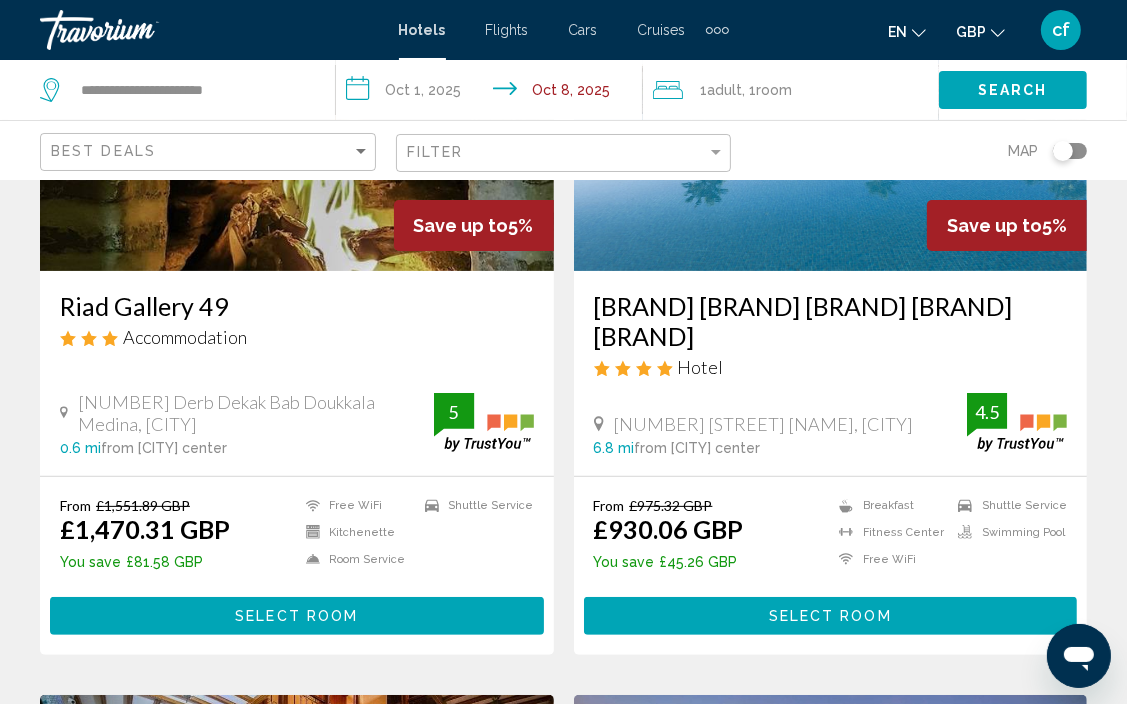 scroll, scrollTop: 0, scrollLeft: 0, axis: both 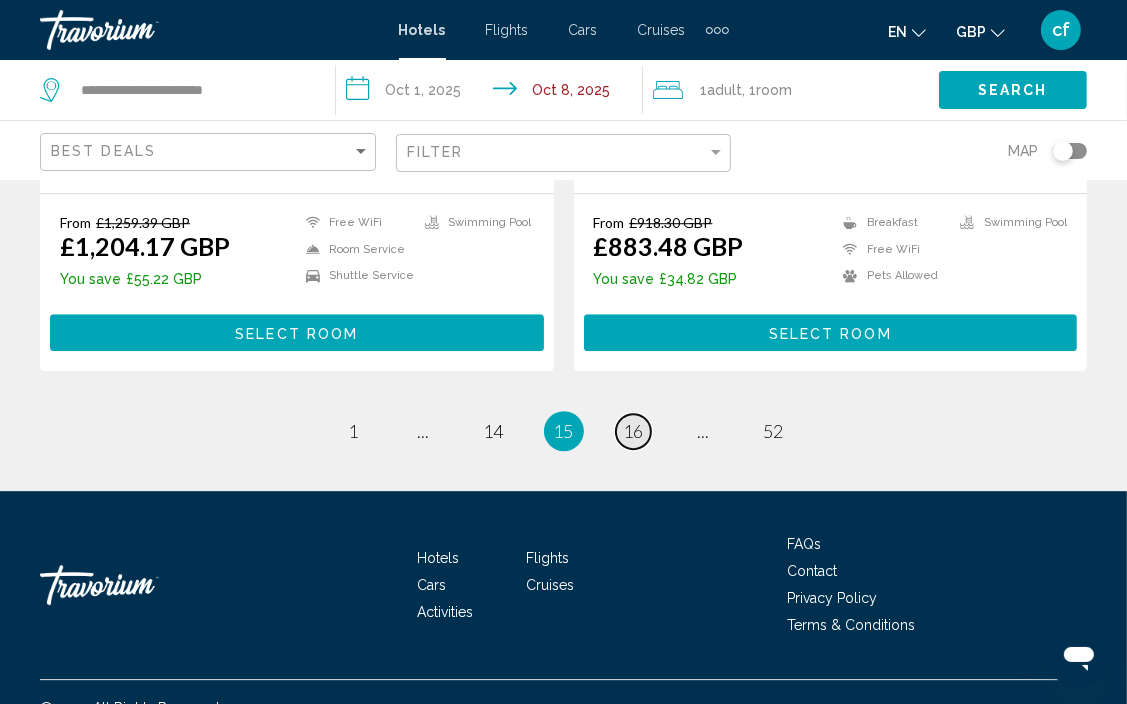 click on "16" at bounding box center [634, 431] 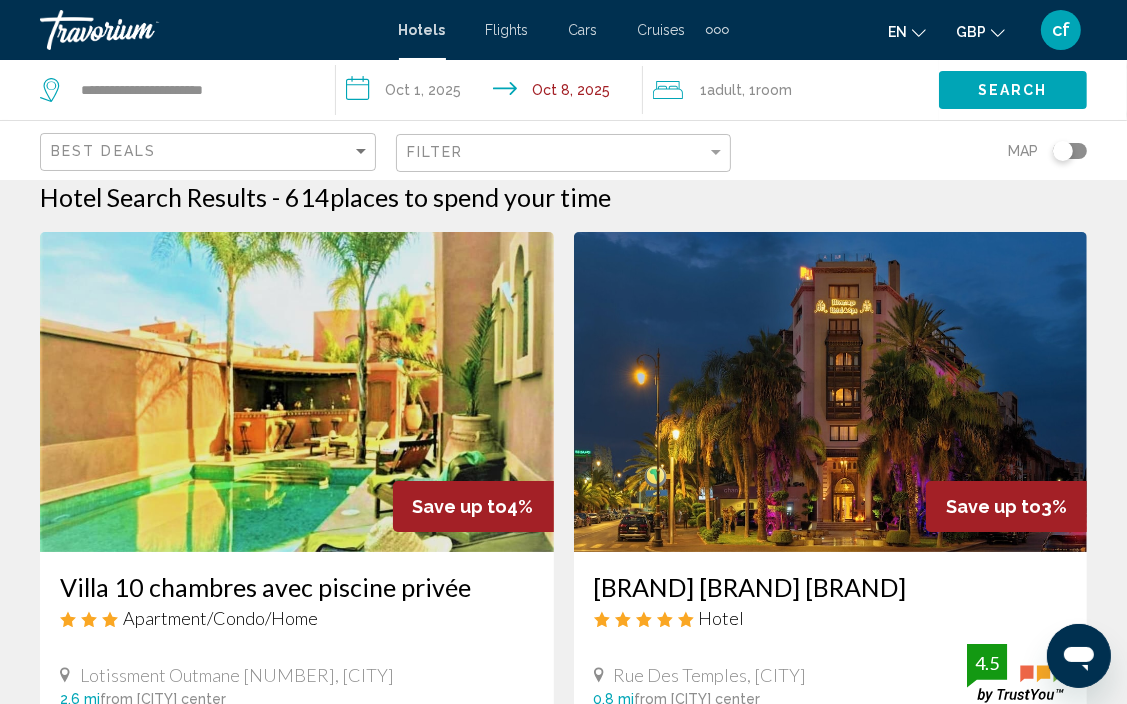 scroll, scrollTop: 0, scrollLeft: 0, axis: both 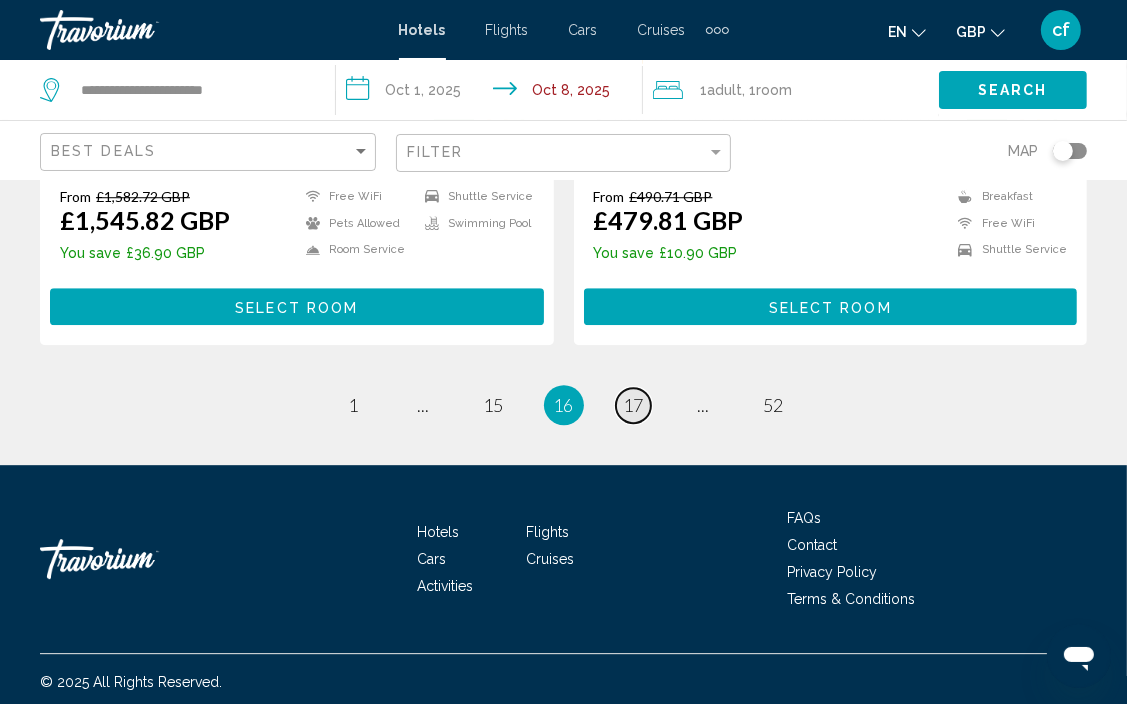 click on "17" at bounding box center [634, 405] 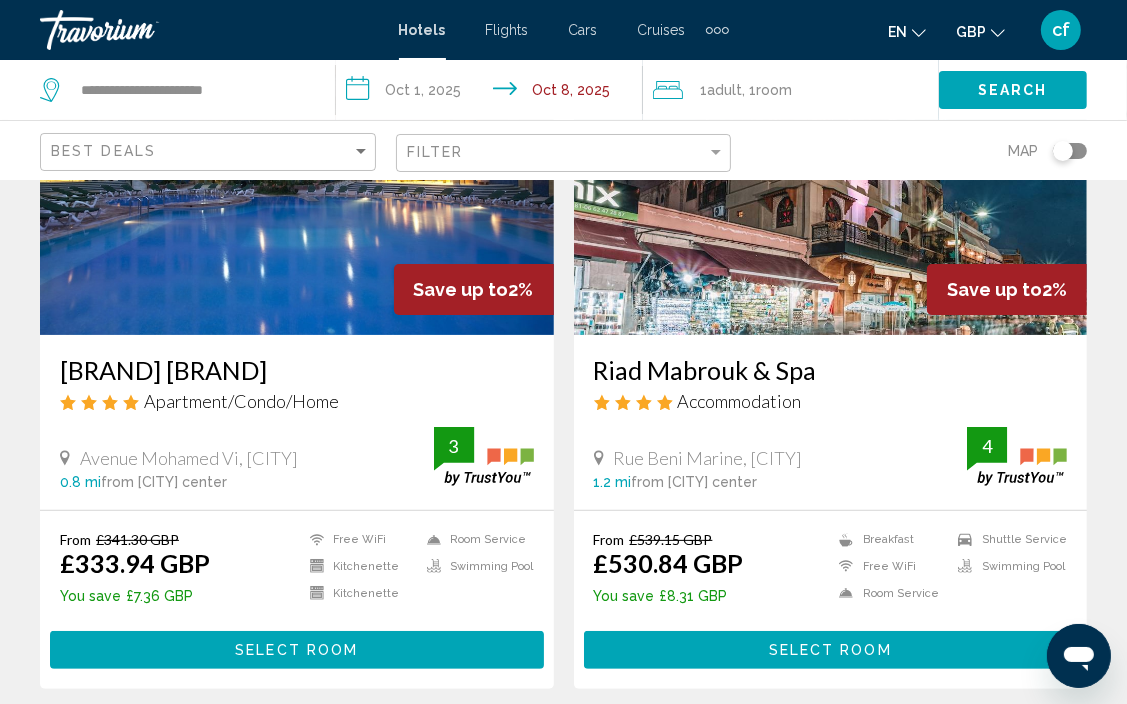 scroll, scrollTop: 0, scrollLeft: 0, axis: both 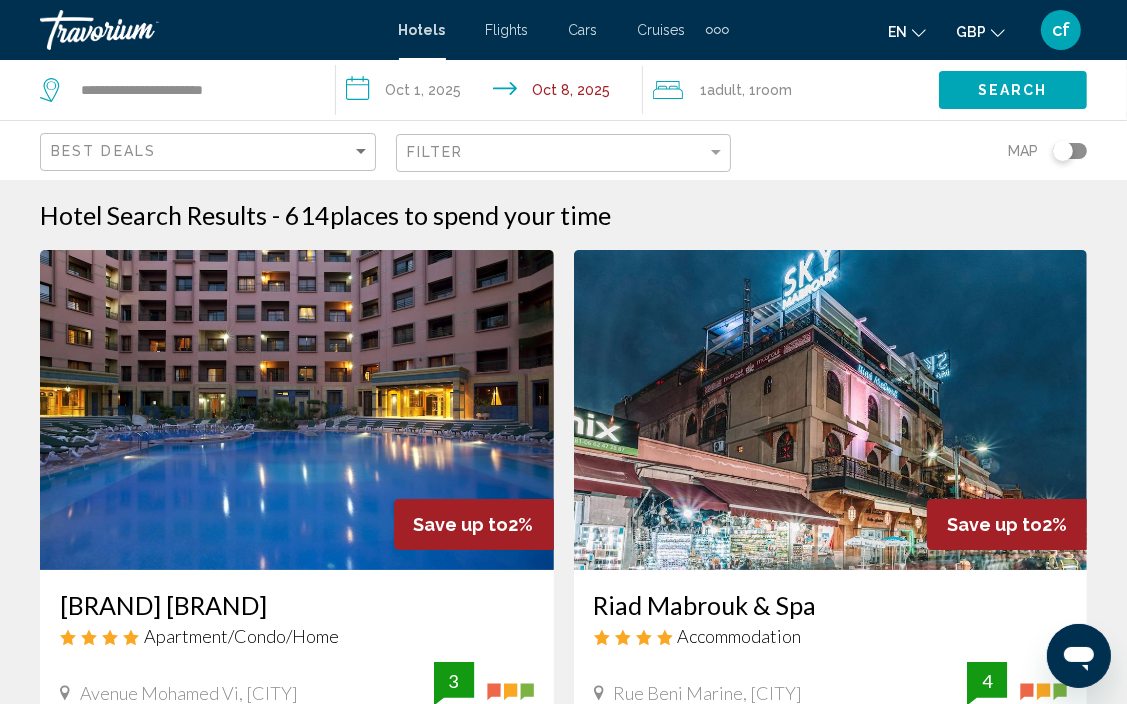 click at bounding box center (297, 410) 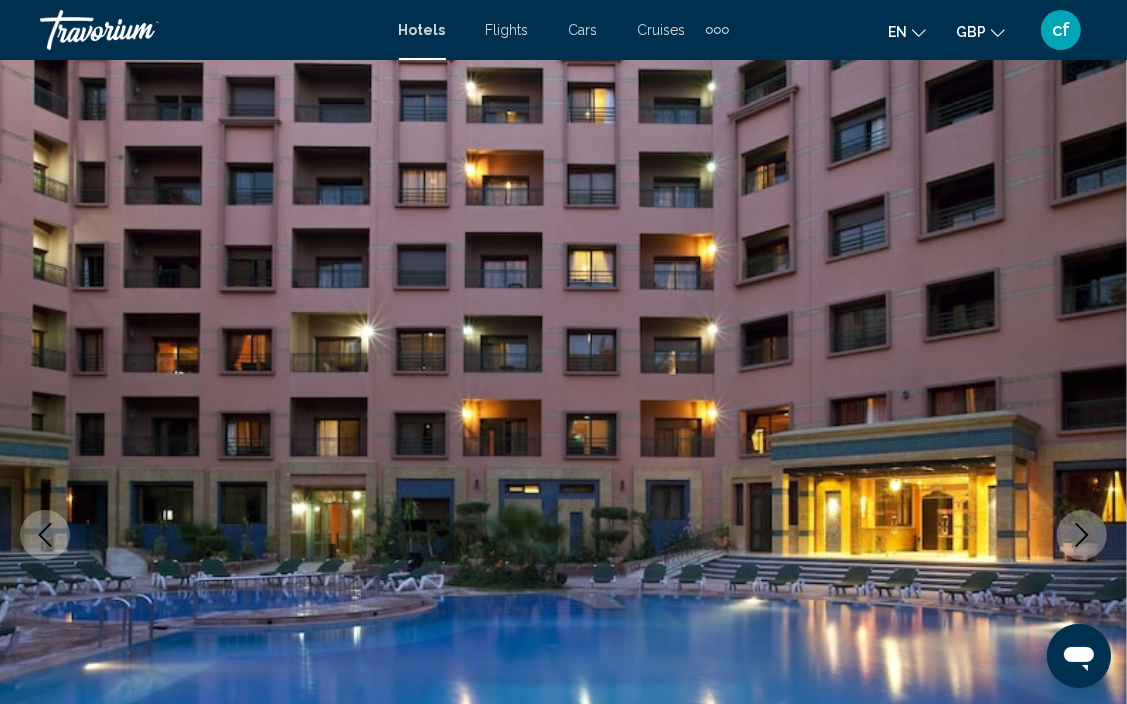 scroll, scrollTop: 183, scrollLeft: 0, axis: vertical 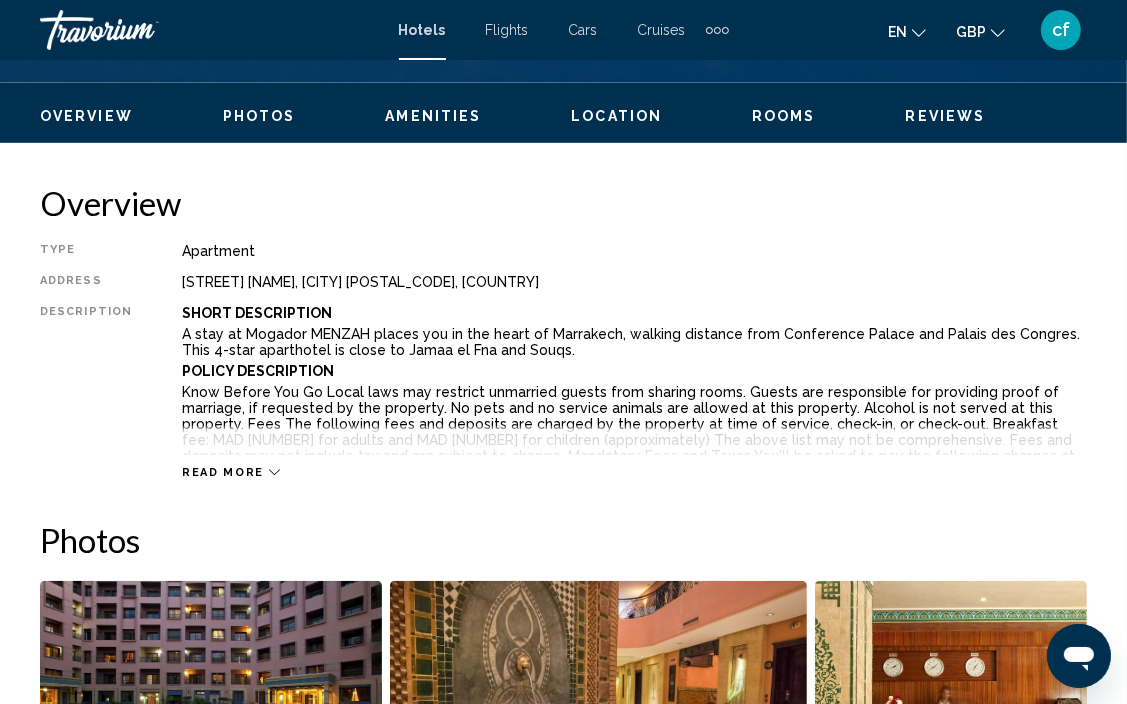 click 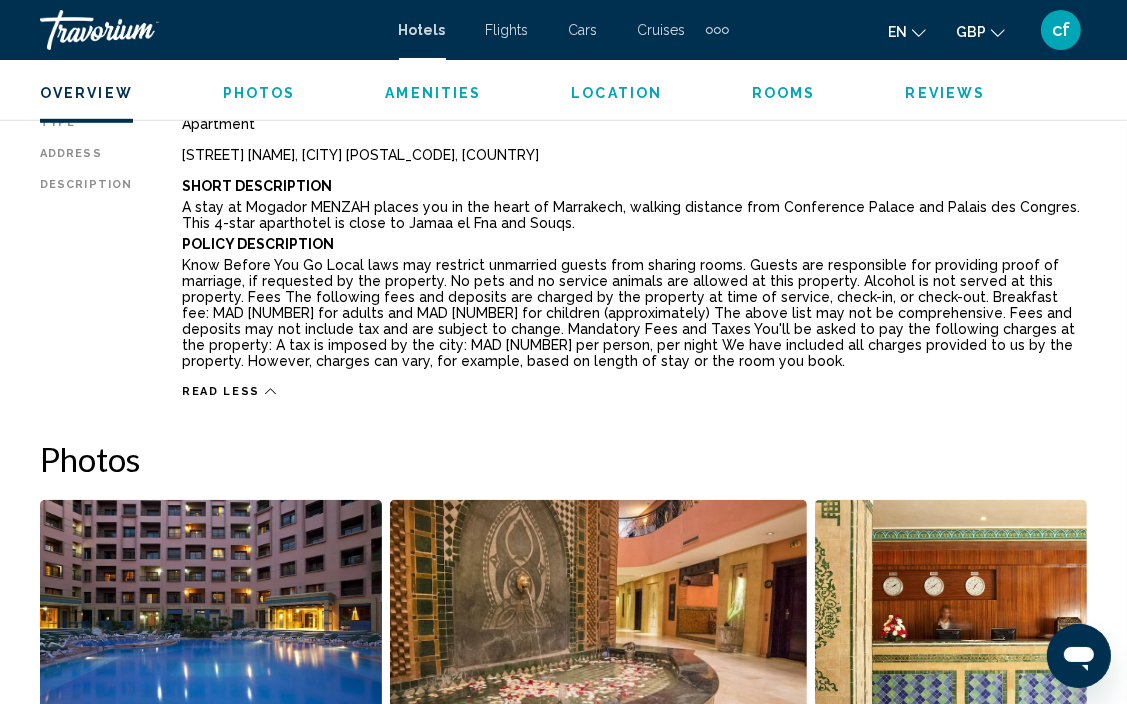 scroll, scrollTop: 1062, scrollLeft: 0, axis: vertical 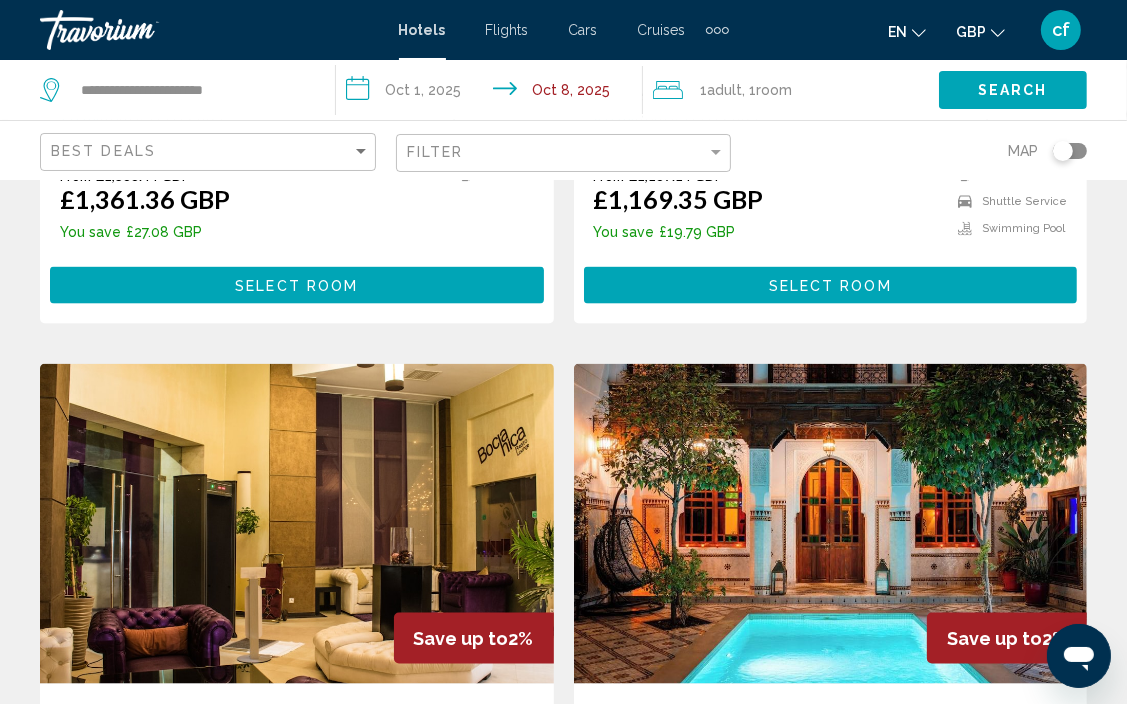 click 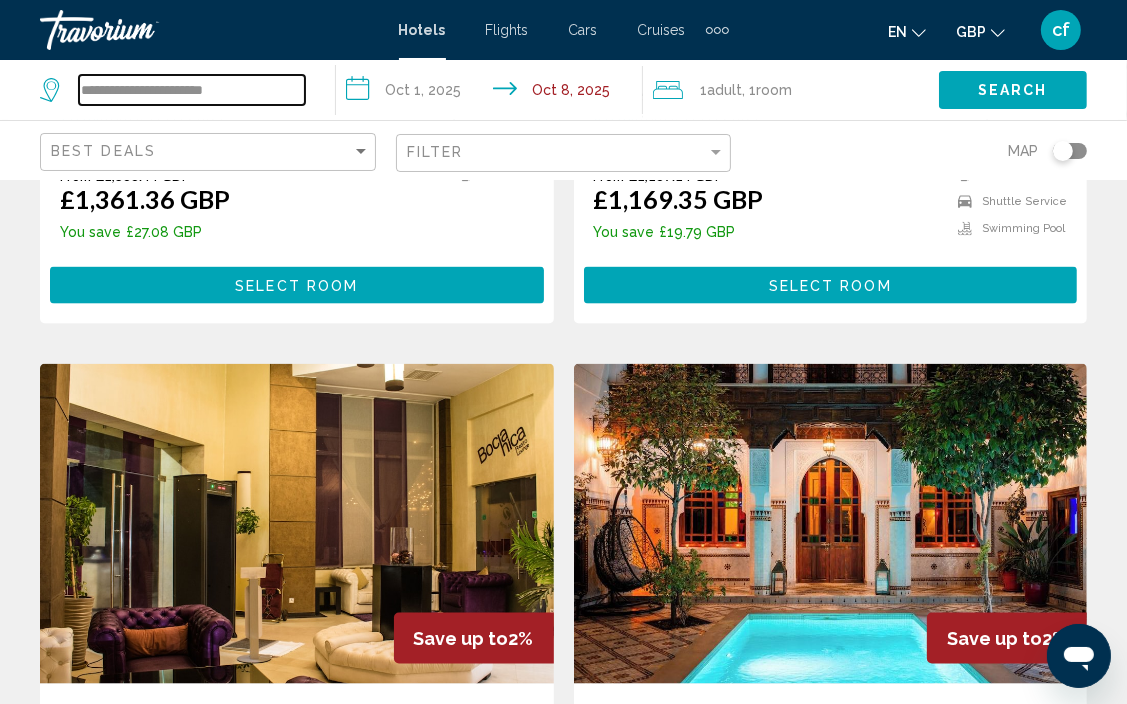 click on "**********" at bounding box center (192, 90) 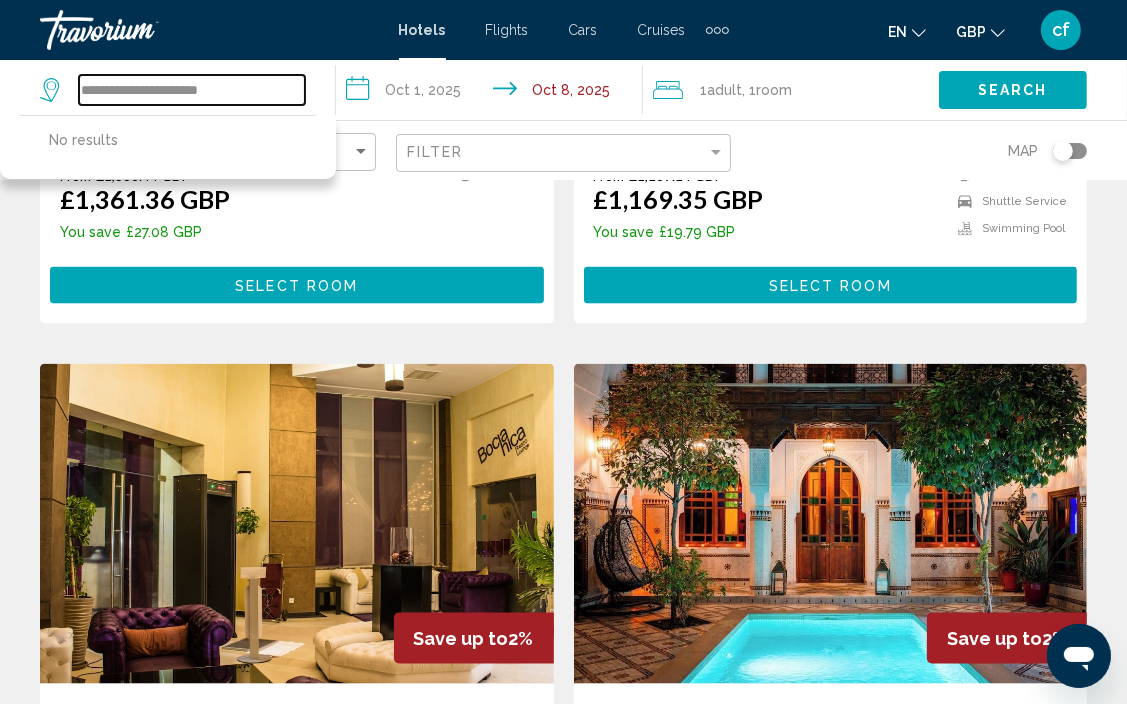 type on "**********" 